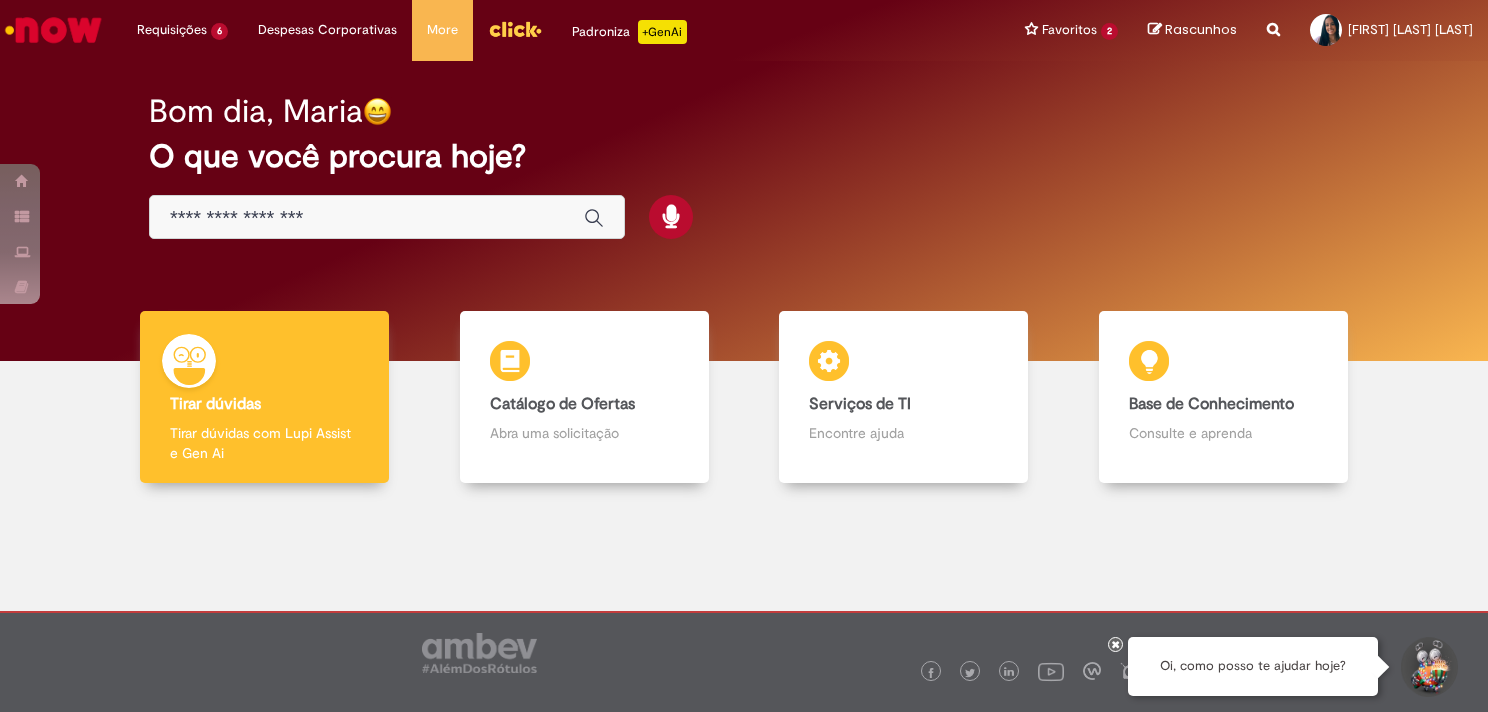 scroll, scrollTop: 0, scrollLeft: 0, axis: both 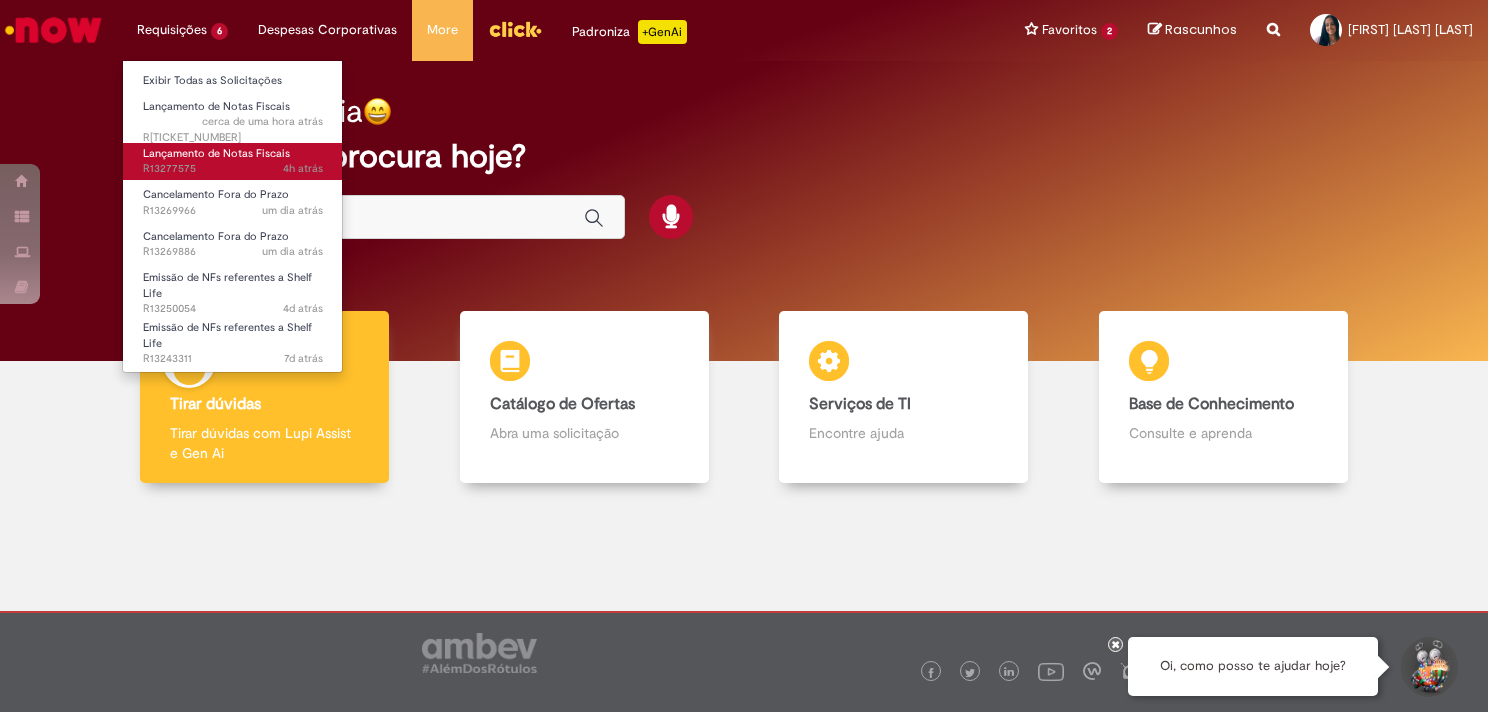 click on "Lançamento de Notas Fiscais" at bounding box center [216, 153] 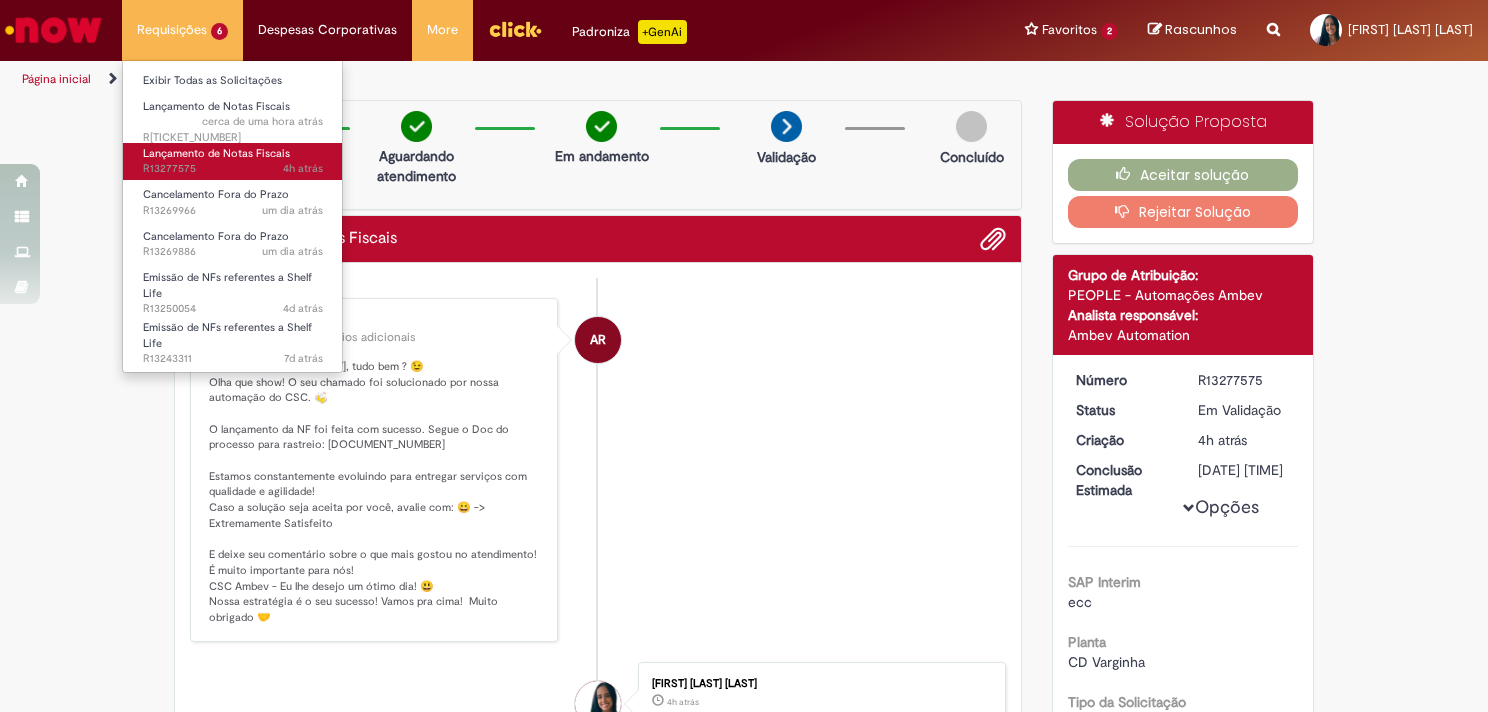 click on "Lançamento de Notas Fiscais" at bounding box center (216, 153) 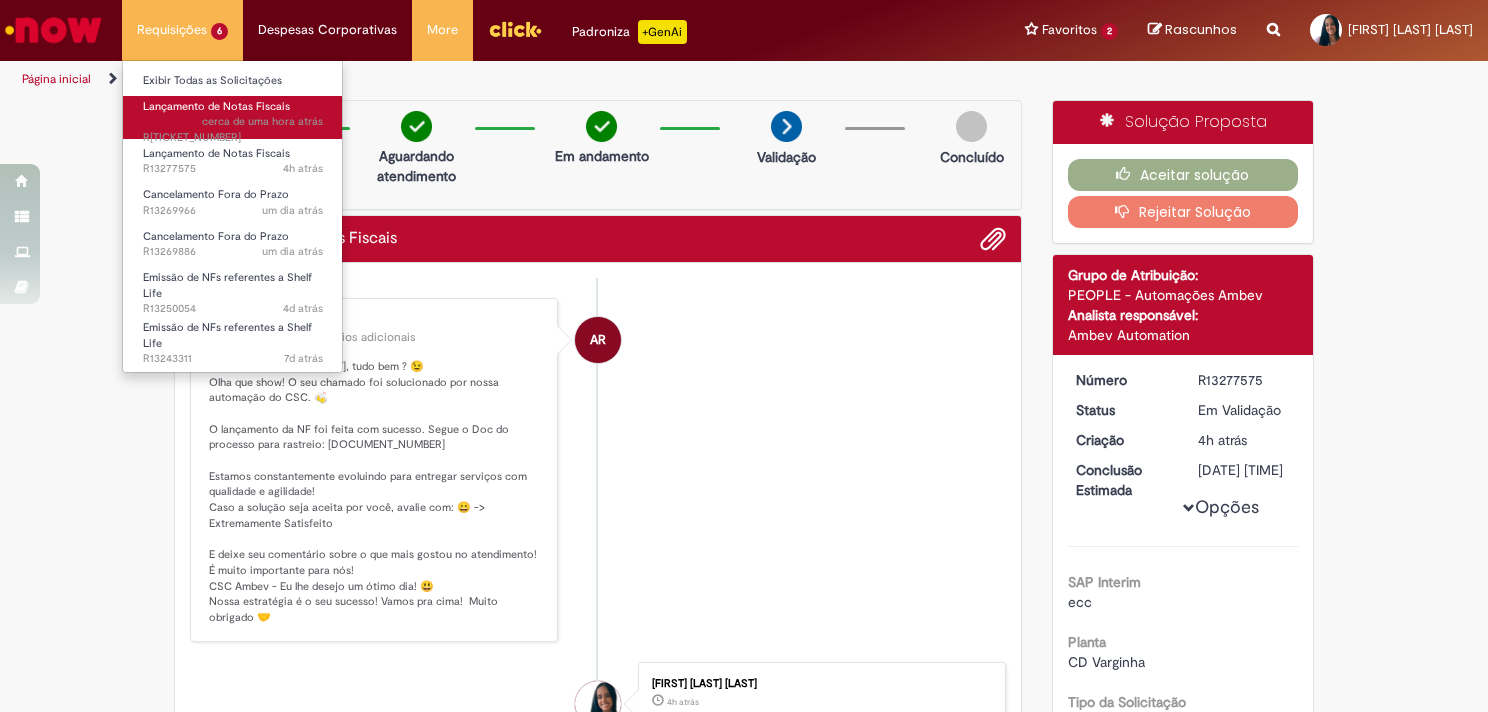 click on "cerca de uma hora atrás" at bounding box center (262, 121) 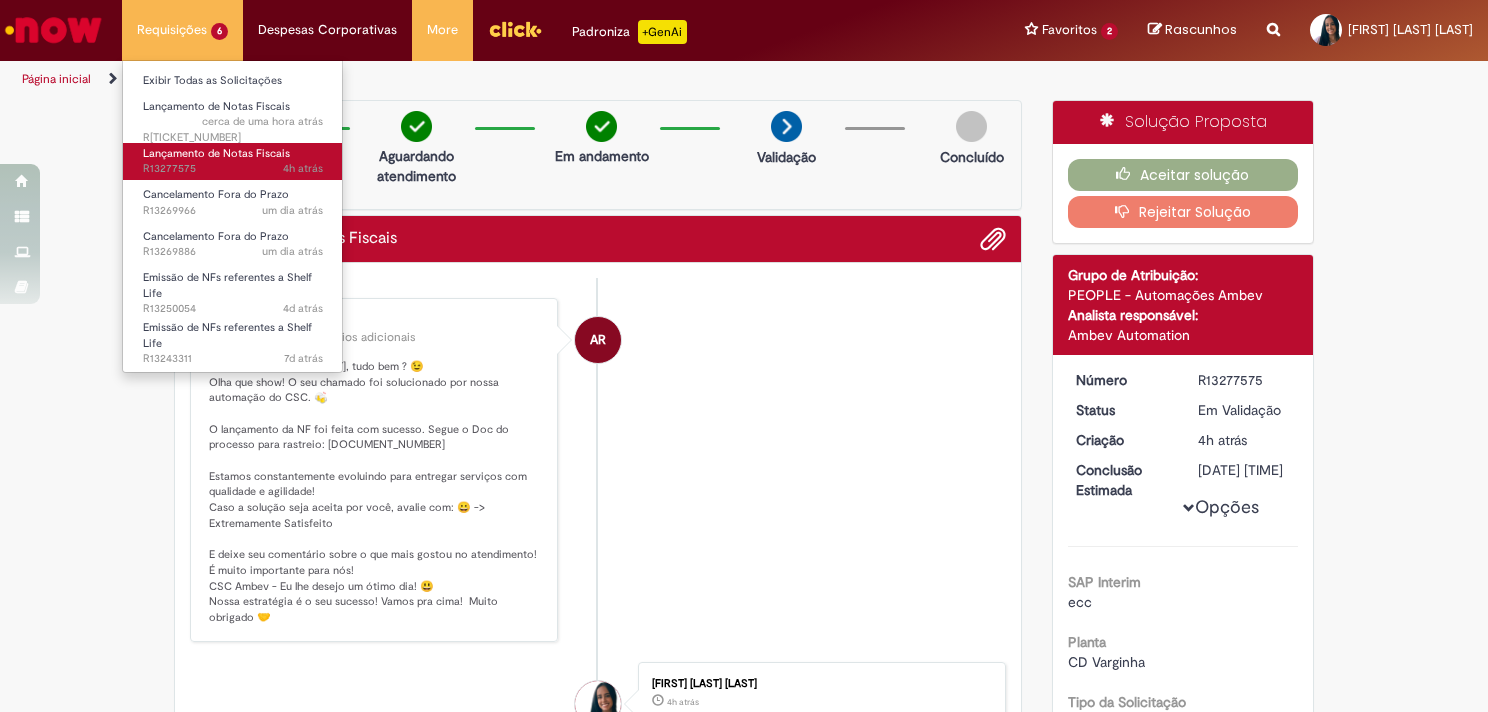 click on "Lançamento de Notas Fiscais" at bounding box center (216, 153) 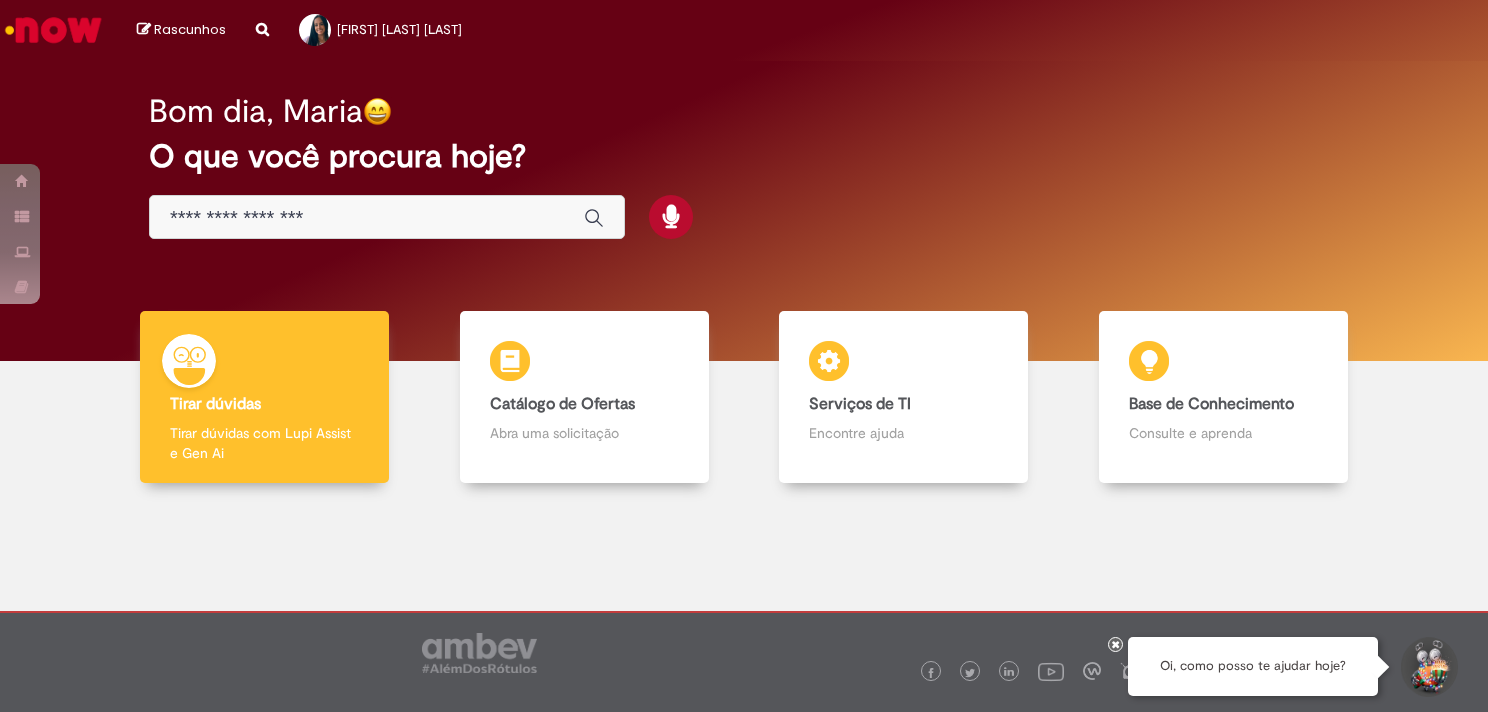 scroll, scrollTop: 0, scrollLeft: 0, axis: both 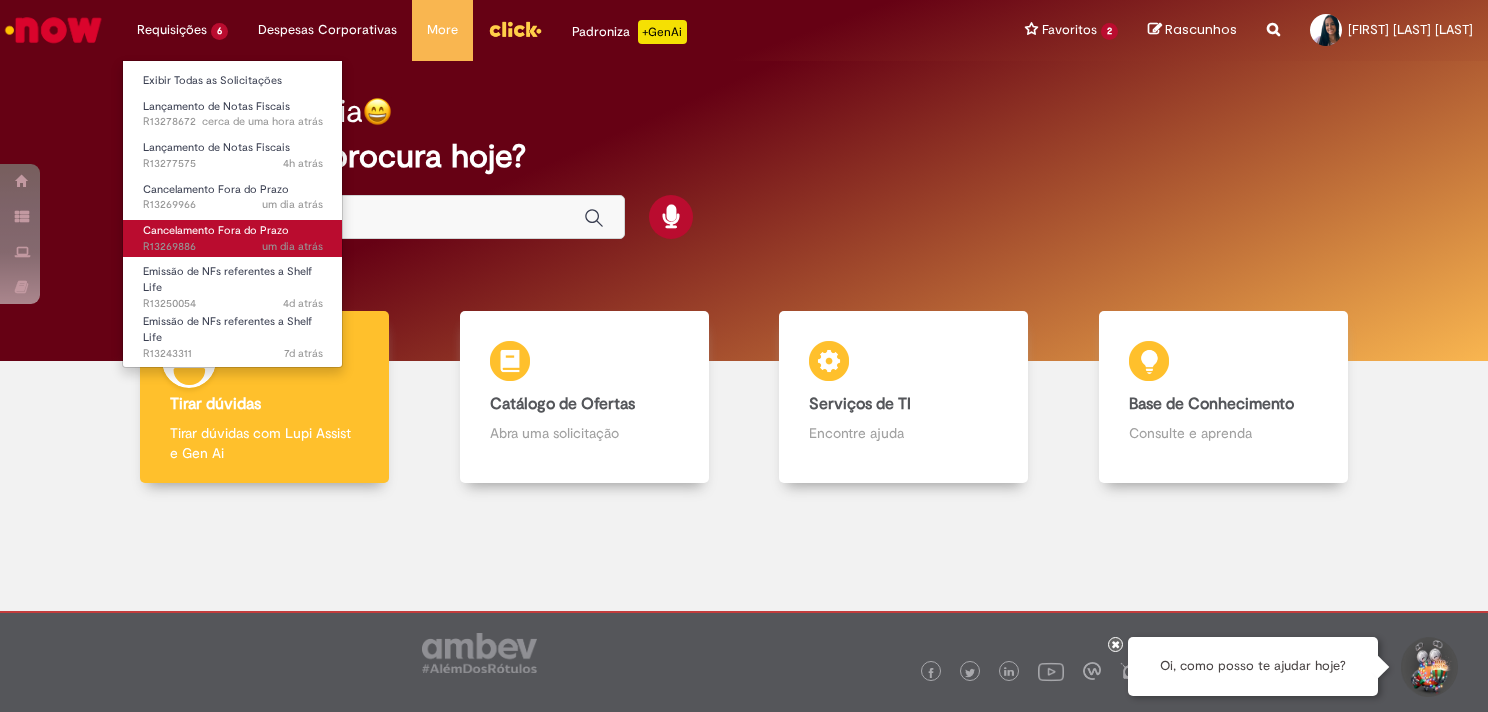 click on "Cancelamento Fora do Prazo" at bounding box center (216, 230) 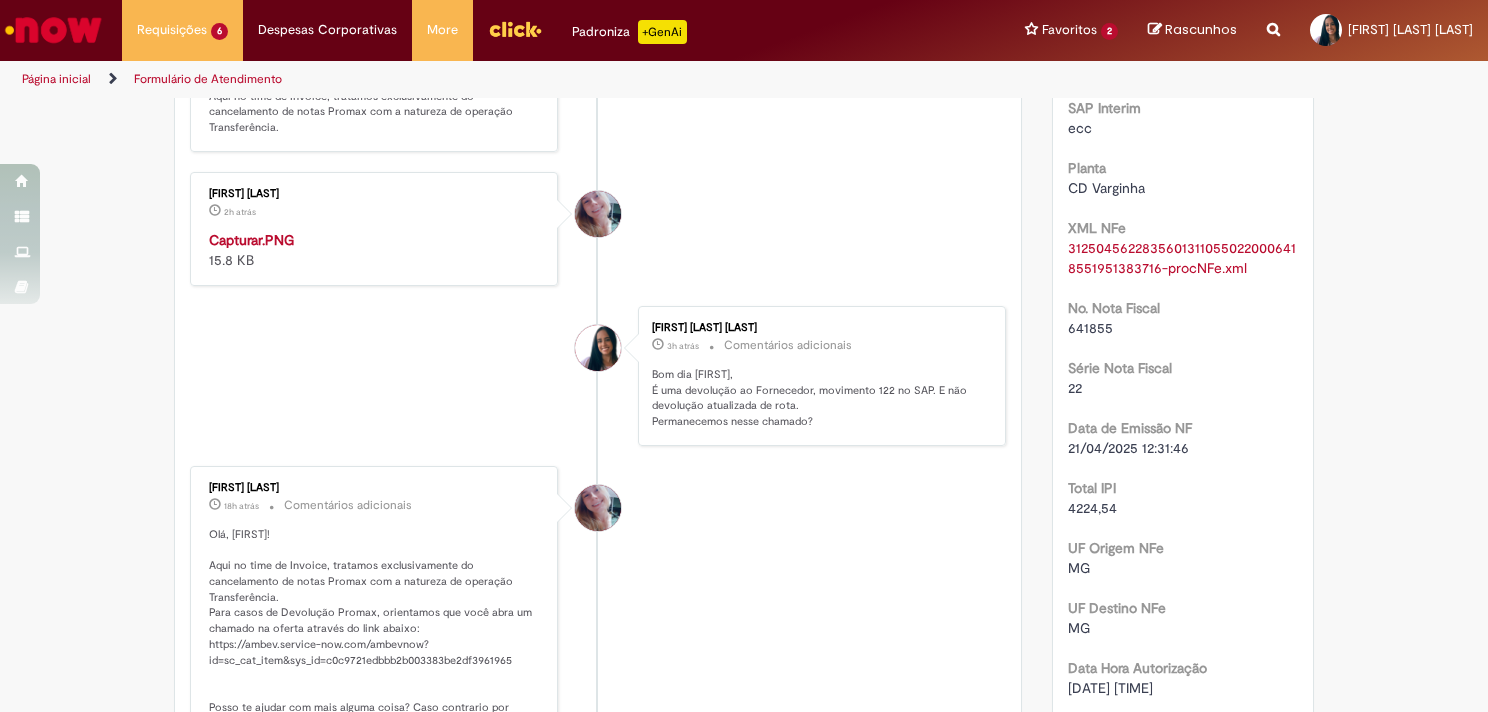 scroll, scrollTop: 254, scrollLeft: 0, axis: vertical 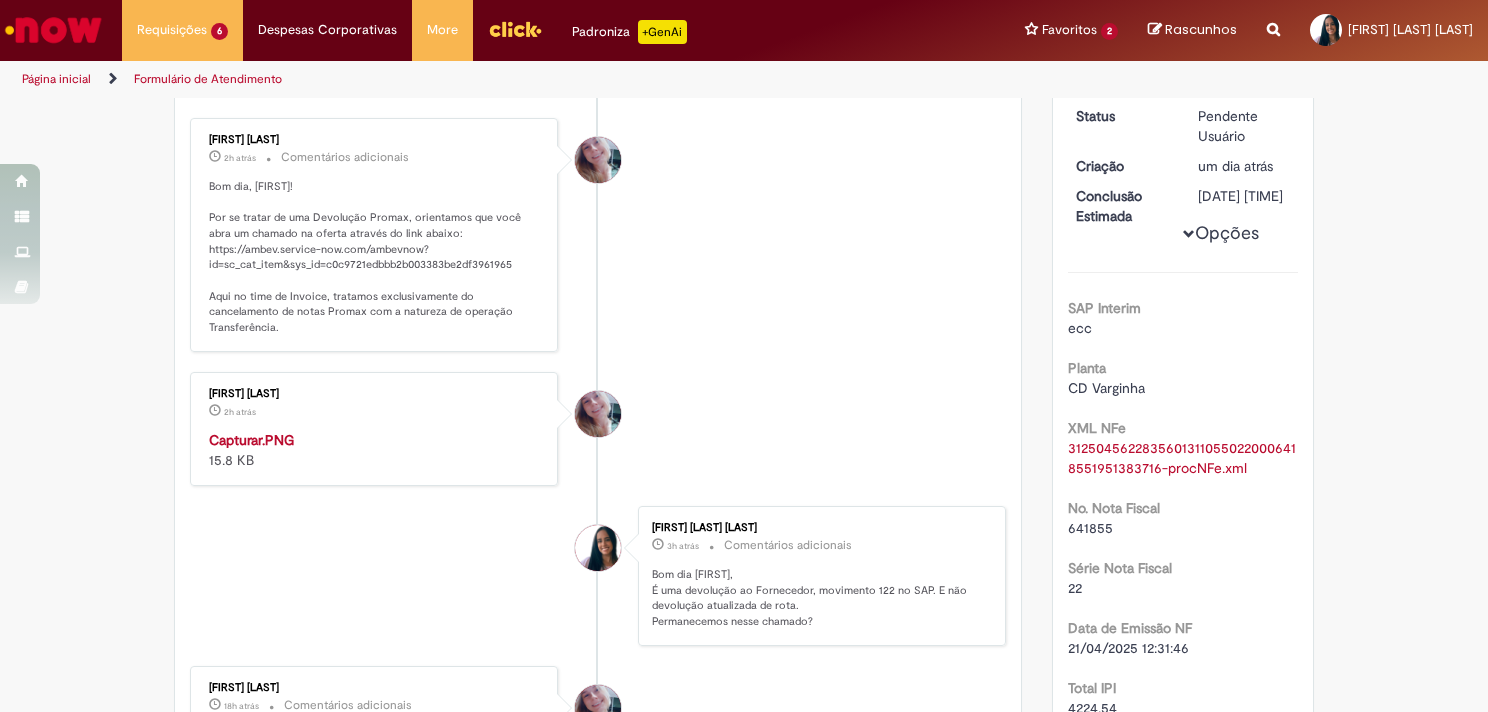 click on "Andreza Barbosa
2h atrás 2 horas atrás     Comentários adicionais
Bom dia, Maria Eduarda!
Por se tratar de uma Devolução Promax, orientamos que você abra um chamado na oferta através do link abaixo:
https://ambev.service-now.com/ambevnow?id=sc_cat_item&sys_id=c0c9721edbbb2b003383be2df3961965
Aqui no time de Invoice, tratamos exclusivamente do cancelamento de notas Promax com a natureza de operação Transferência." at bounding box center (598, 235) 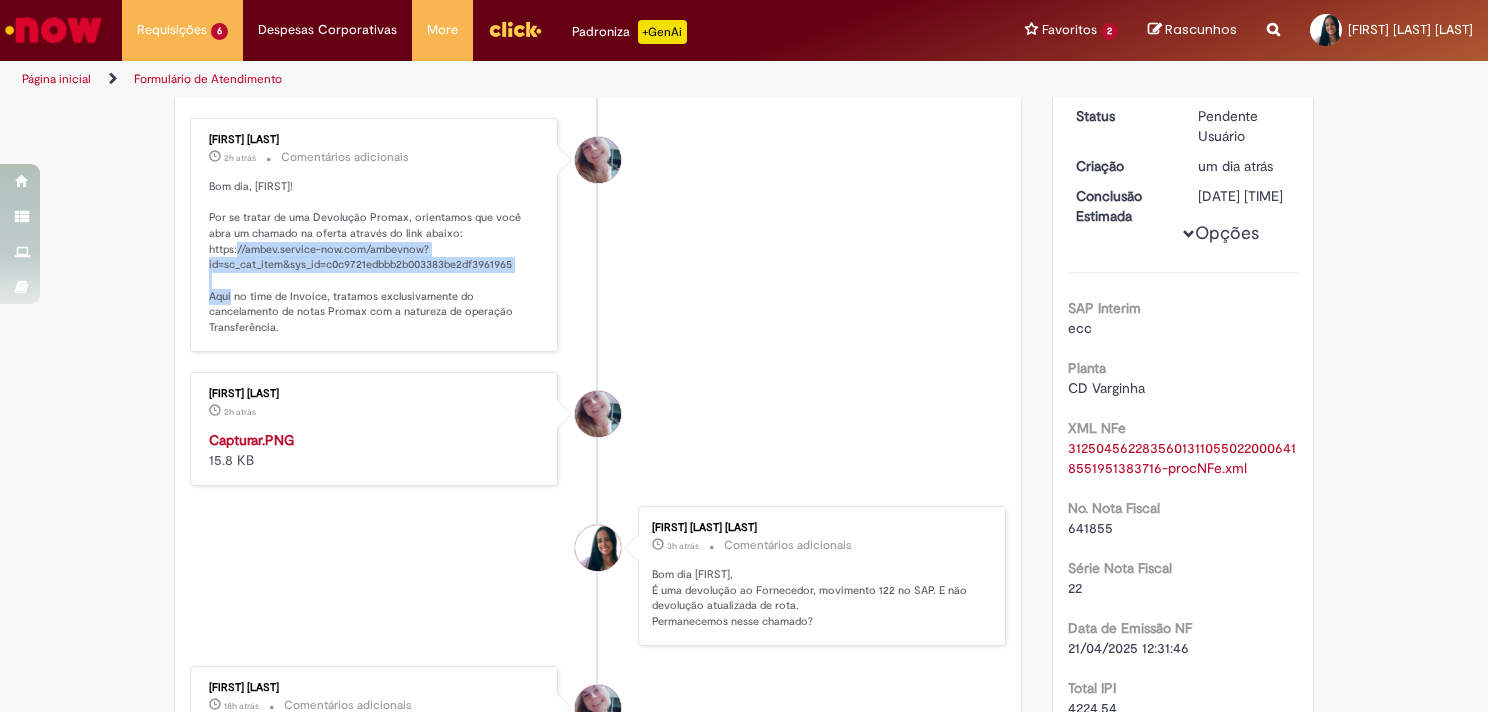 drag, startPoint x: 526, startPoint y: 268, endPoint x: 195, endPoint y: 252, distance: 331.38647 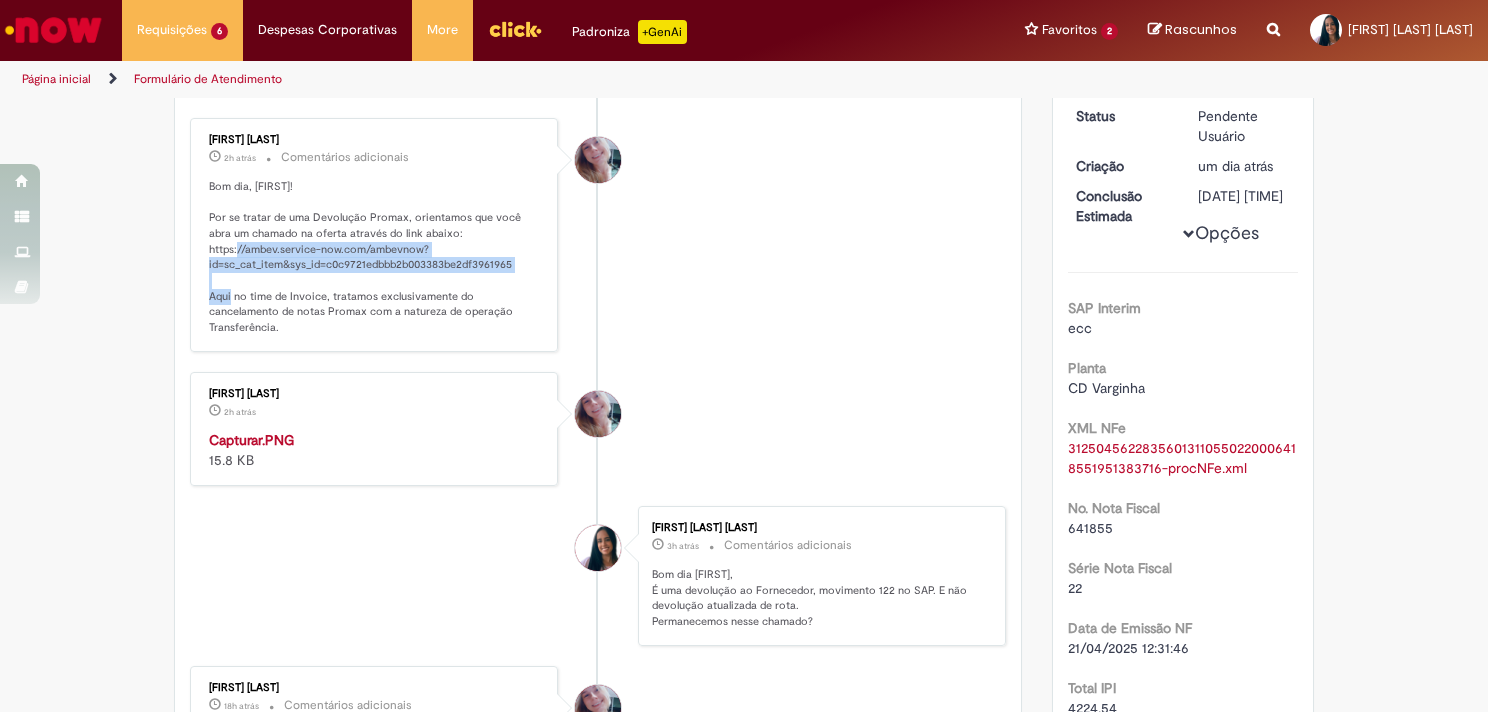 click on "Bom dia, Maria Eduarda!
Por se tratar de uma Devolução Promax, orientamos que você abra um chamado na oferta através do link abaixo:
https://ambev.service-now.com/ambevnow?id=sc_cat_item&sys_id=c0c9721edbbb2b003383be2df3961965
Aqui no time de Invoice, tratamos exclusivamente do cancelamento de notas Promax com a natureza de operação Transferência." at bounding box center (375, 257) 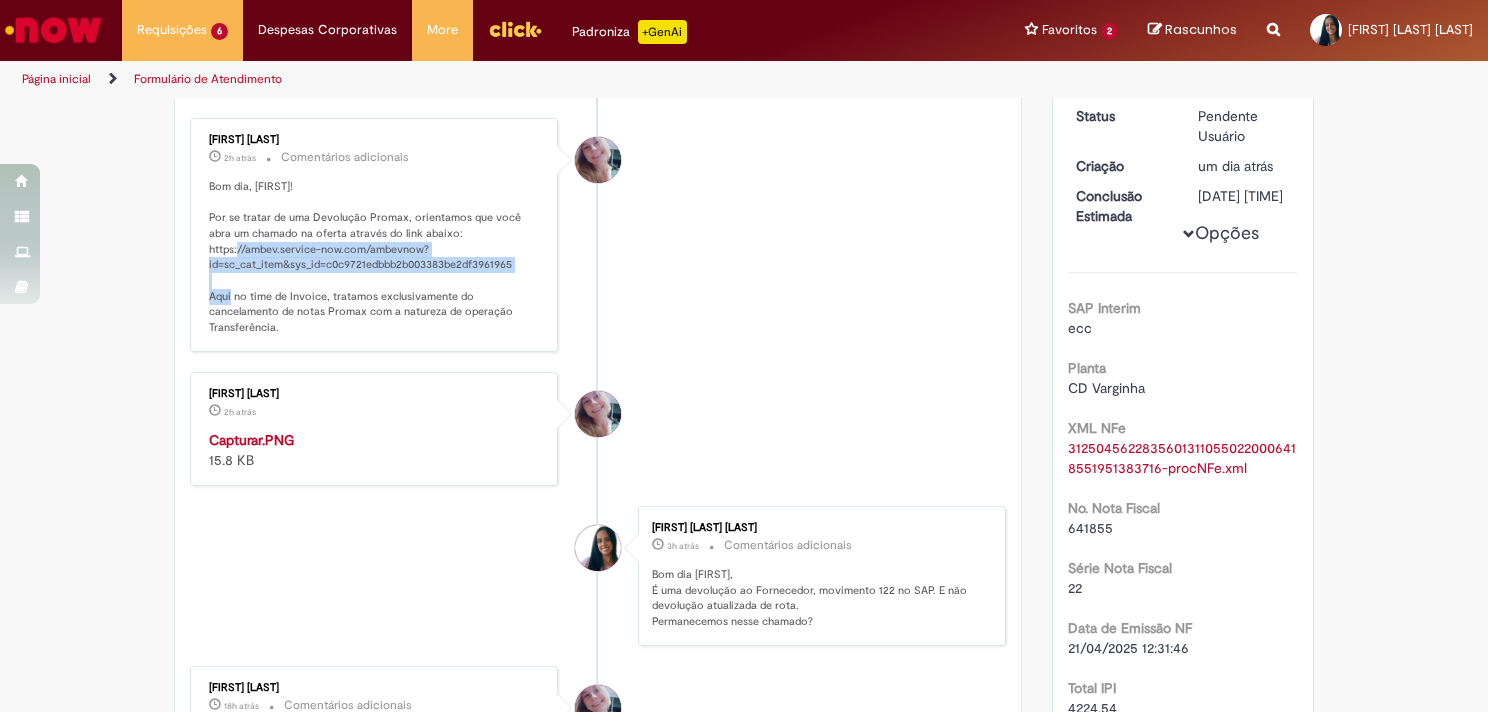 click on "Andreza Barbosa
2h atrás 2 horas atrás     Comentários adicionais
Bom dia, Maria Eduarda!
Por se tratar de uma Devolução Promax, orientamos que você abra um chamado na oferta através do link abaixo:
https://ambev.service-now.com/ambevnow?id=sc_cat_item&sys_id=c0c9721edbbb2b003383be2df3961965
Aqui no time de Invoice, tratamos exclusivamente do cancelamento de notas Promax com a natureza de operação Transferência." at bounding box center (598, 235) 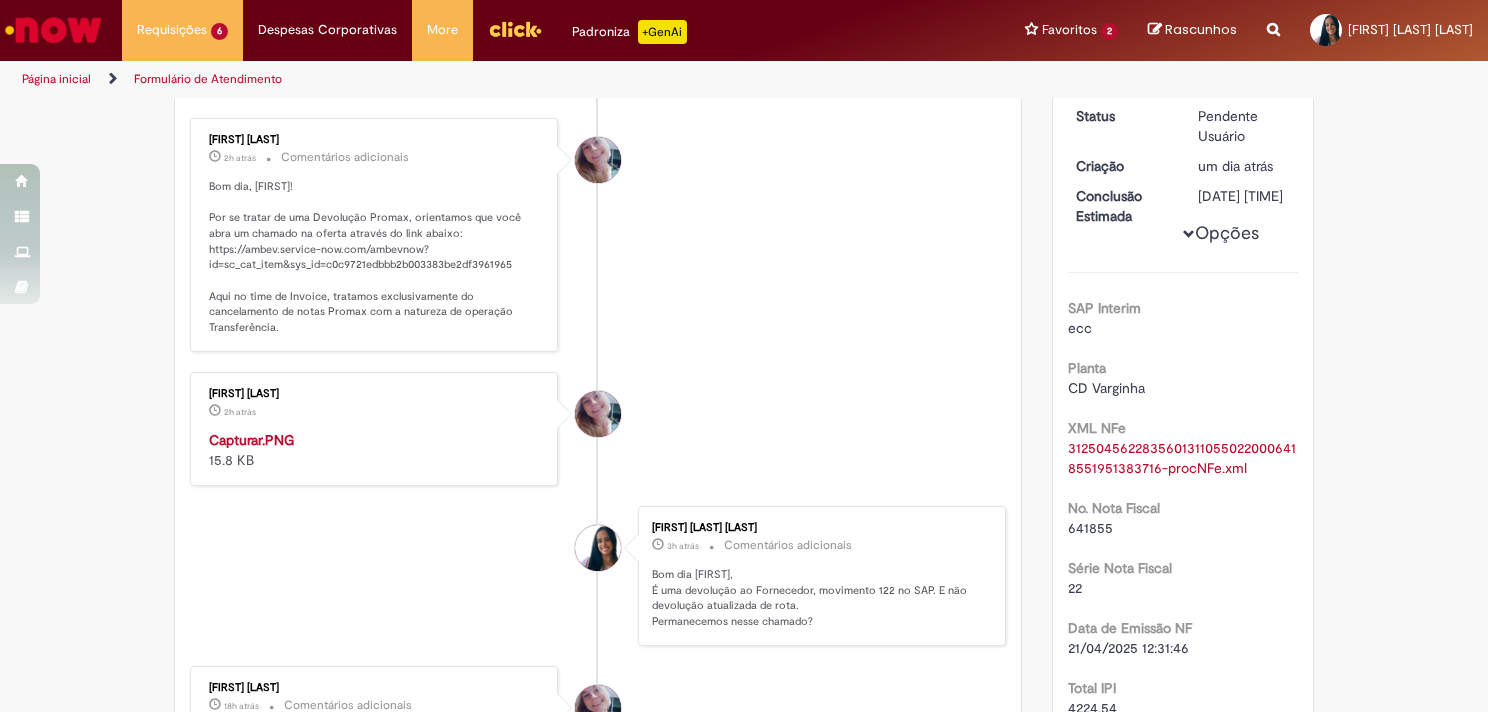 click on "Andreza Barbosa
2h atrás 2 horas atrás     Comentários adicionais
Bom dia, Maria Eduarda!
Por se tratar de uma Devolução Promax, orientamos que você abra um chamado na oferta através do link abaixo:
https://ambev.service-now.com/ambevnow?id=sc_cat_item&sys_id=c0c9721edbbb2b003383be2df3961965
Aqui no time de Invoice, tratamos exclusivamente do cancelamento de notas Promax com a natureza de operação Transferência." at bounding box center (598, 235) 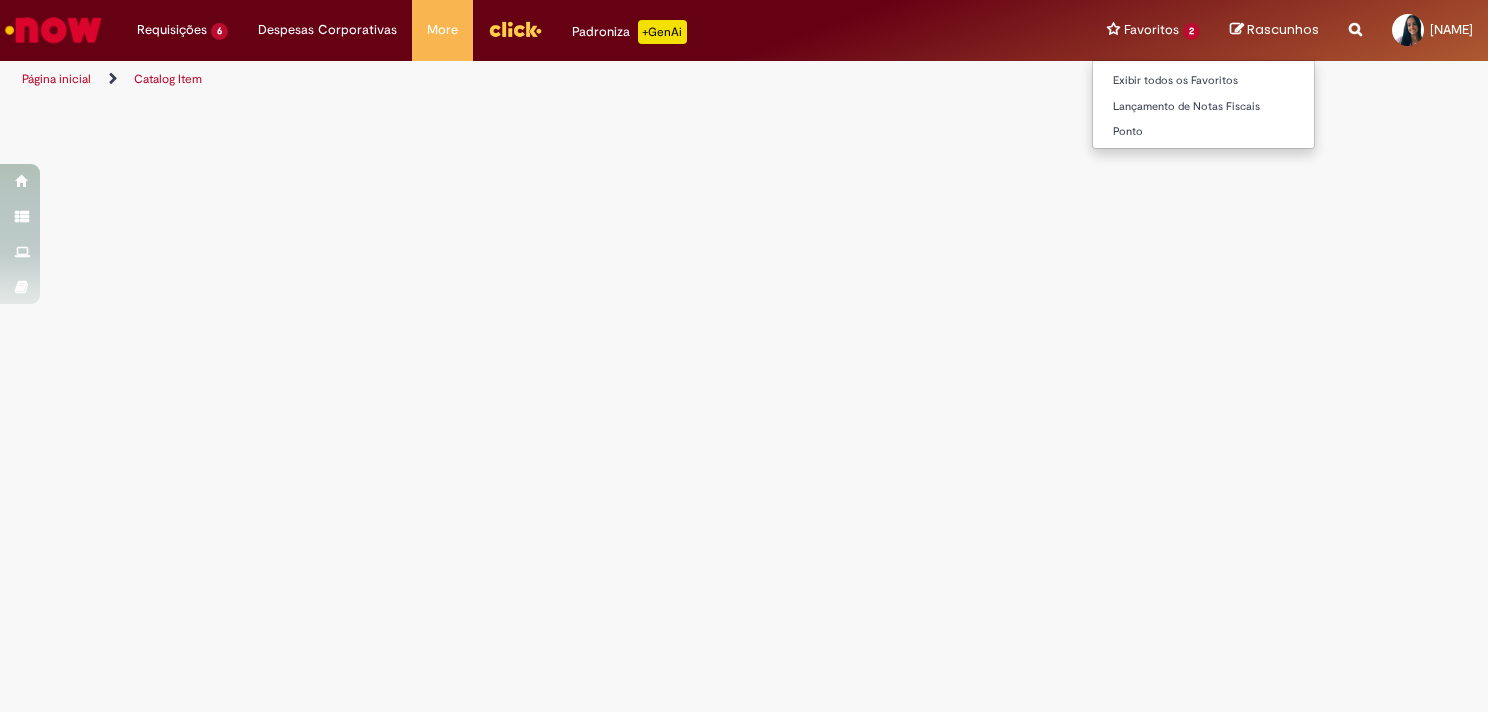 scroll, scrollTop: 0, scrollLeft: 0, axis: both 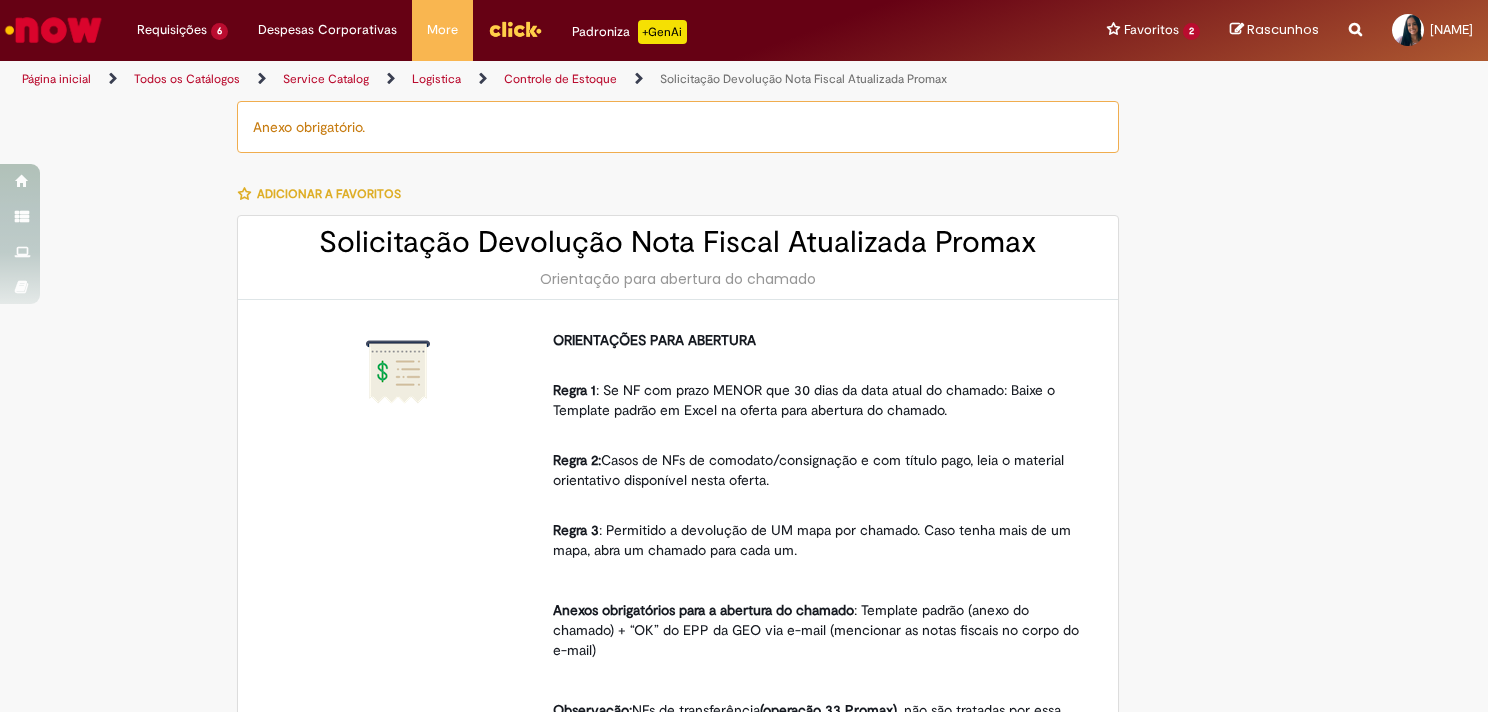 type on "**********" 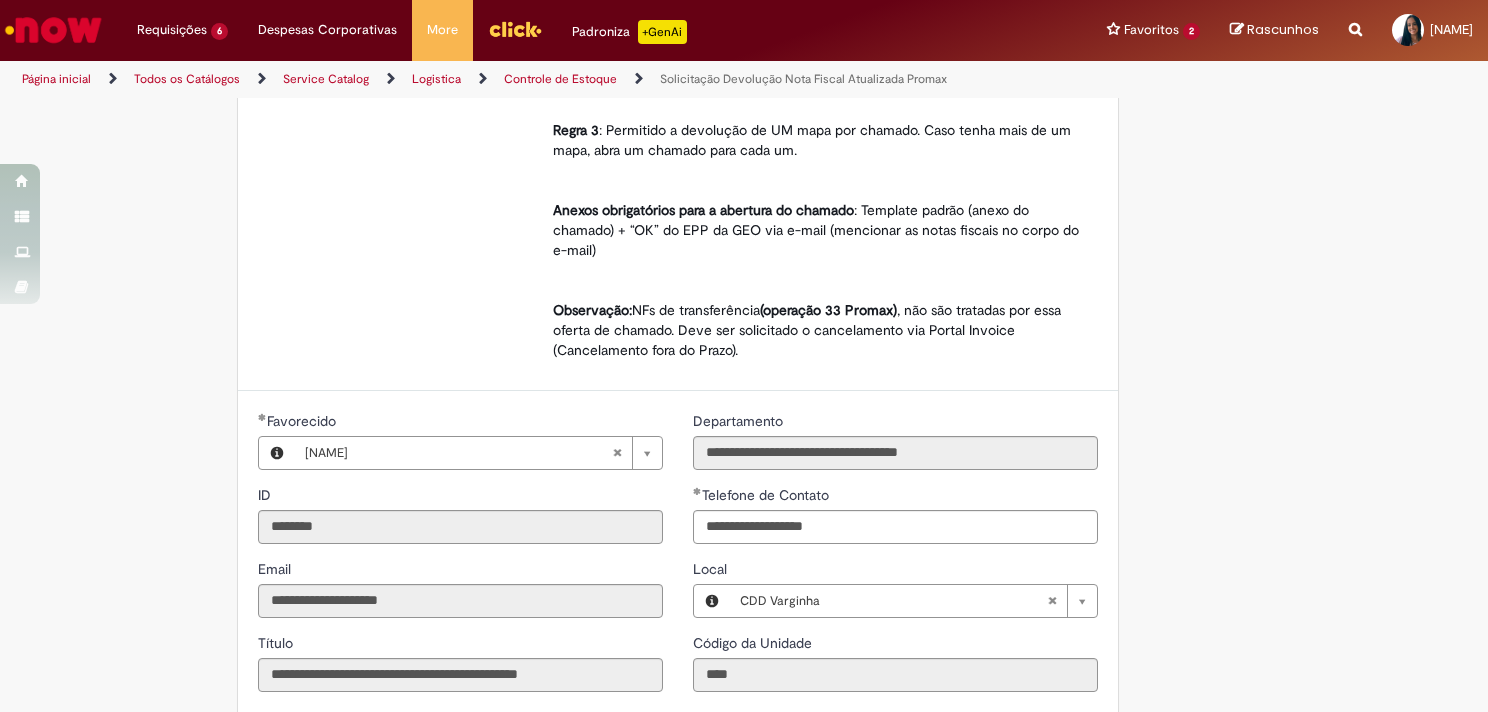 scroll, scrollTop: 800, scrollLeft: 0, axis: vertical 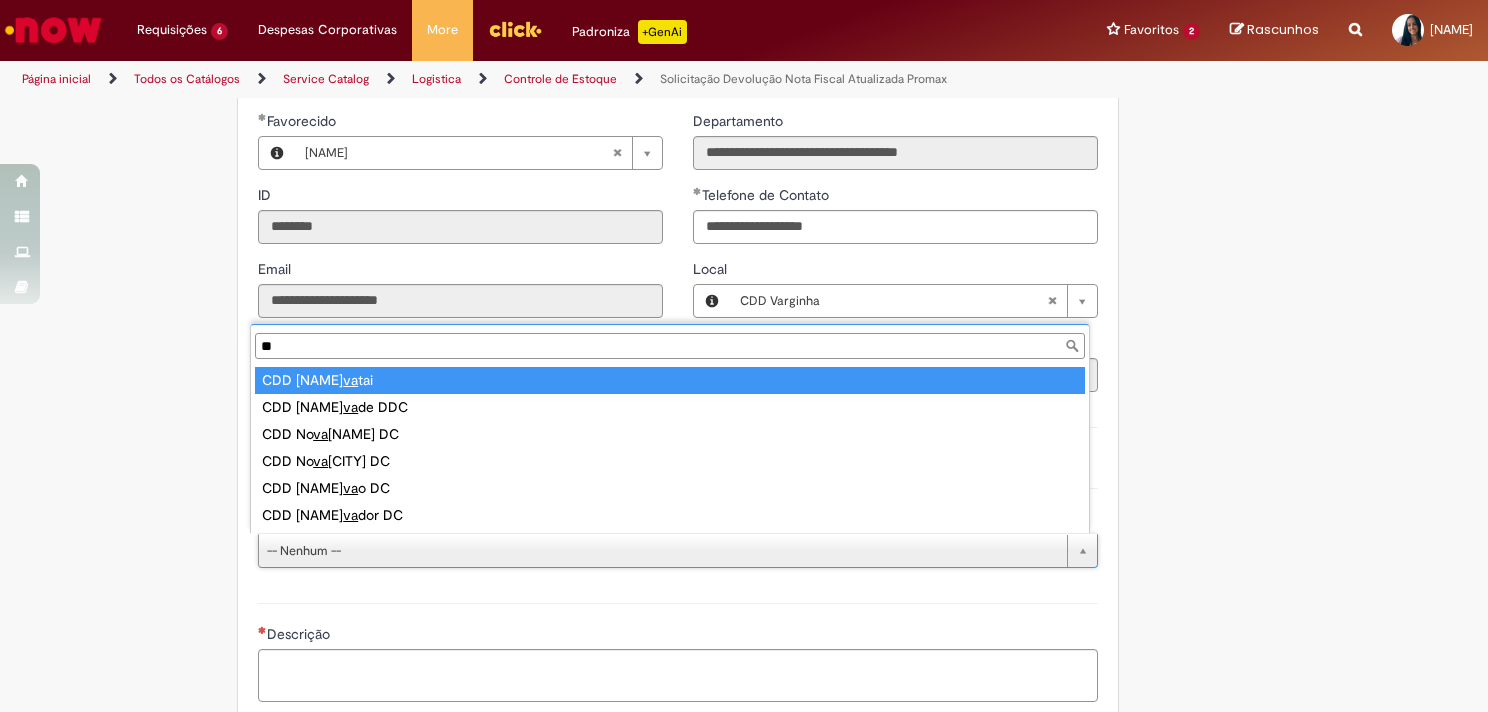 type on "*" 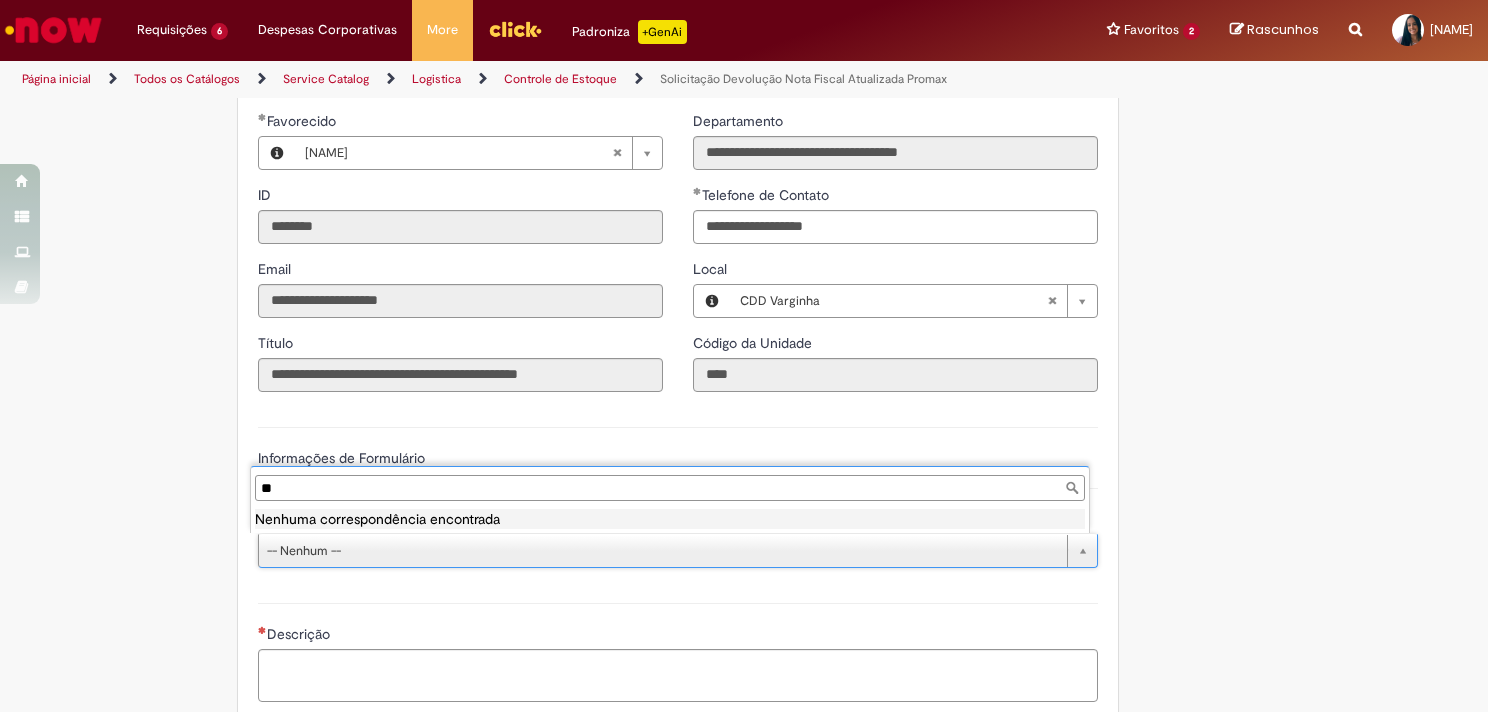 type on "*" 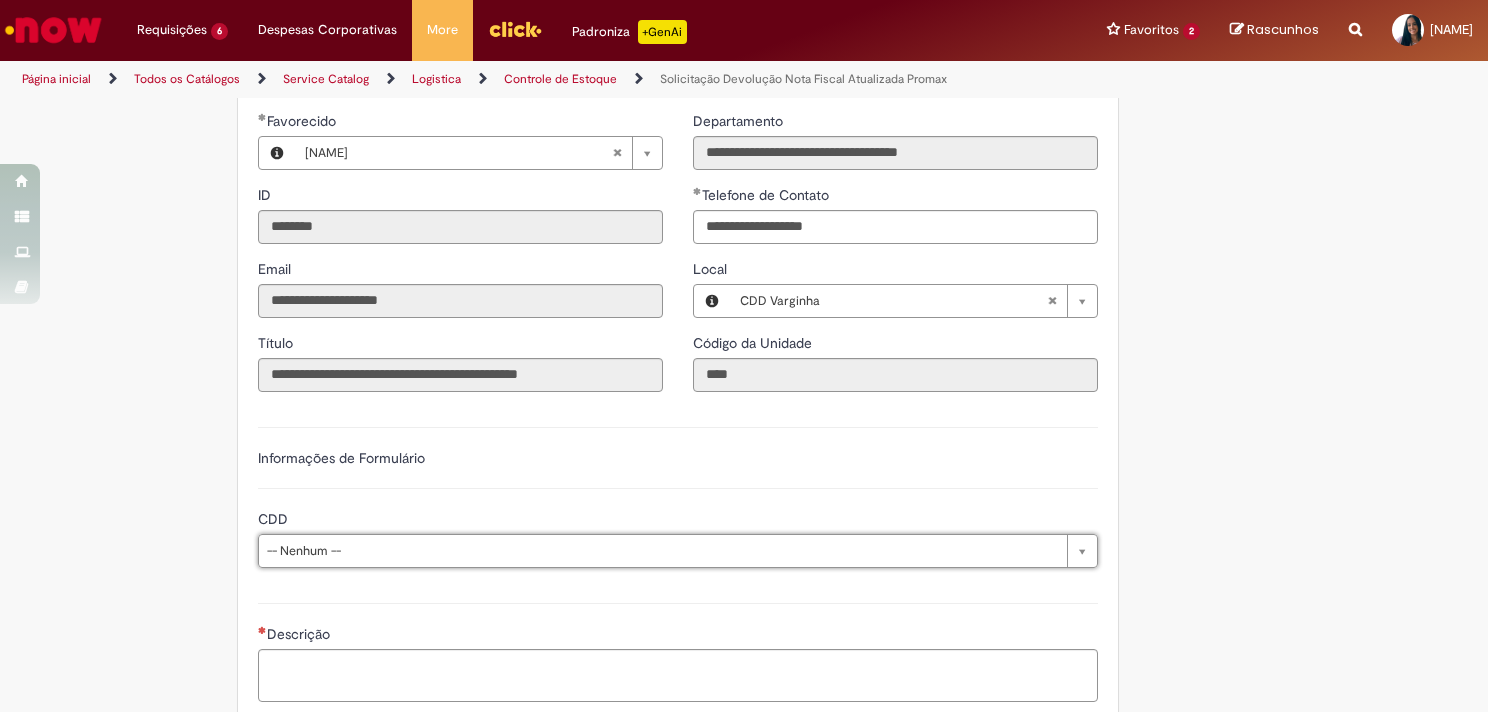 scroll, scrollTop: 800, scrollLeft: 0, axis: vertical 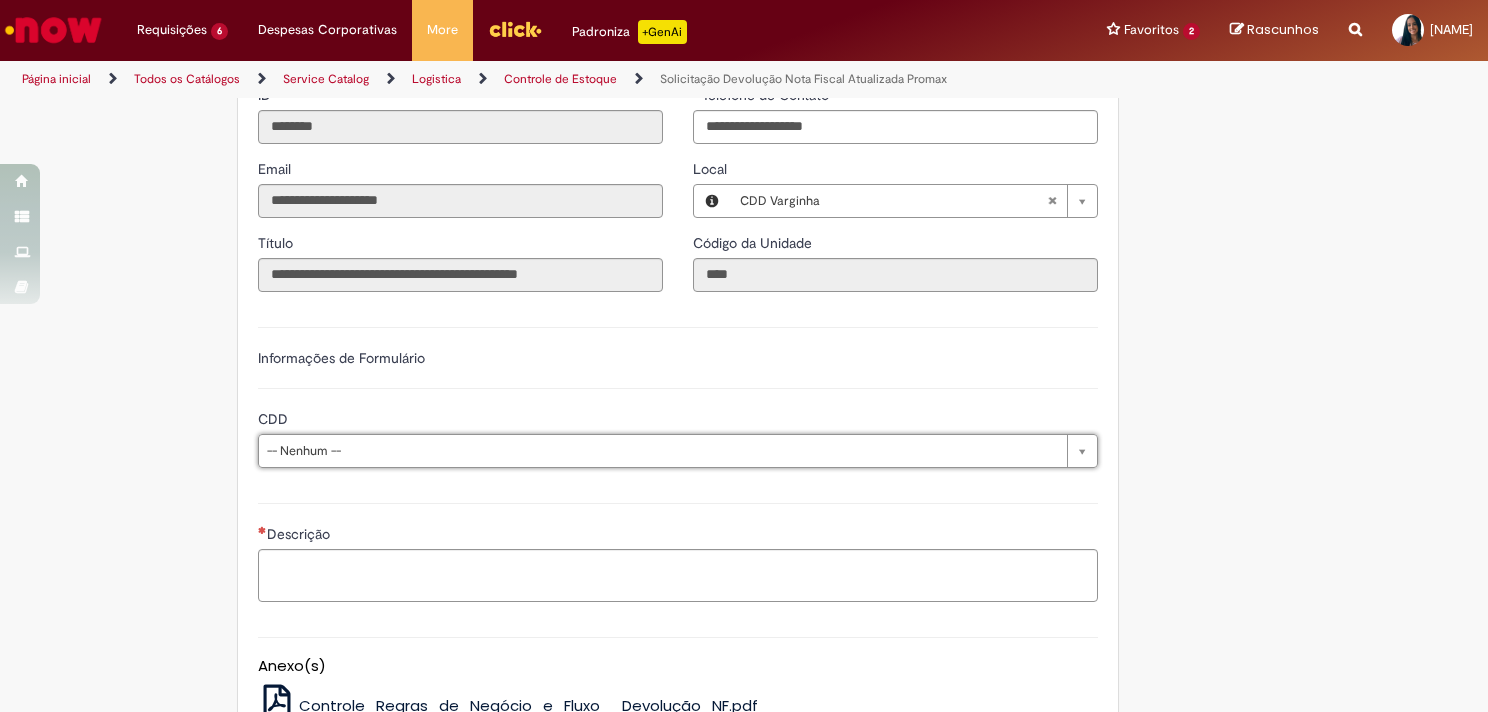 click on "Descrição" at bounding box center [678, 550] 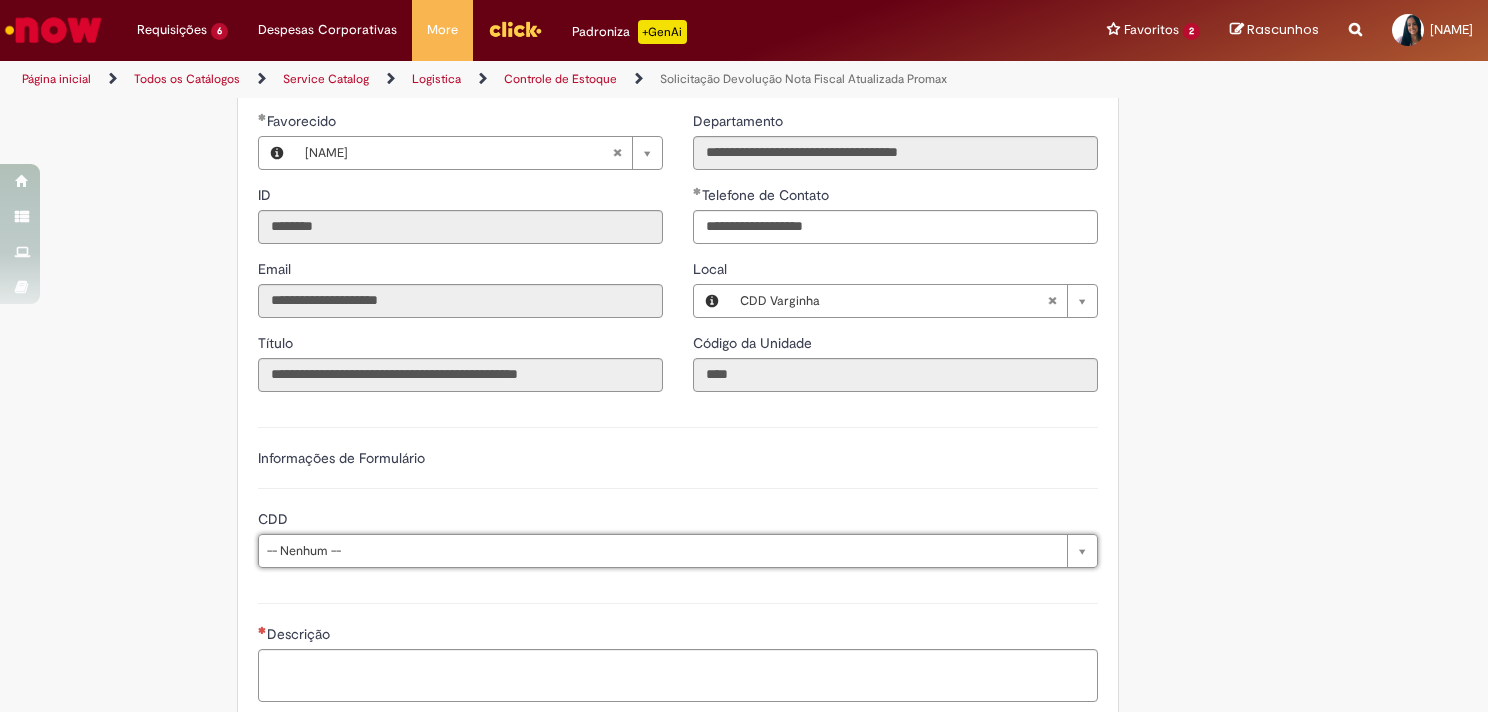 scroll, scrollTop: 800, scrollLeft: 0, axis: vertical 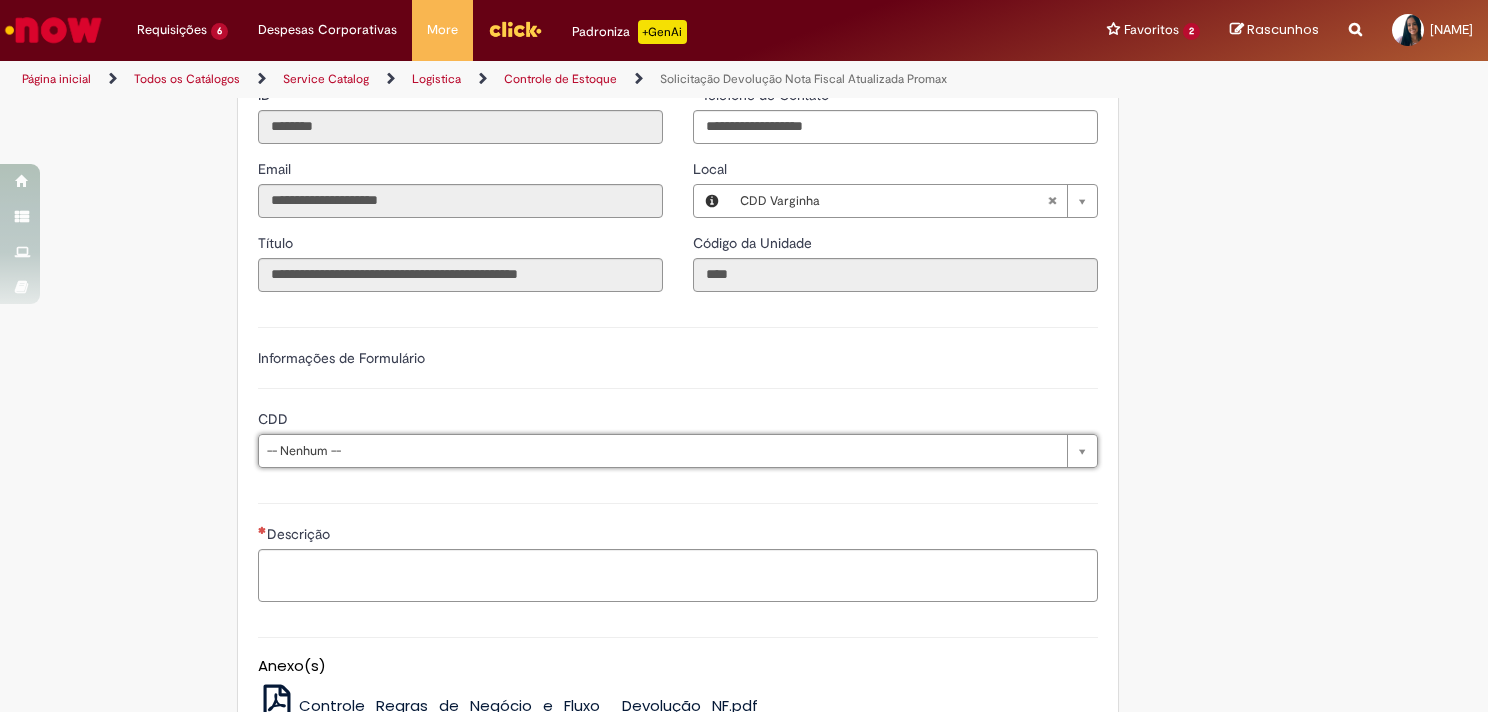 click on "CDD" at bounding box center [678, 421] 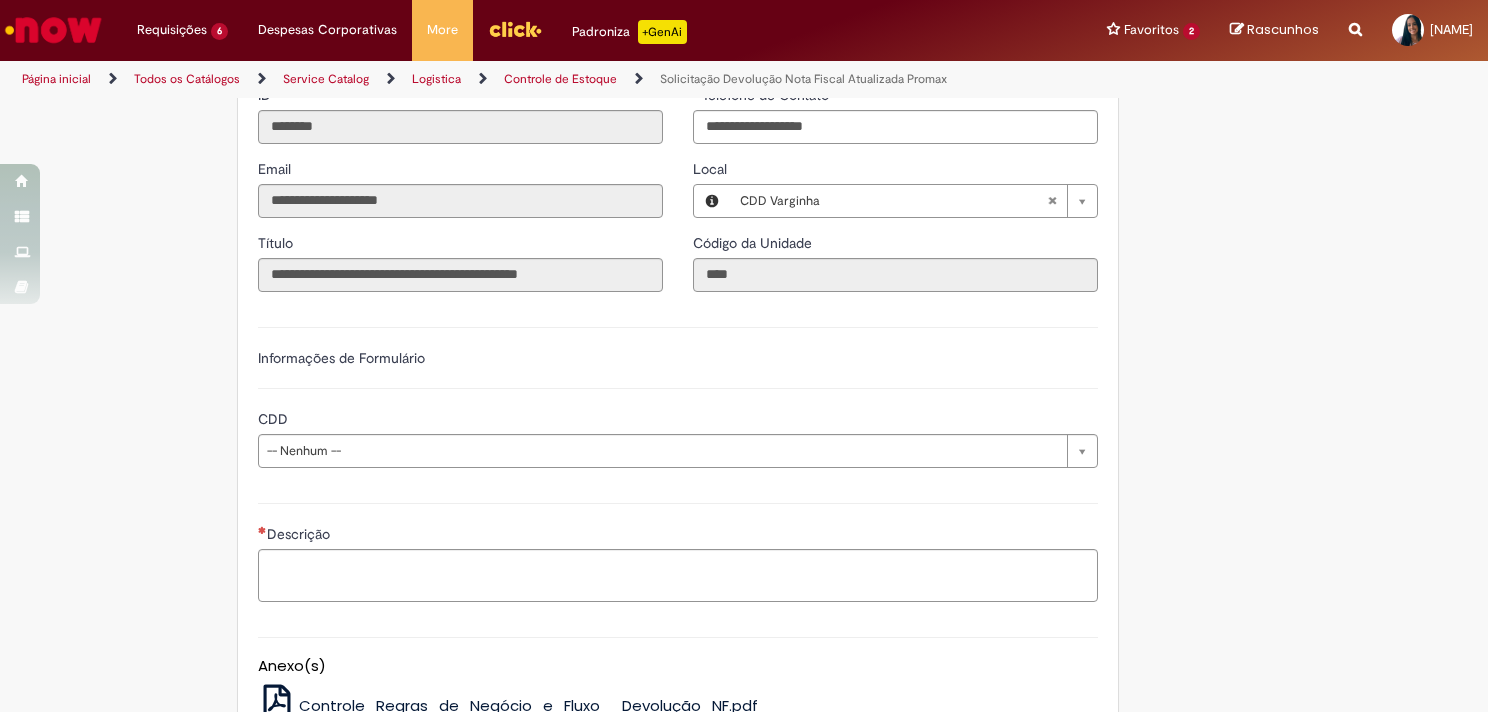 scroll, scrollTop: 700, scrollLeft: 0, axis: vertical 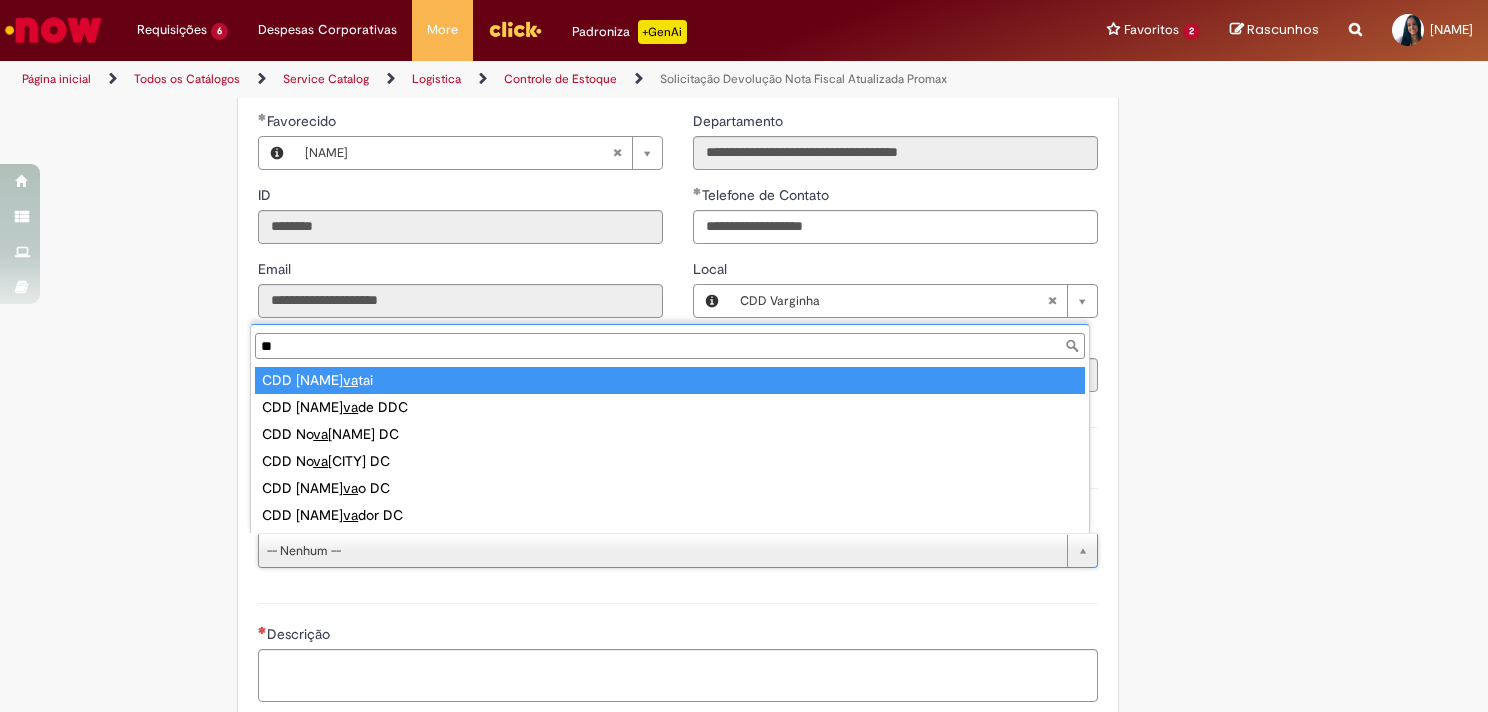 type on "*" 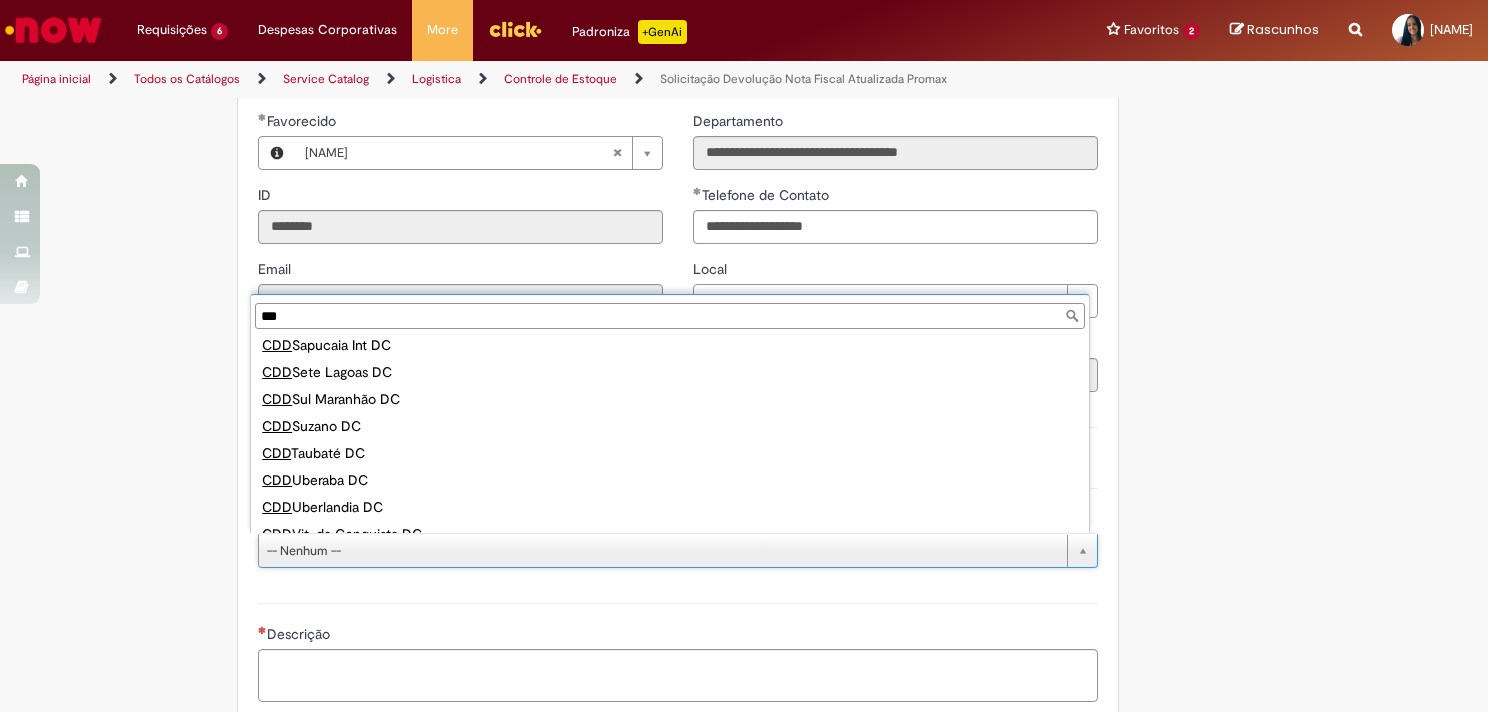 scroll, scrollTop: 2292, scrollLeft: 0, axis: vertical 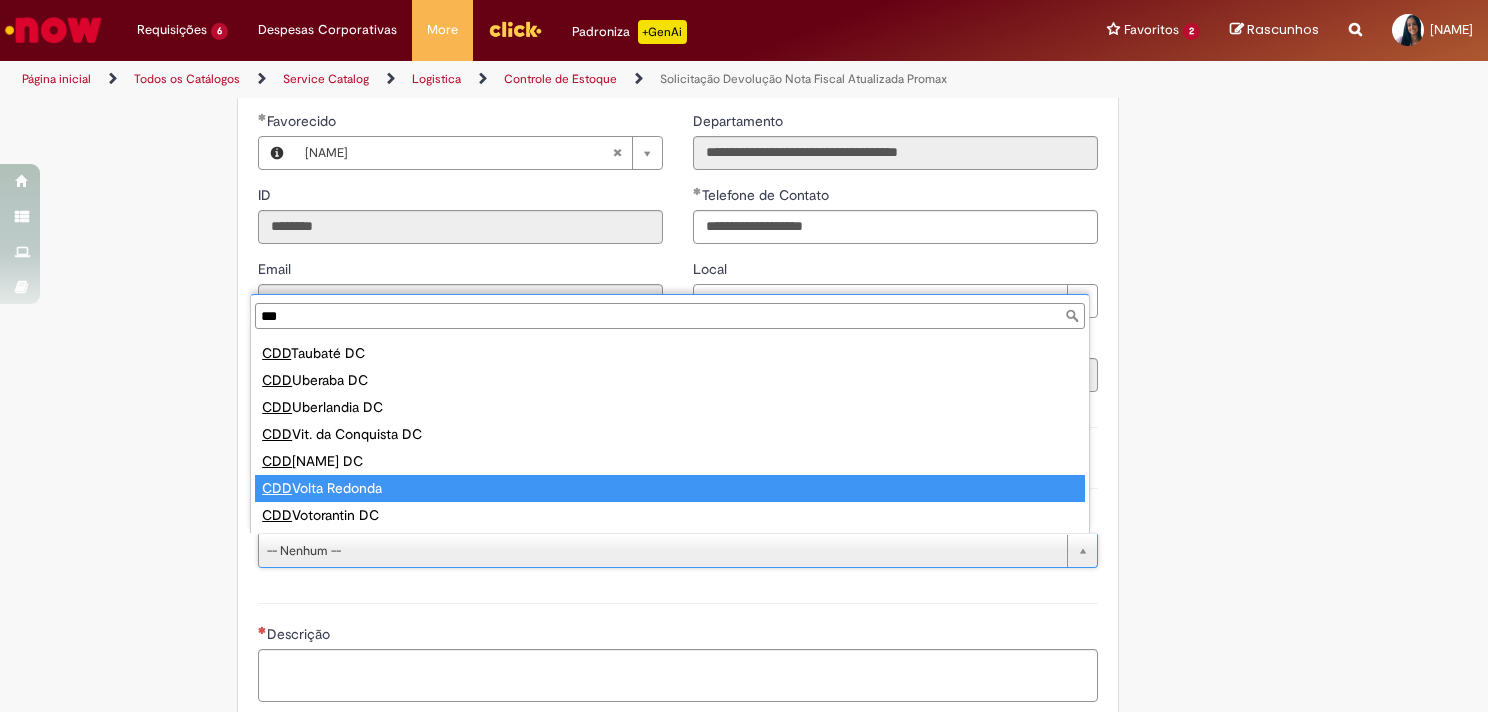 type on "***" 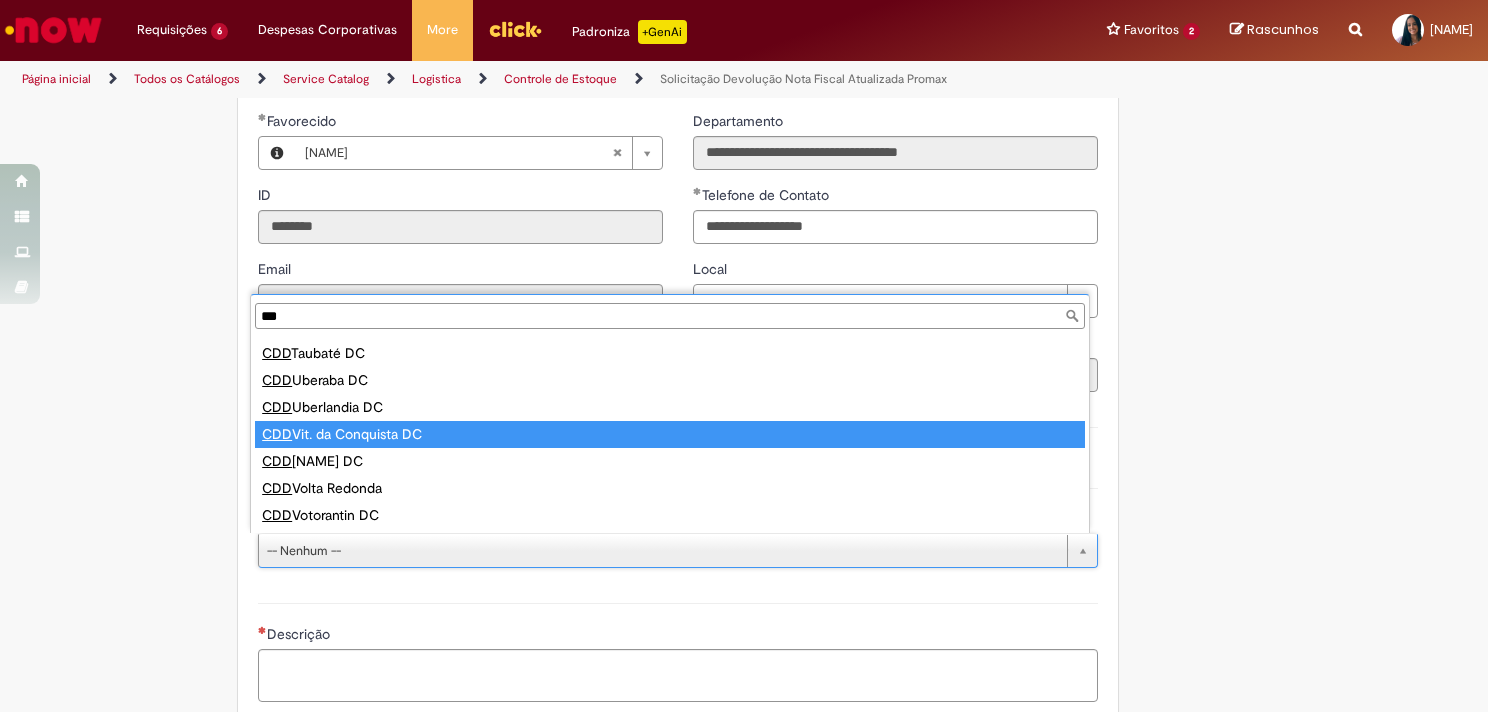 scroll, scrollTop: 1992, scrollLeft: 0, axis: vertical 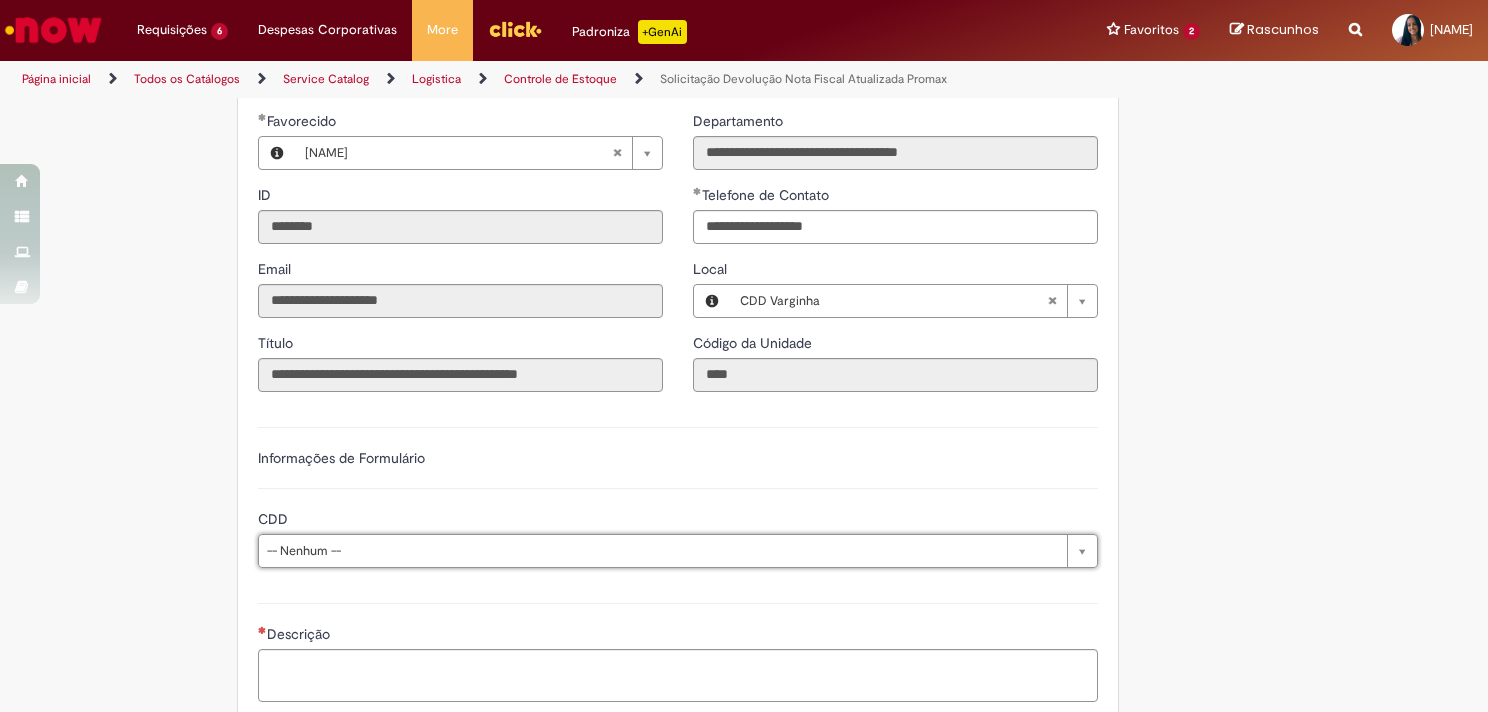 click on "Controle de Estoque" at bounding box center [560, 79] 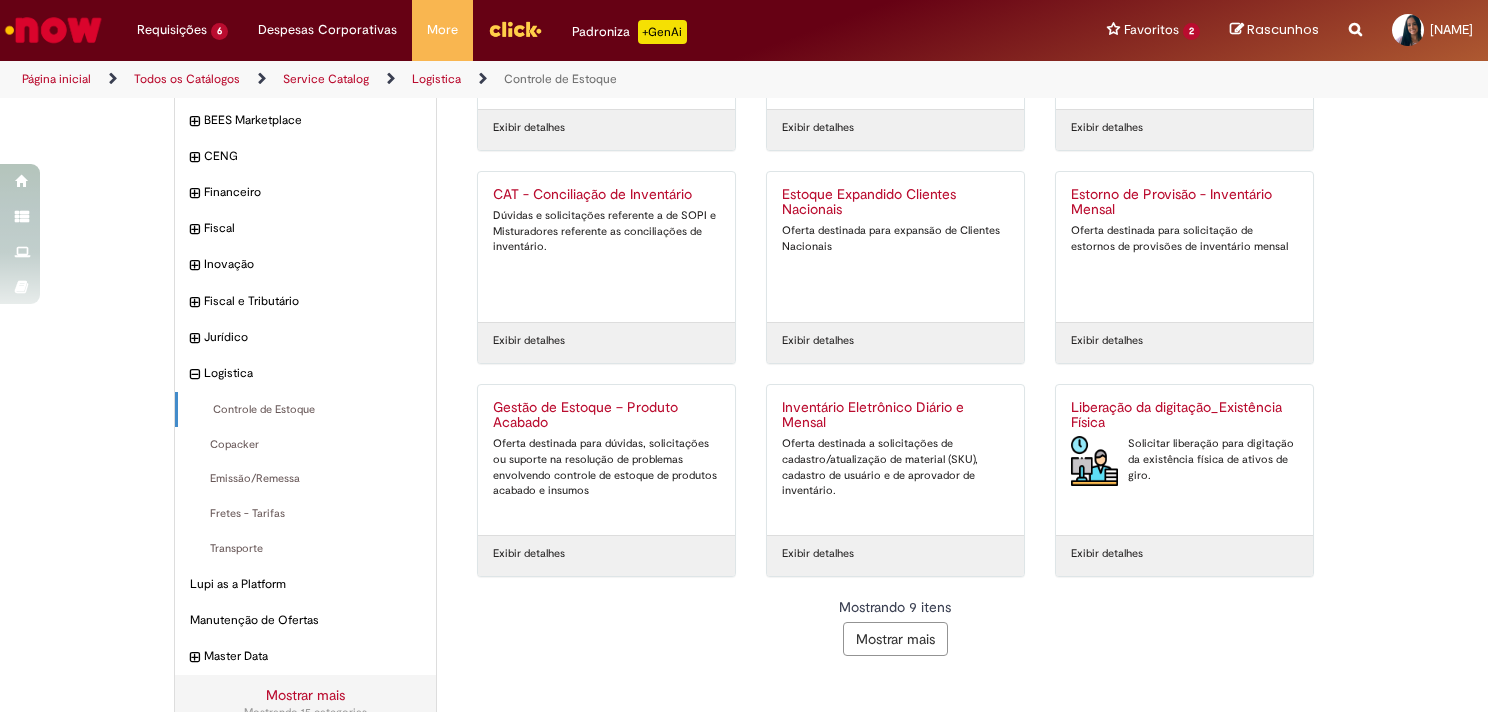 scroll, scrollTop: 241, scrollLeft: 0, axis: vertical 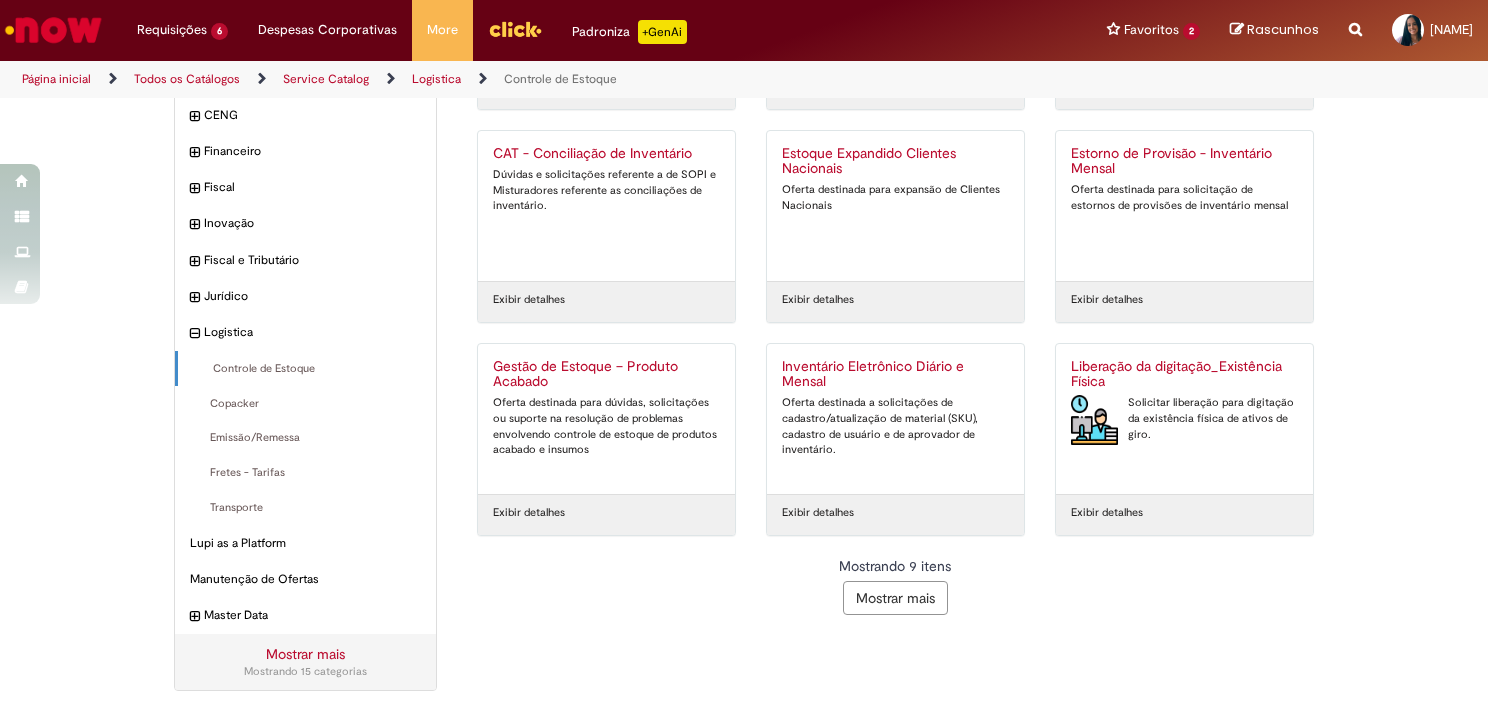 click on "Mostrar mais" at bounding box center (895, 598) 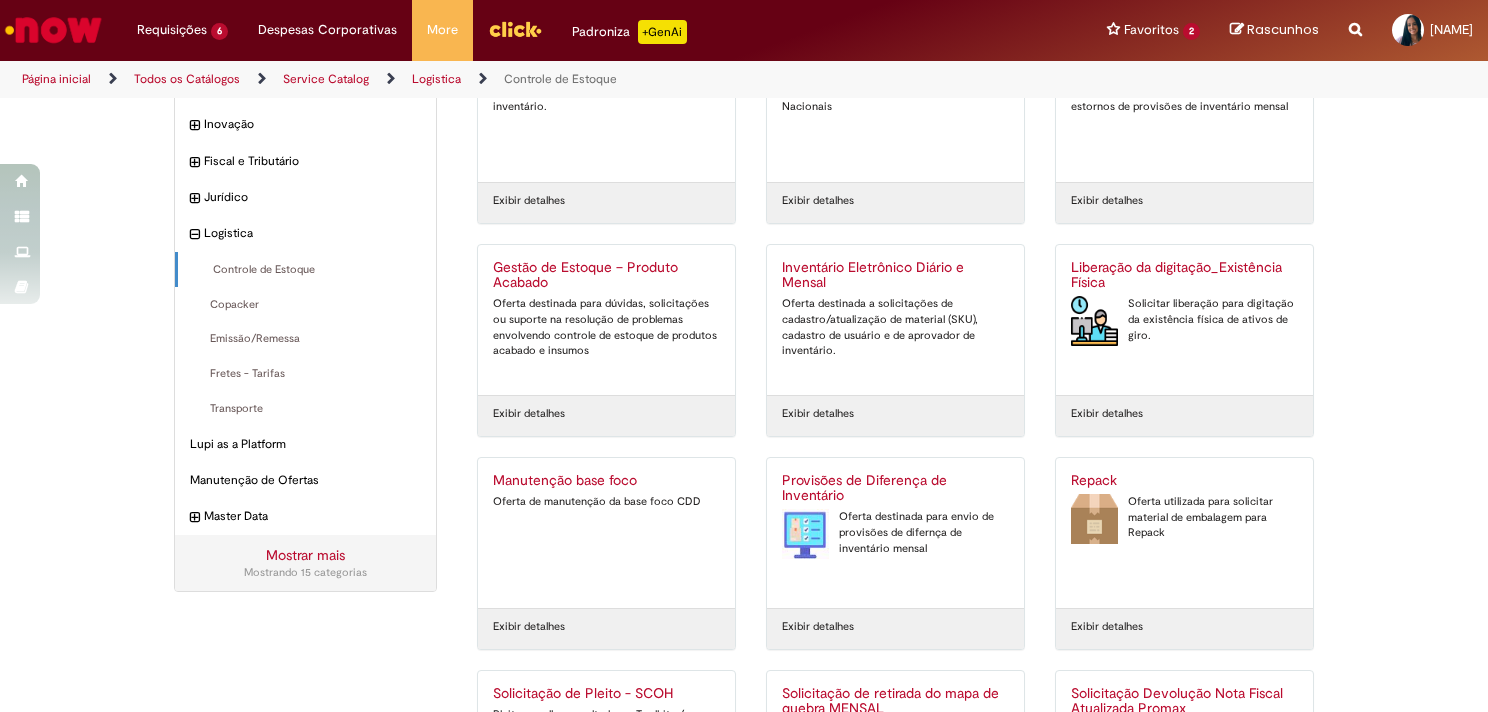 scroll, scrollTop: 508, scrollLeft: 0, axis: vertical 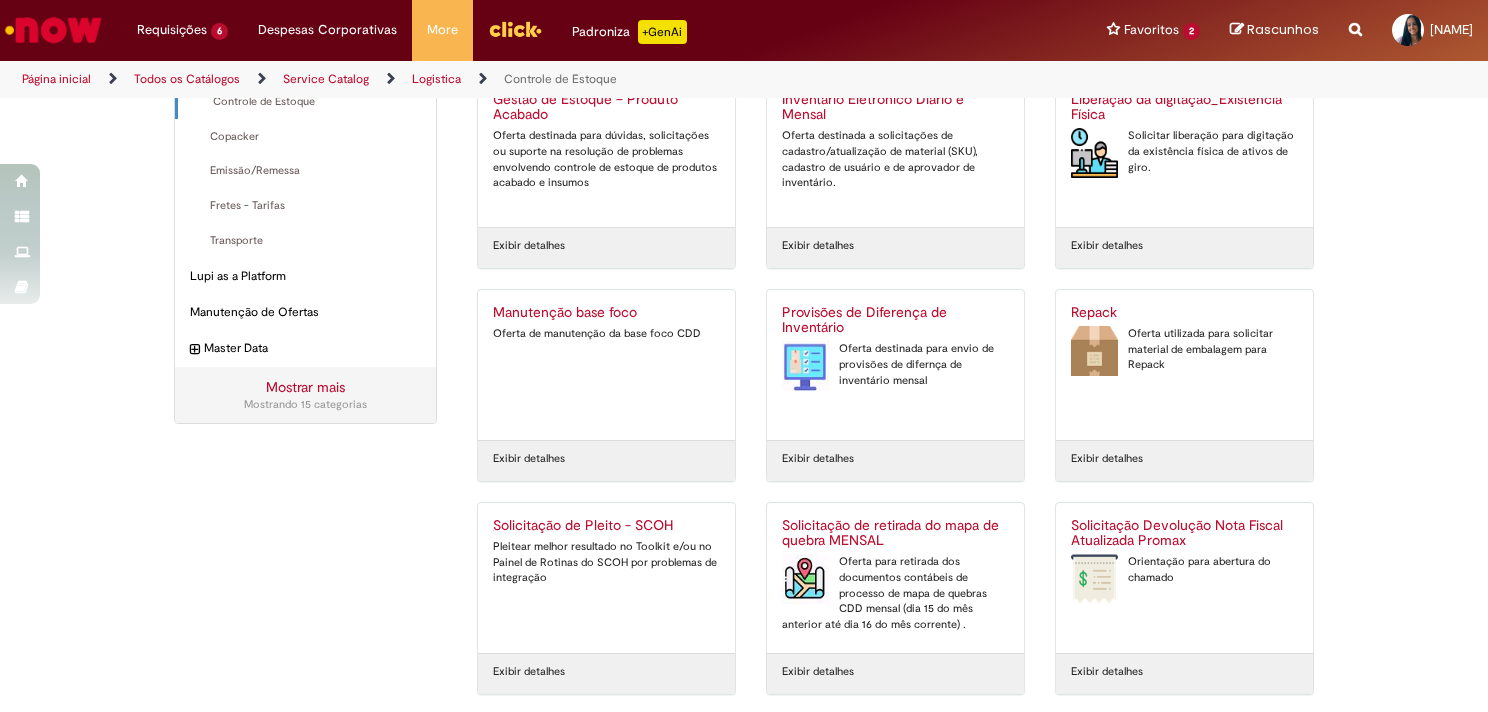 click on "Solicitação Devolução Nota Fiscal Atualizada Promax" at bounding box center (1184, 534) 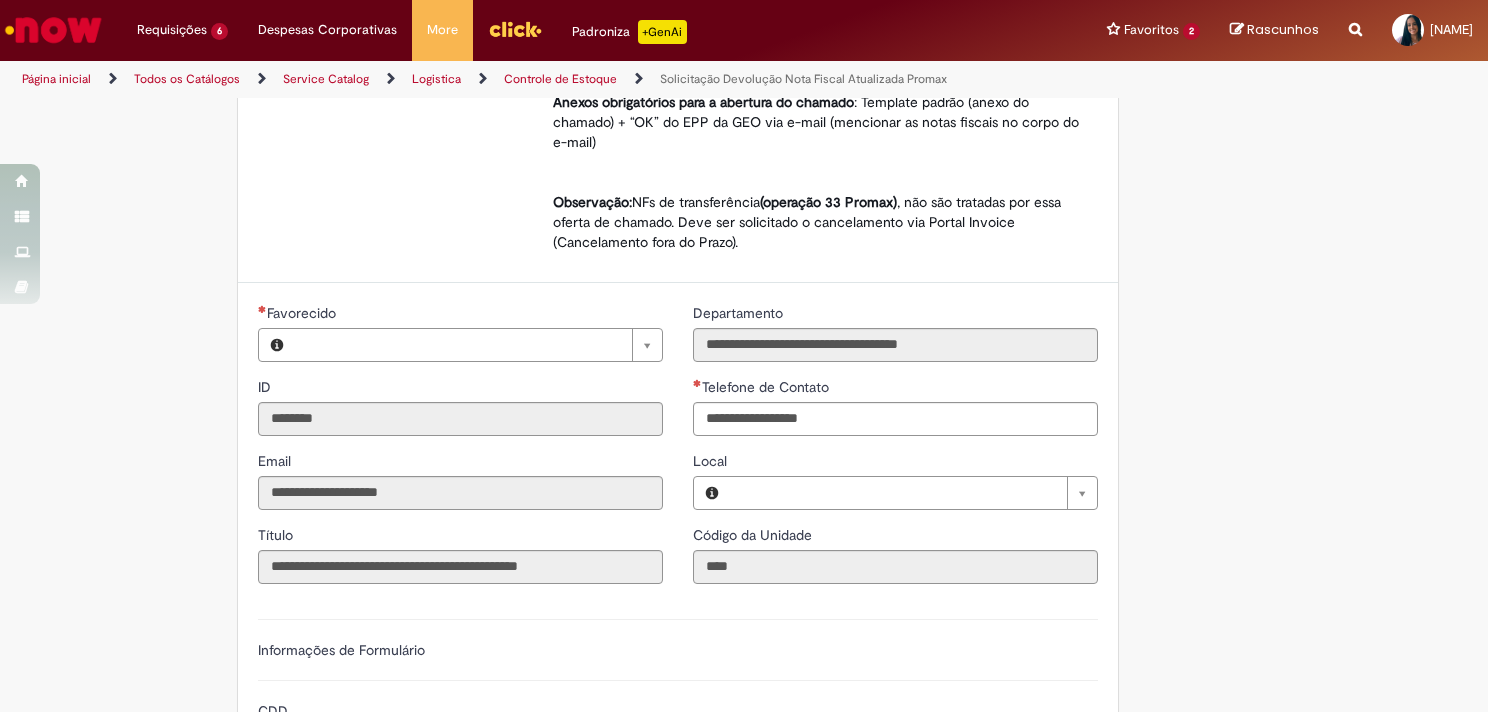 scroll, scrollTop: 0, scrollLeft: 0, axis: both 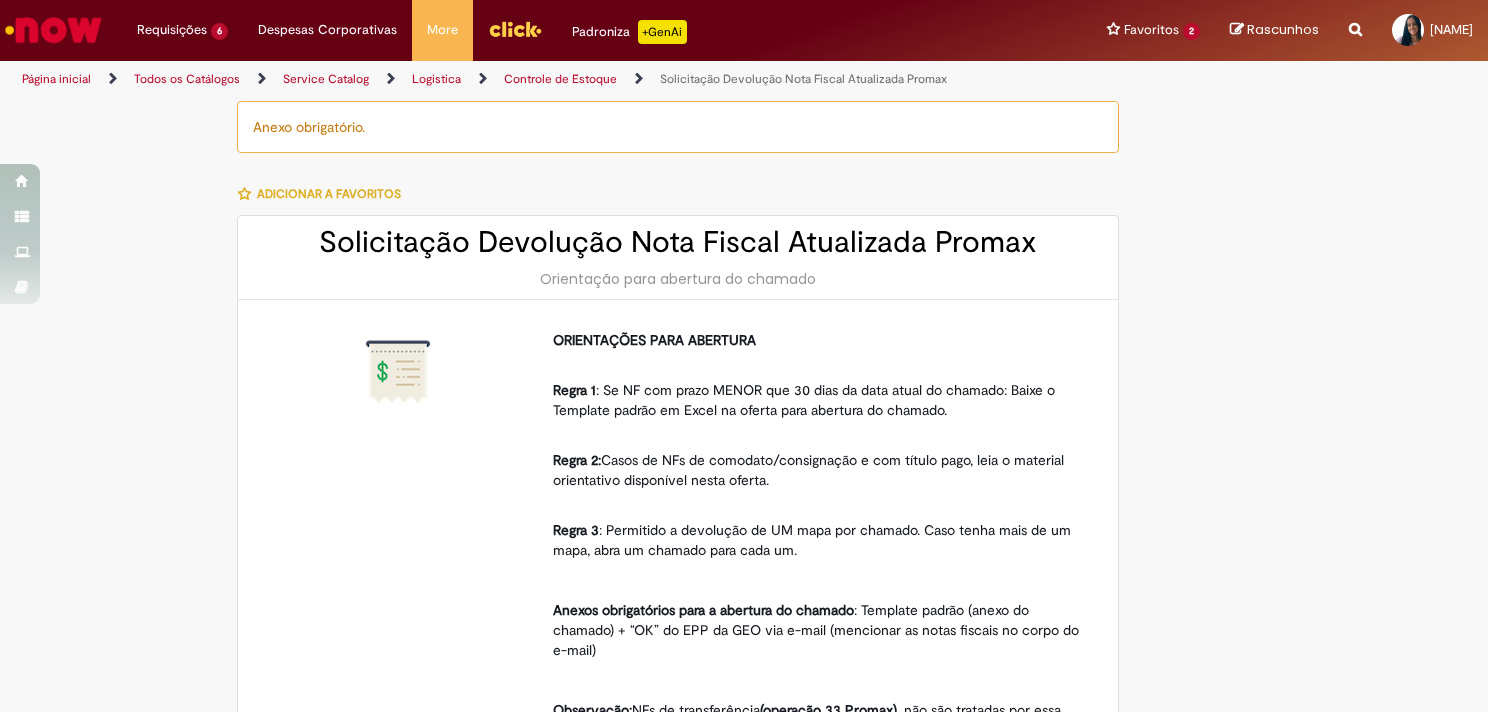 type on "**********" 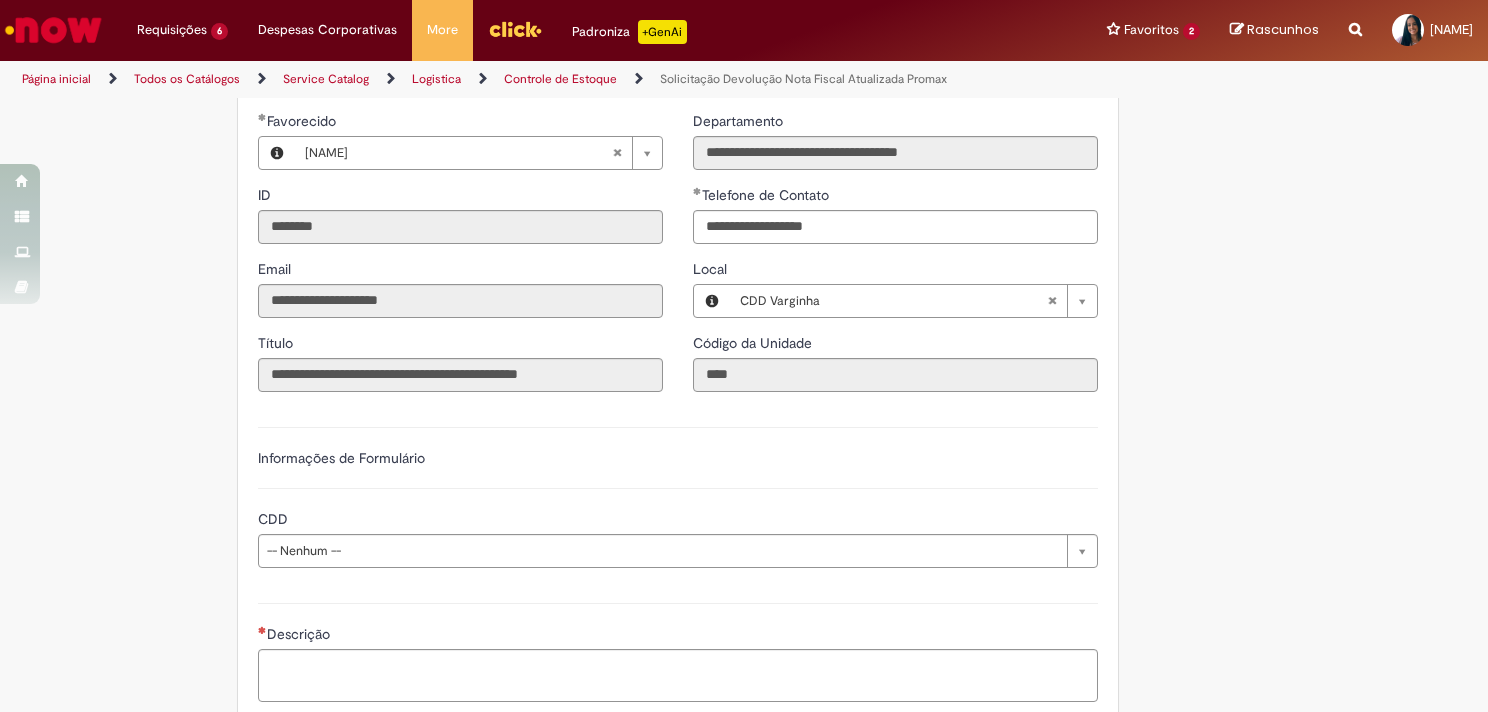 scroll, scrollTop: 800, scrollLeft: 0, axis: vertical 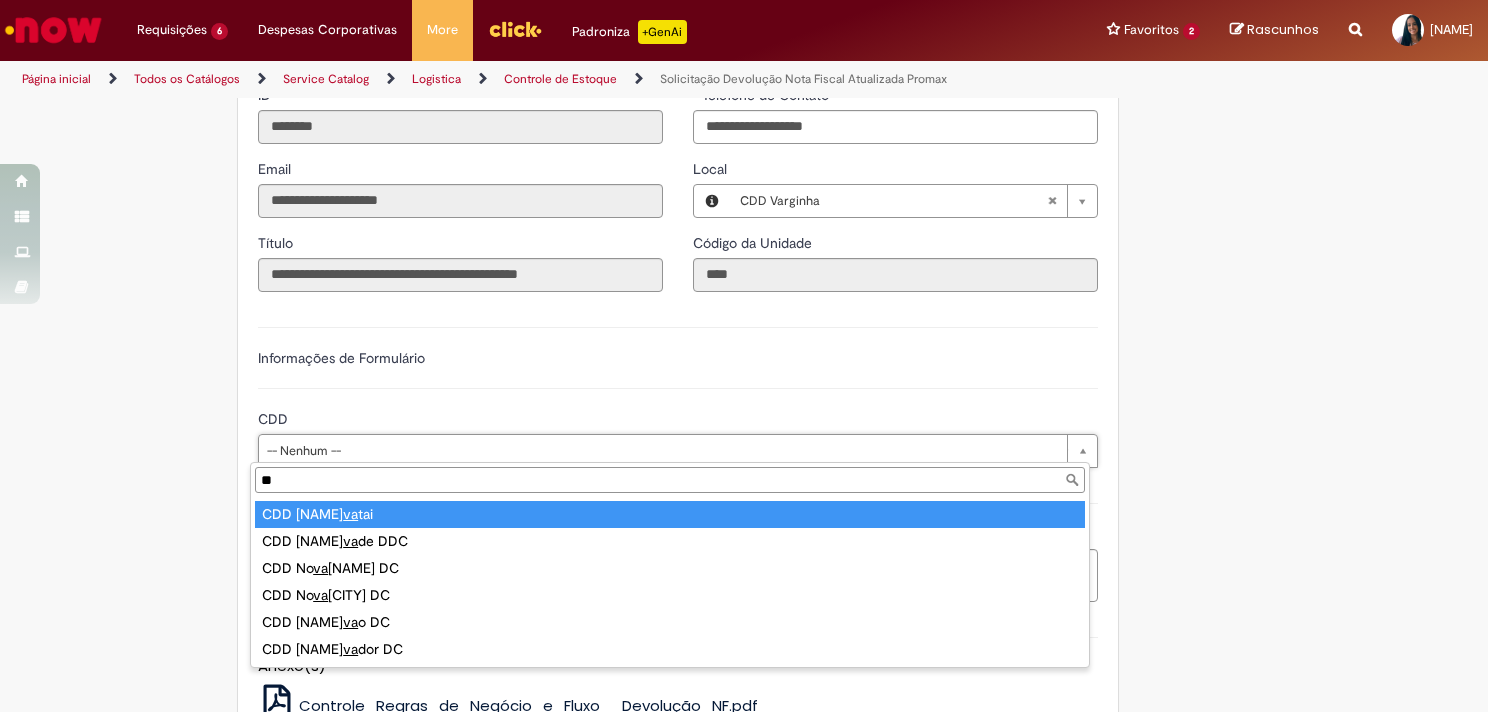 type on "***" 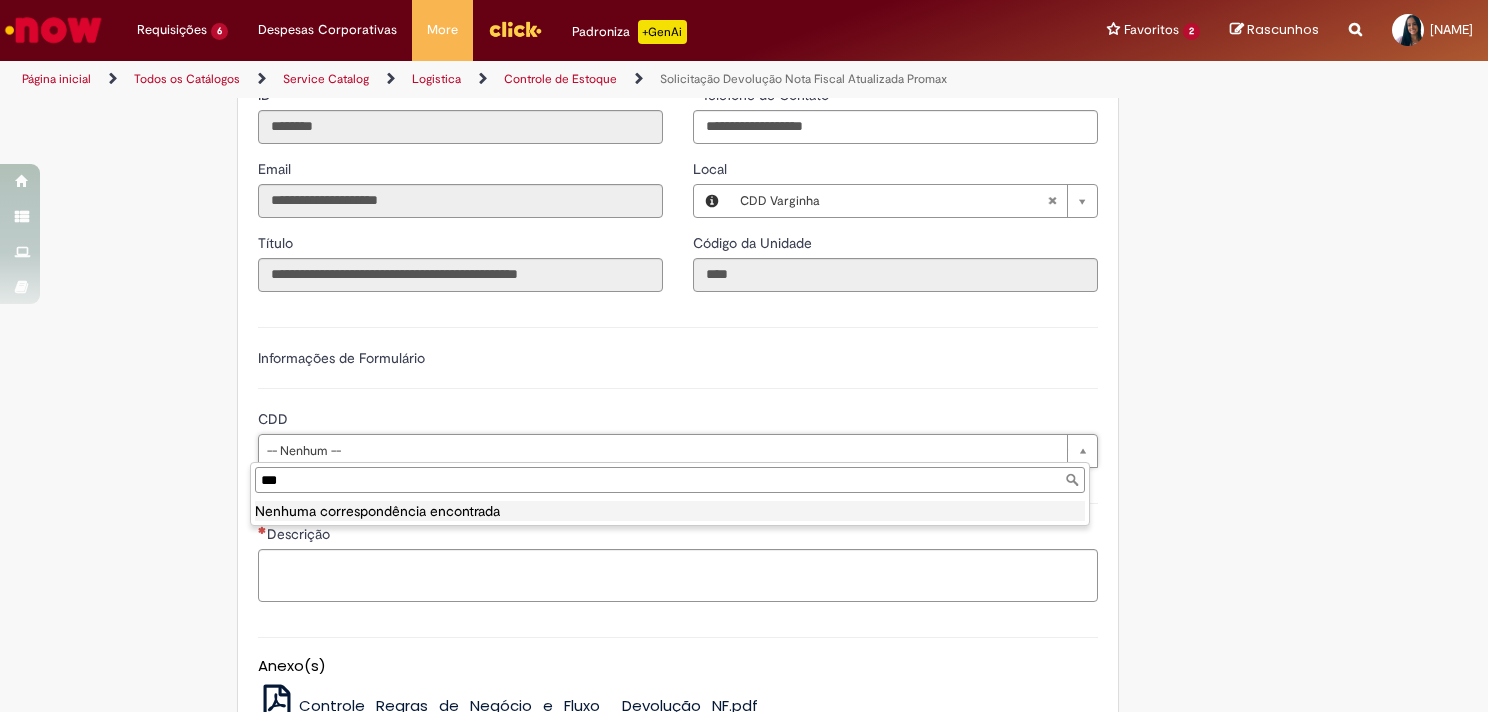 type 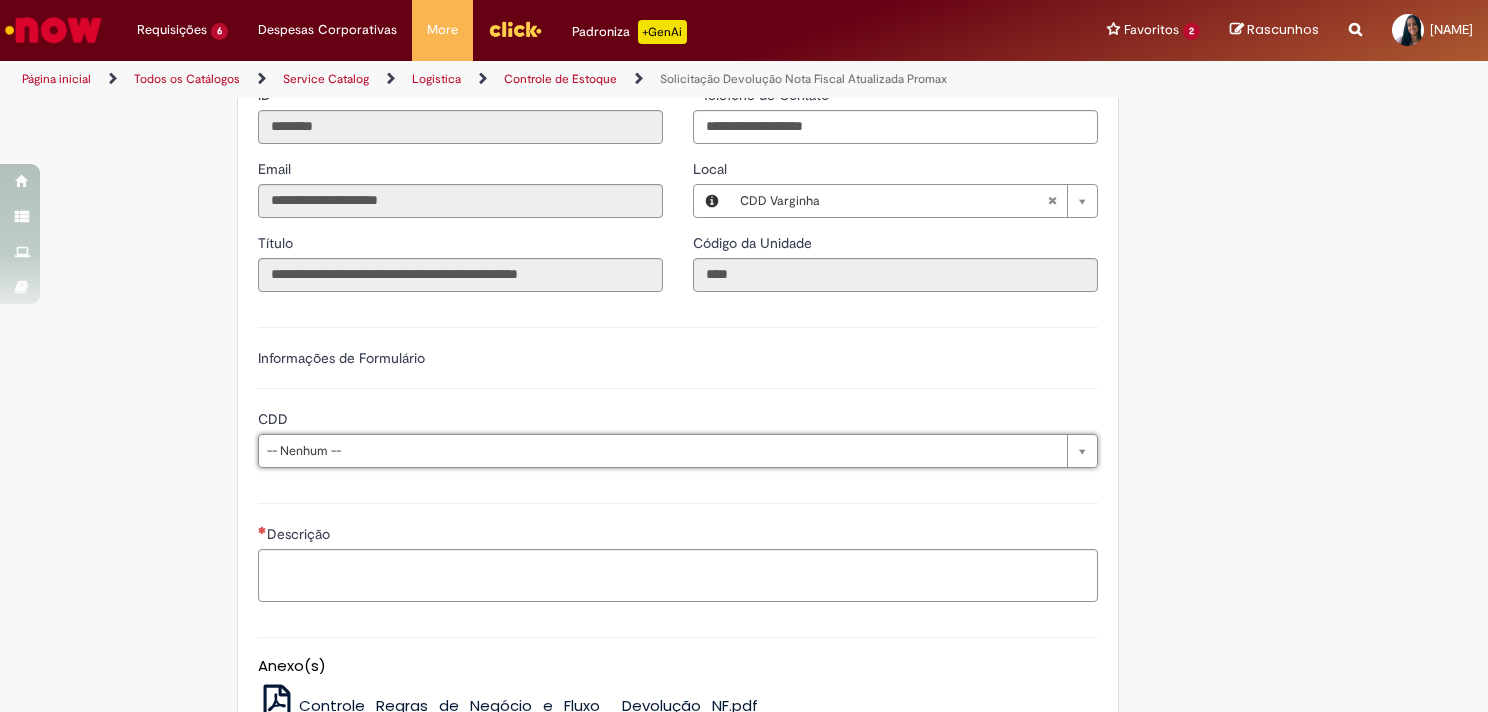 type on "*" 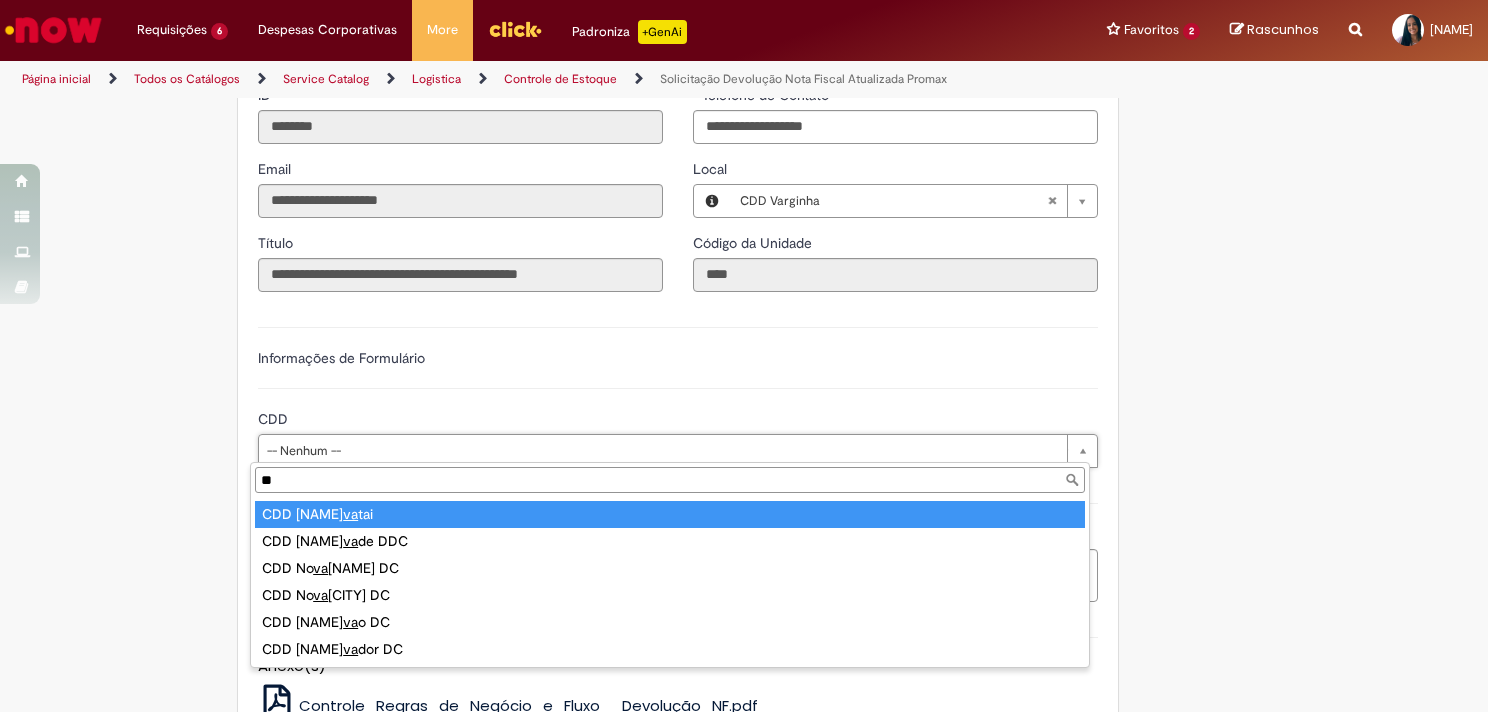type on "*" 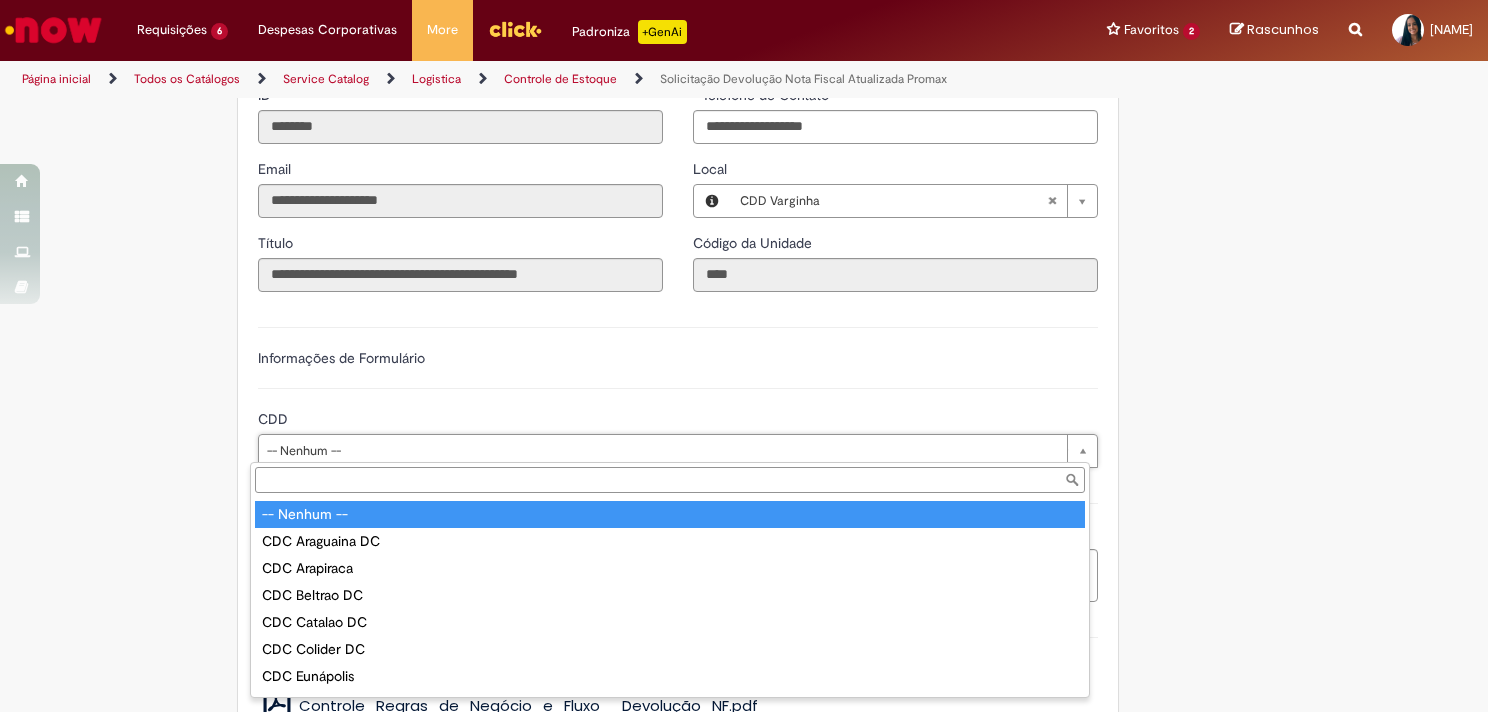 type 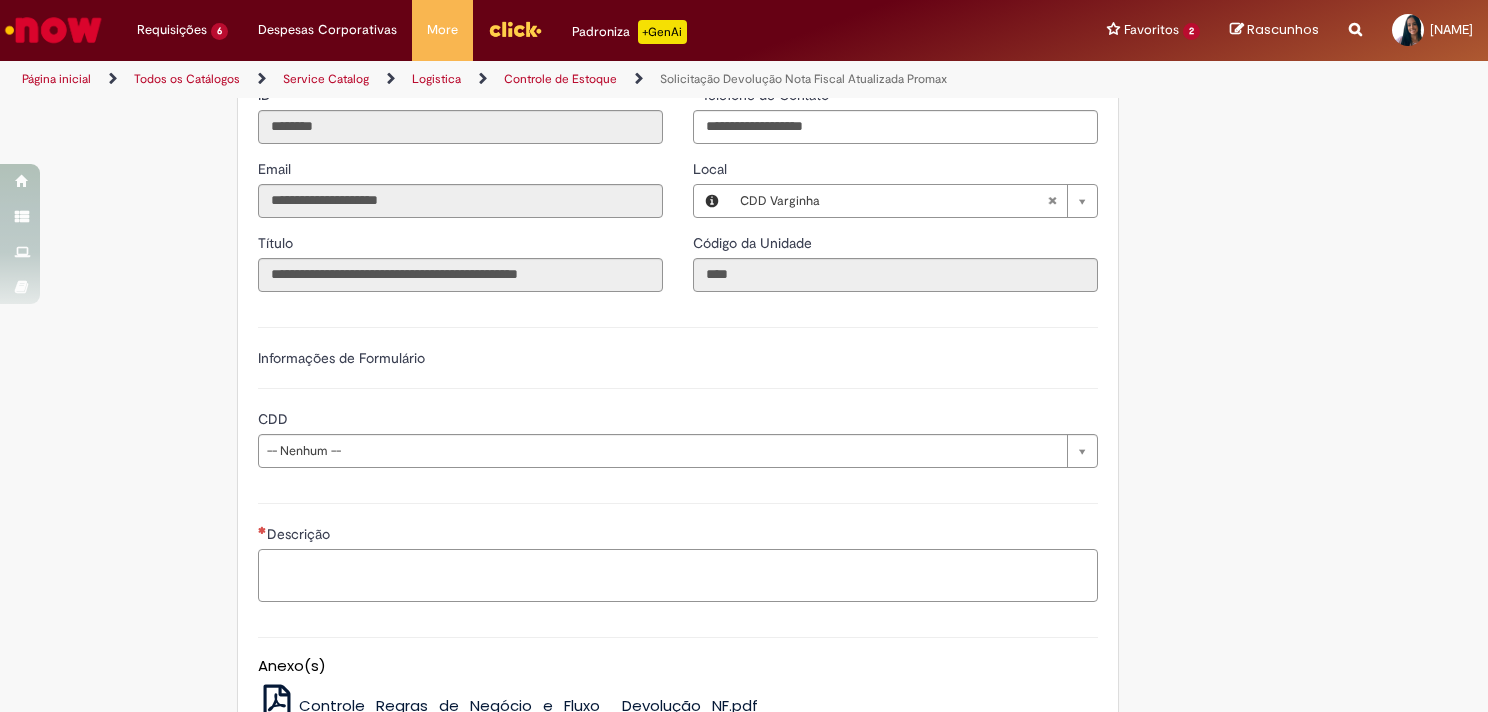 click on "Descrição" at bounding box center (678, 576) 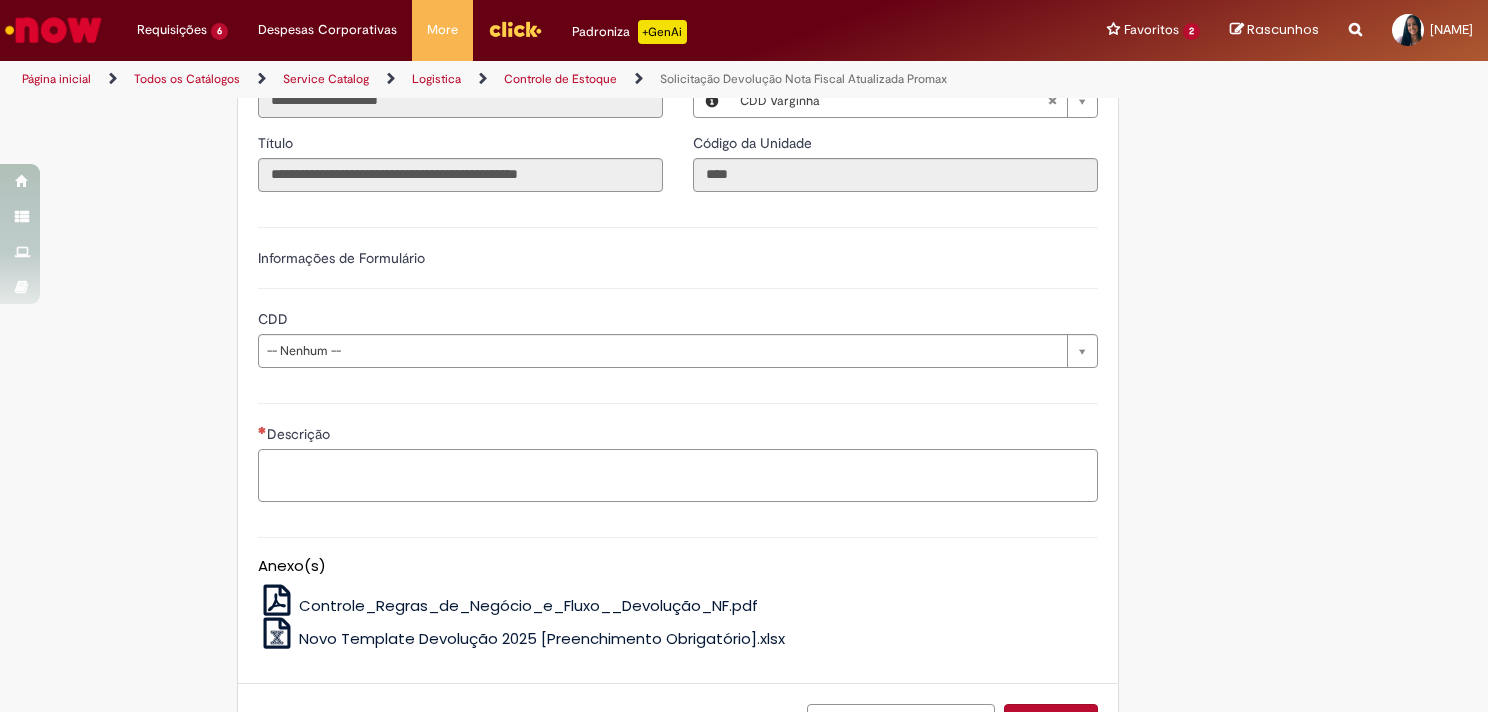 scroll, scrollTop: 1000, scrollLeft: 0, axis: vertical 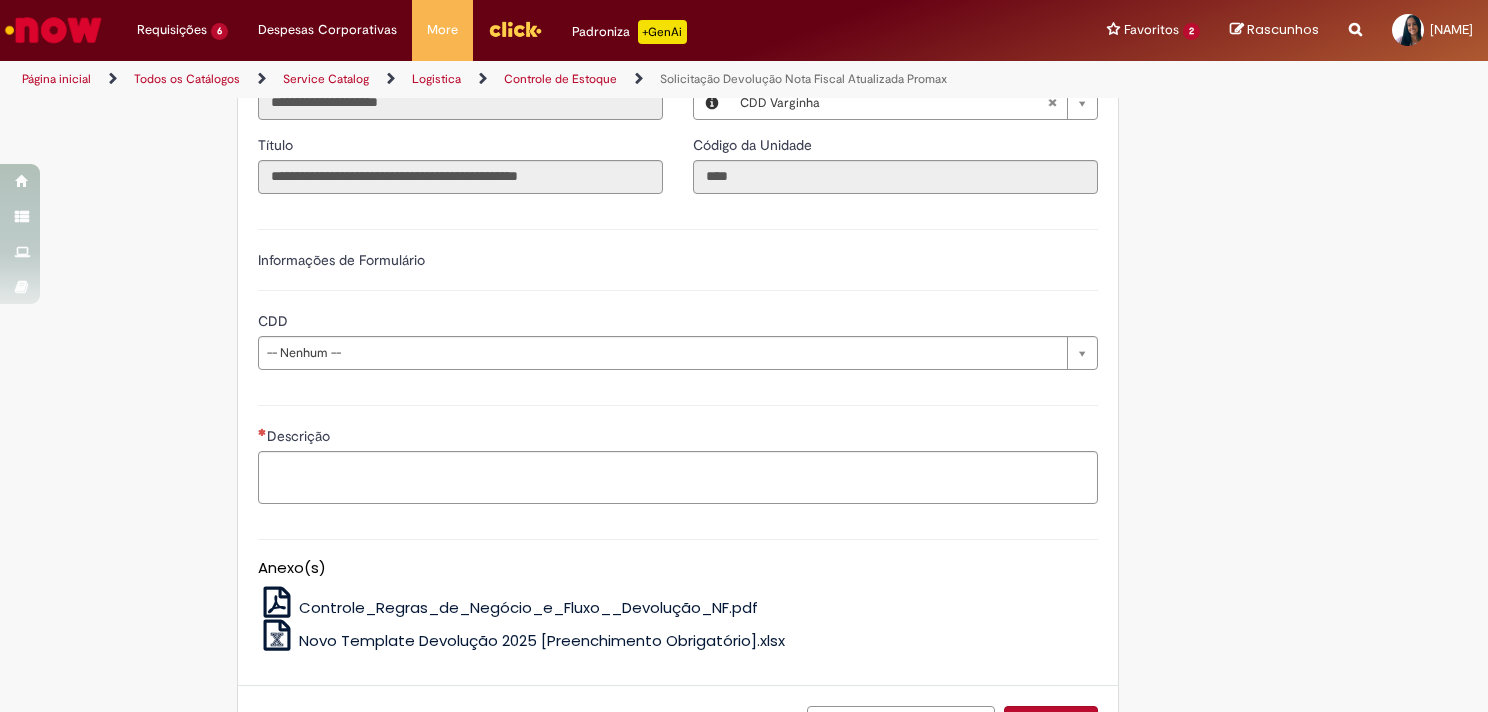 click on "Controle_Regras_de_Negócio_e_Fluxo__Devolução_NF.pdf" at bounding box center [528, 607] 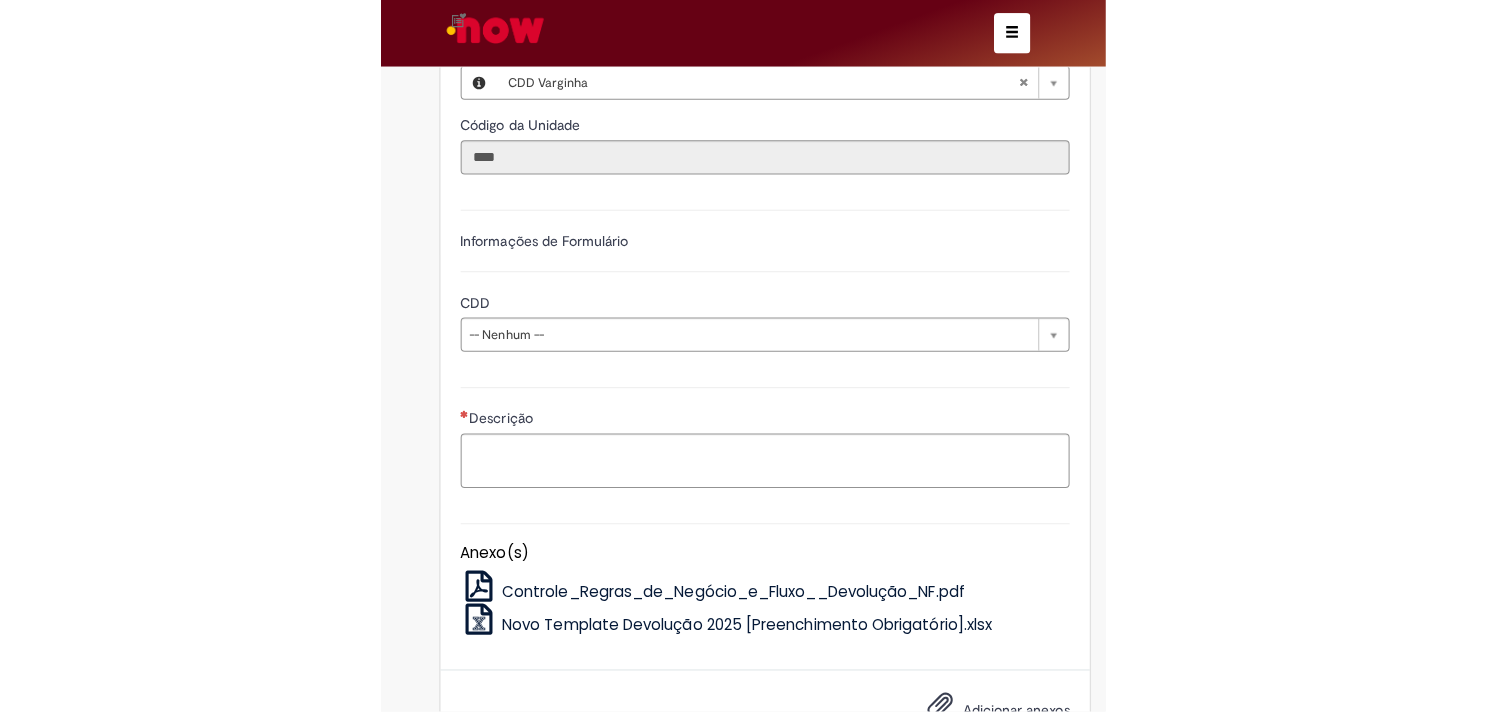 scroll, scrollTop: 1498, scrollLeft: 0, axis: vertical 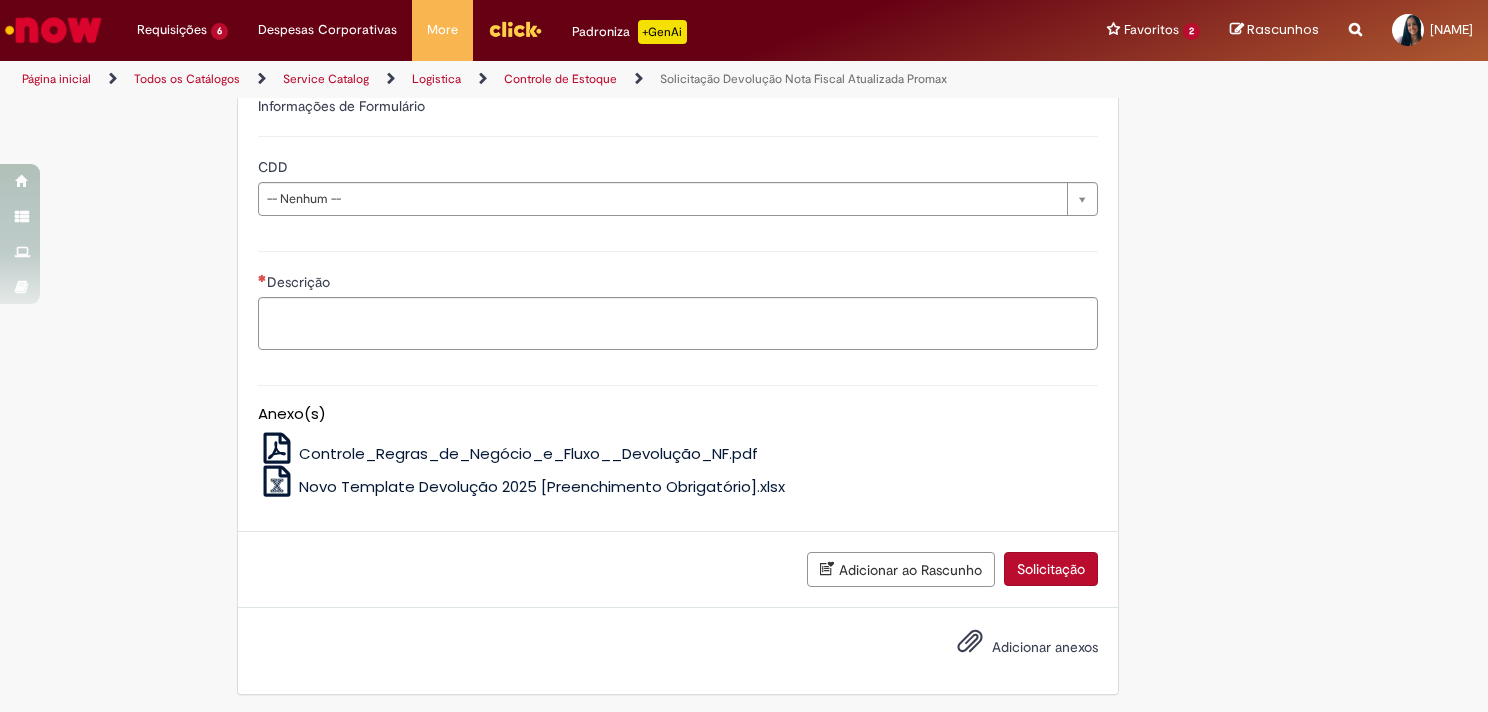 click on "Tire dúvidas com LupiAssist    +GenAI
Oi! Eu sou LupiAssist, uma Inteligência Artificial Generativa em constante aprendizado   Meu conteúdo é monitorado para trazer uma melhor experiência
Dúvidas comuns:
Só mais um instante, estou consultando nossas bases de conhecimento  e escrevendo a melhor resposta pra você!
Title
Lorem ipsum dolor sit amet    Fazer uma nova pergunta
Gerei esta resposta utilizando IA Generativa em conjunto com os nossos padrões. Em caso de divergência, os documentos oficiais prevalecerão.
Saiba mais em:
Ou ligue para:
E aí, te ajudei?
Sim, obrigado!" at bounding box center (744, -118) 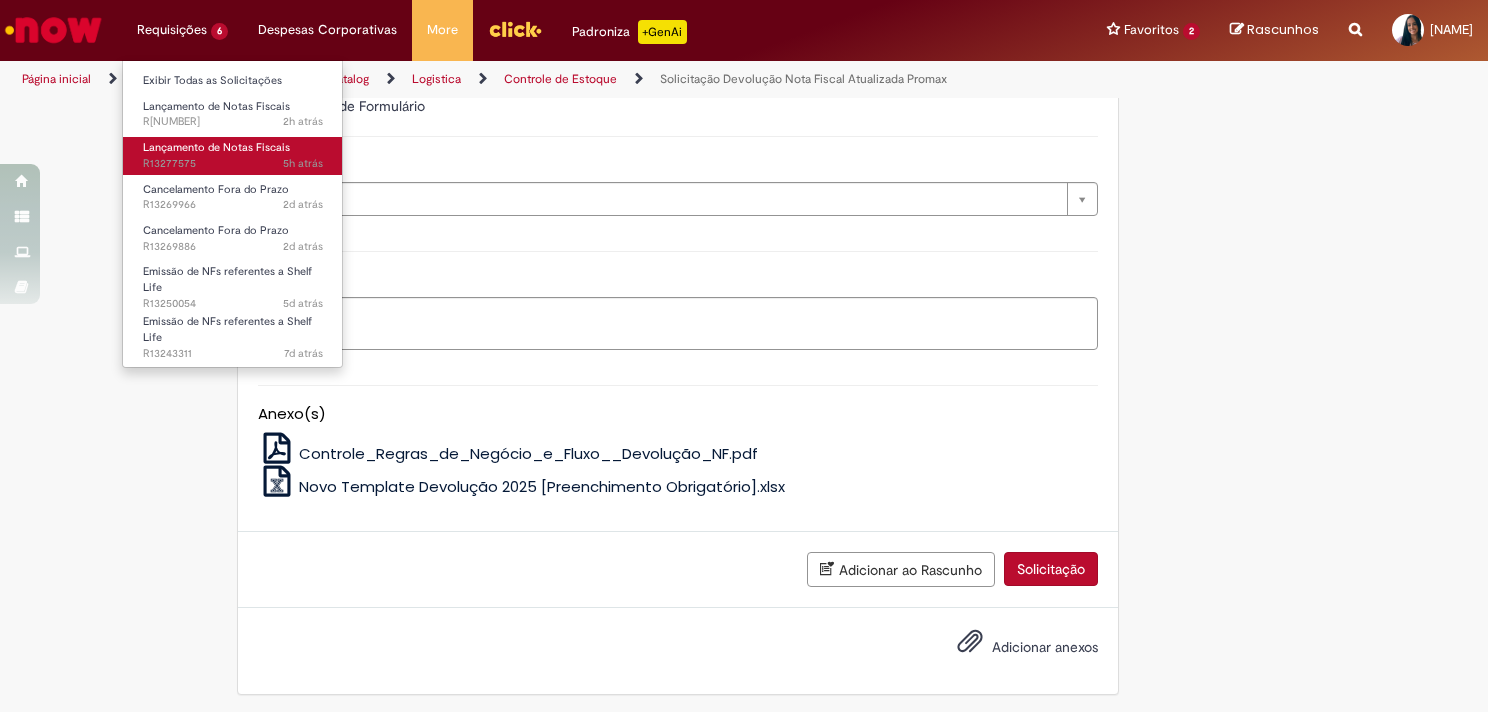 click on "Lançamento de Notas Fiscais" at bounding box center [216, 147] 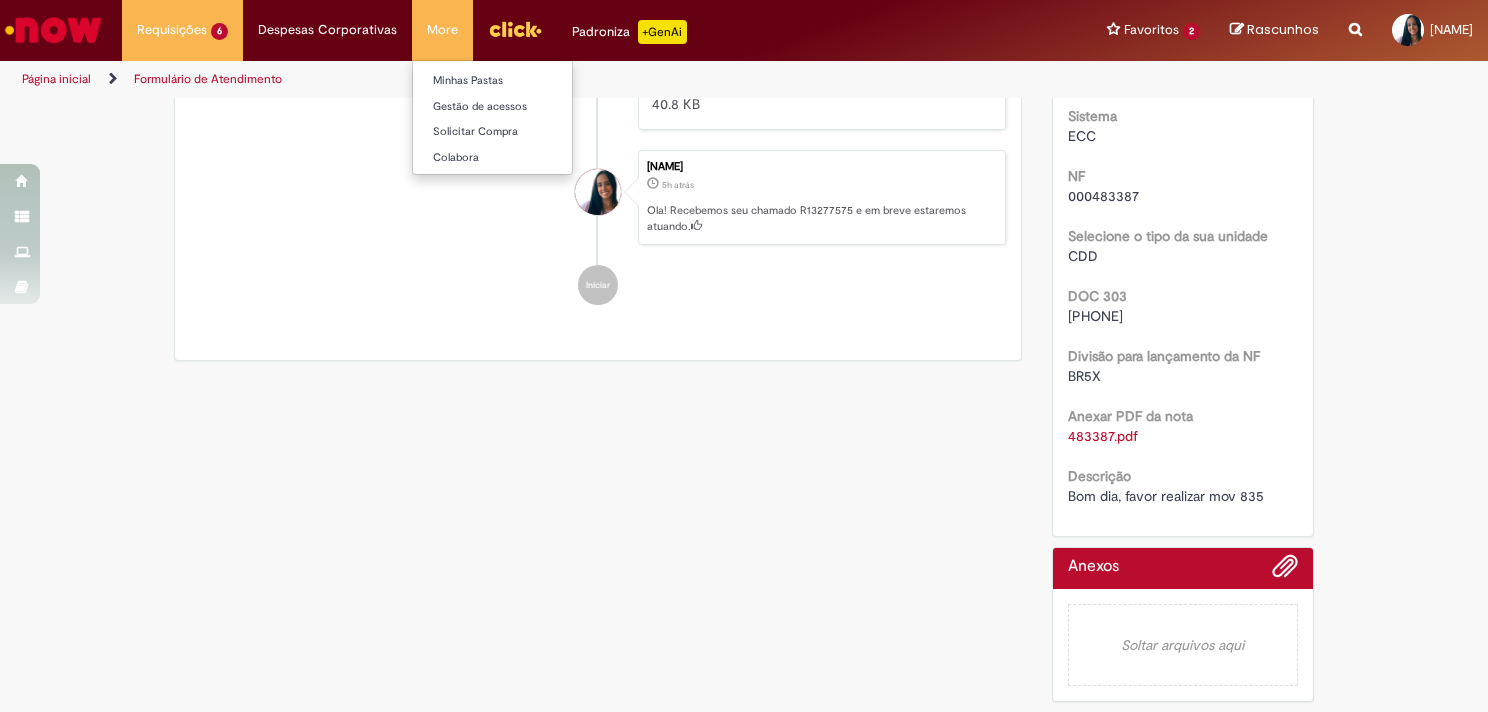 scroll, scrollTop: 0, scrollLeft: 0, axis: both 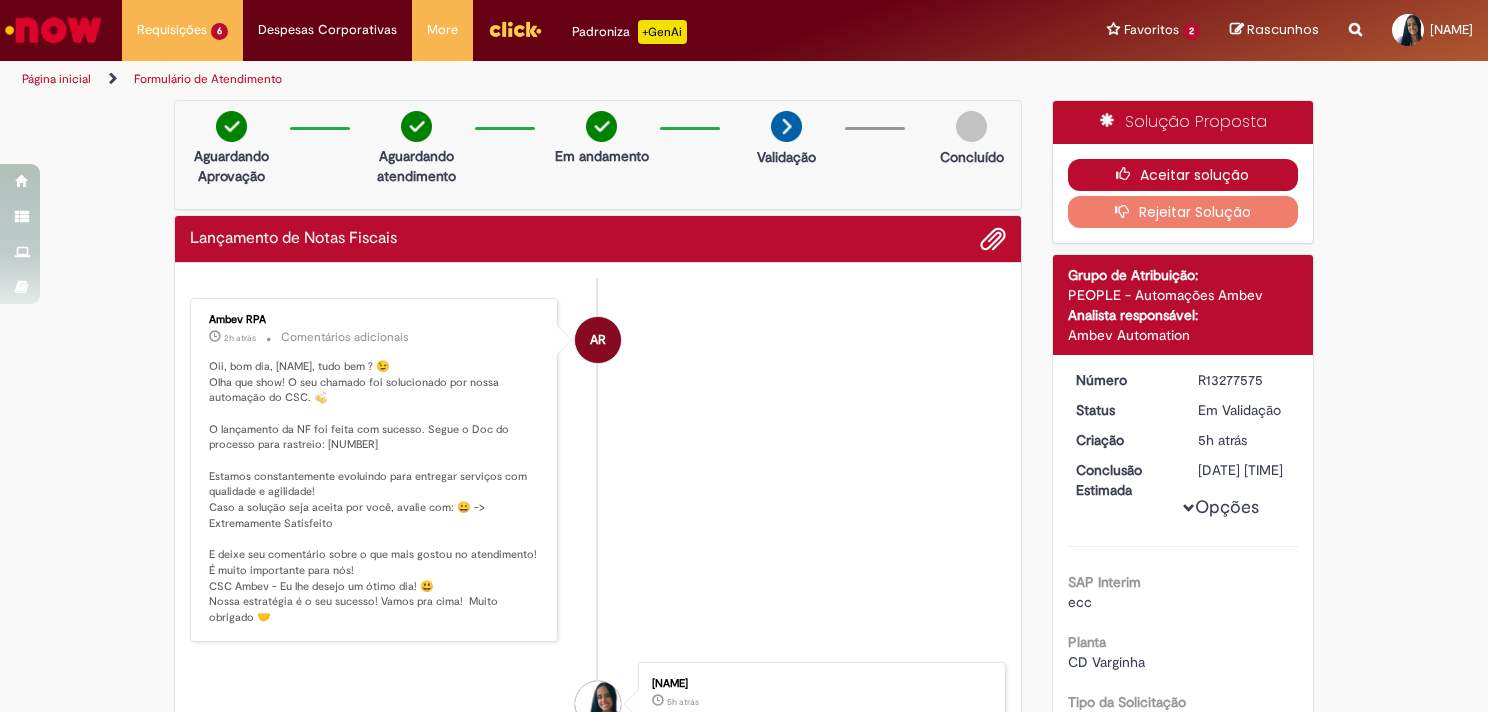 click at bounding box center [1128, 174] 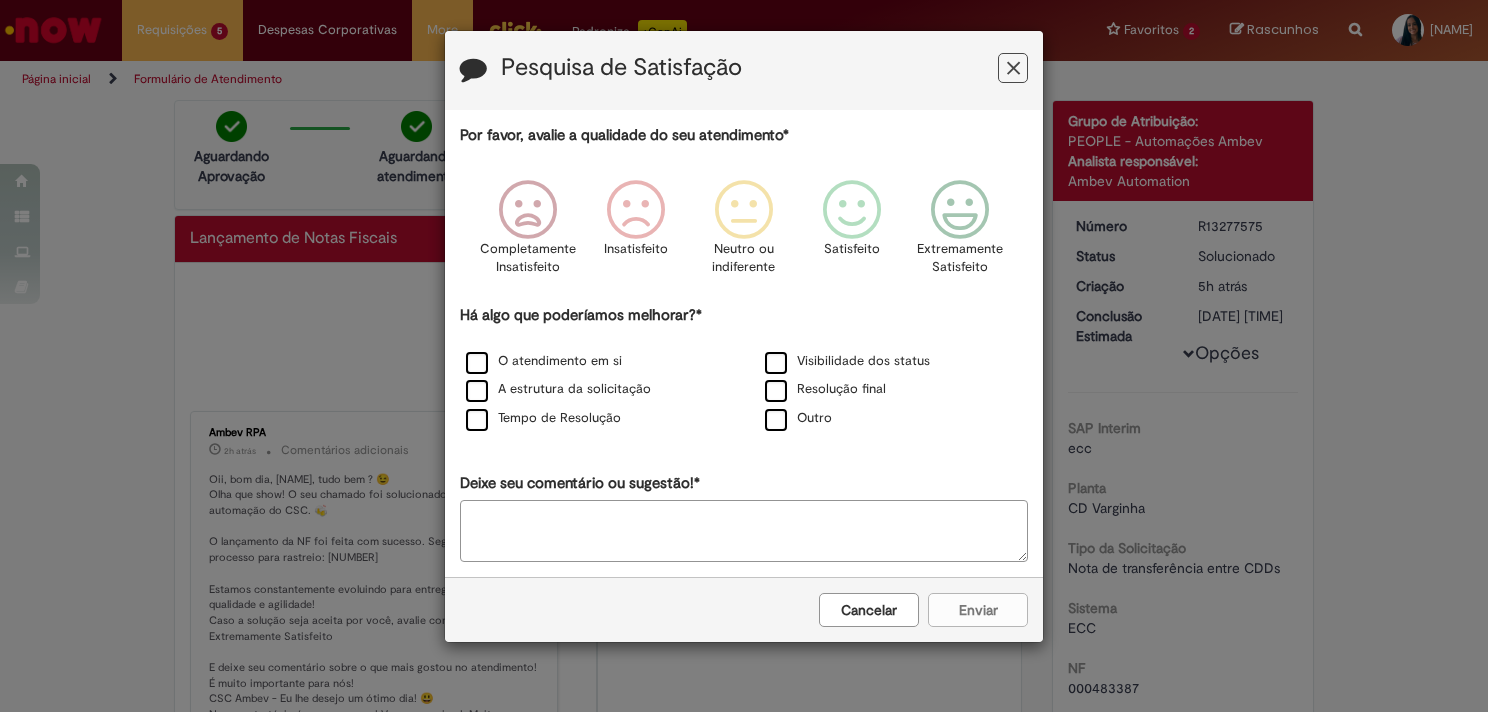 click at bounding box center (1013, 68) 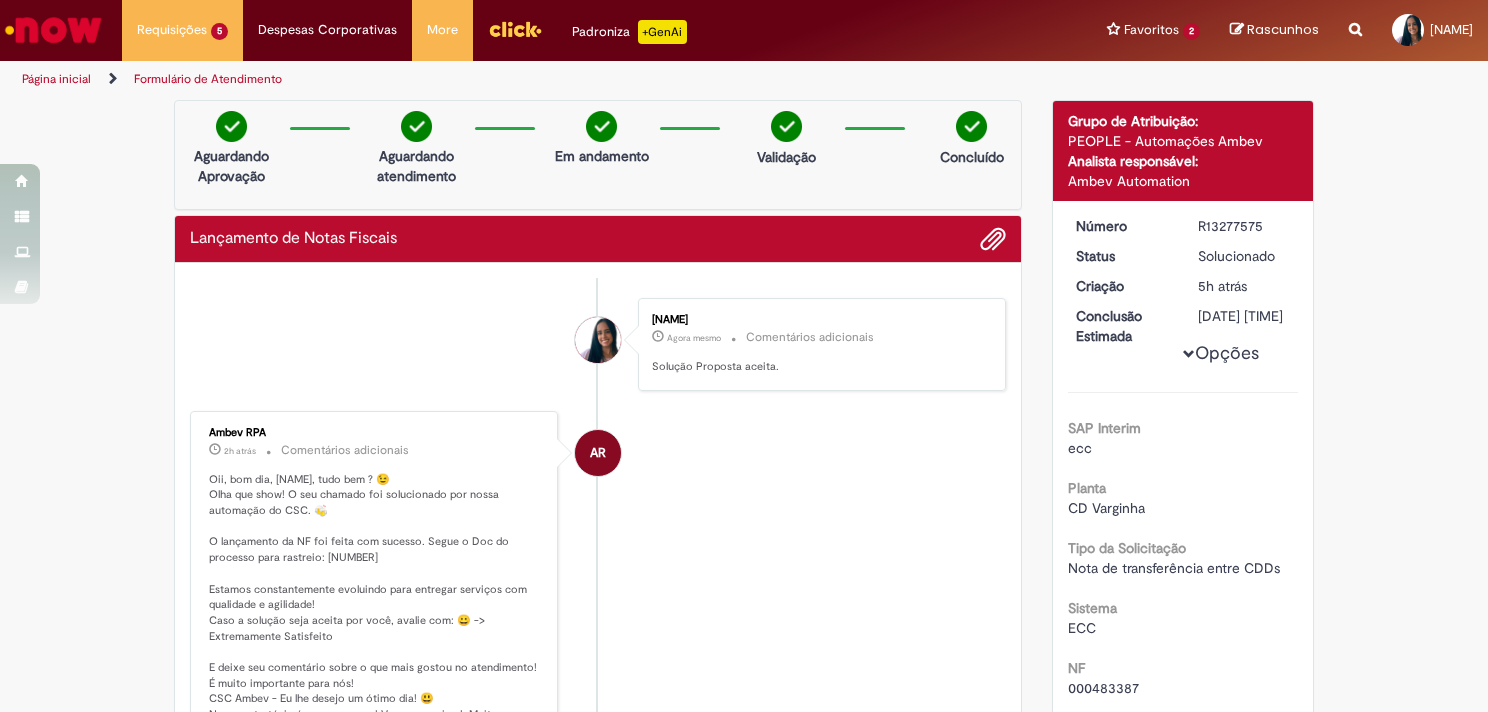 click on "AR
Ambev RPA
2h atrás 2 horas atrás     Comentários adicionais
Oii, bom dia, Maria, tudo bem ? 😉
Olha que show! O seu chamado foi solucionado por nossa automação do CSC. 🍻
O lançamento da NF foi feita com sucesso. Segue o Doc do processo para rastreio: 8725416909
Estamos constantemente evoluindo para entregar serviços com qualidade e agilidade!
Caso a solução seja aceita por você, avalie com: 😀 -> Extremamente Satisfeito
E deixe seu comentário sobre o que mais gostou no atendimento! É muito importante para nós!
CSC Ambev - Eu lhe desejo um ótimo dia! 😃
Nossa estratégia é o seu sucesso! Vamos pra cima!  Muito obrigado 🤝" at bounding box center [598, 583] 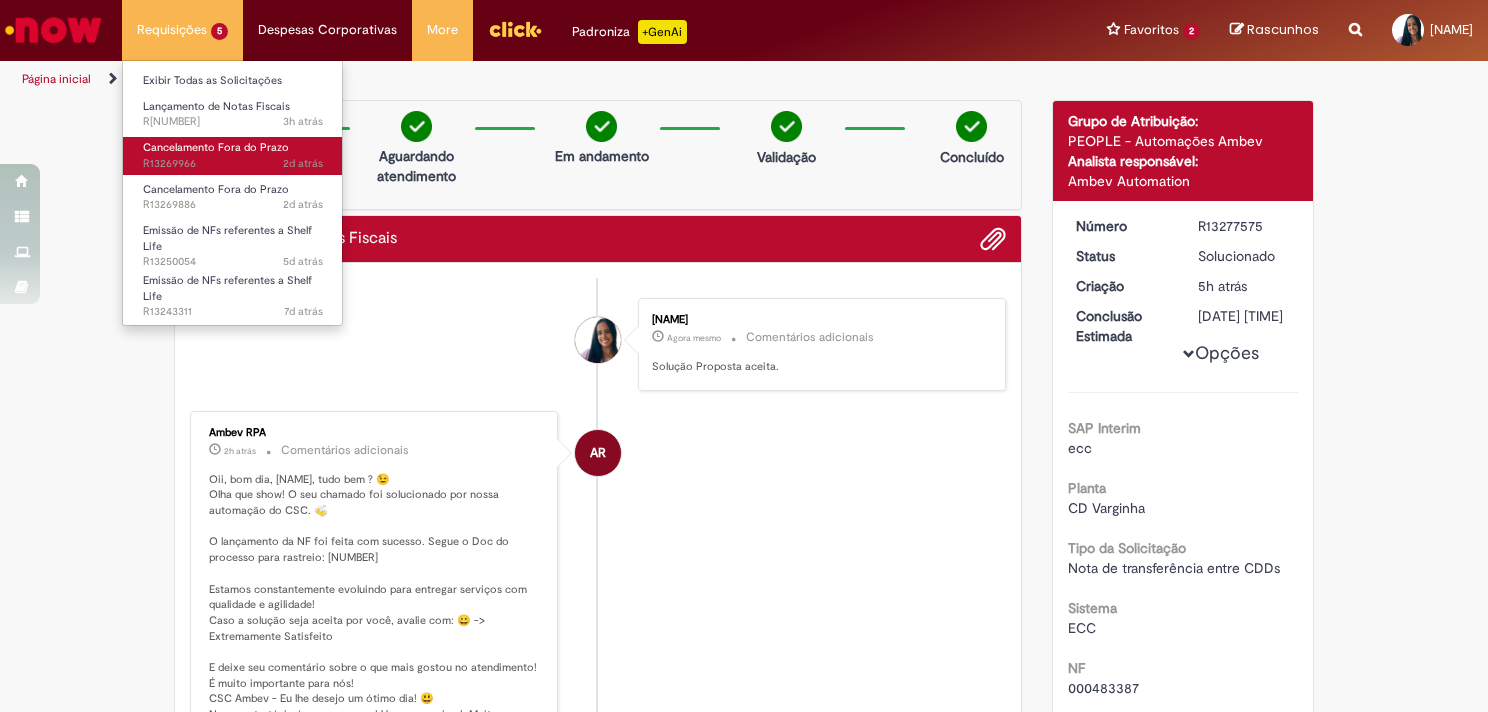 click on "2d atrás 2 dias atrás  R13269966" at bounding box center [233, 164] 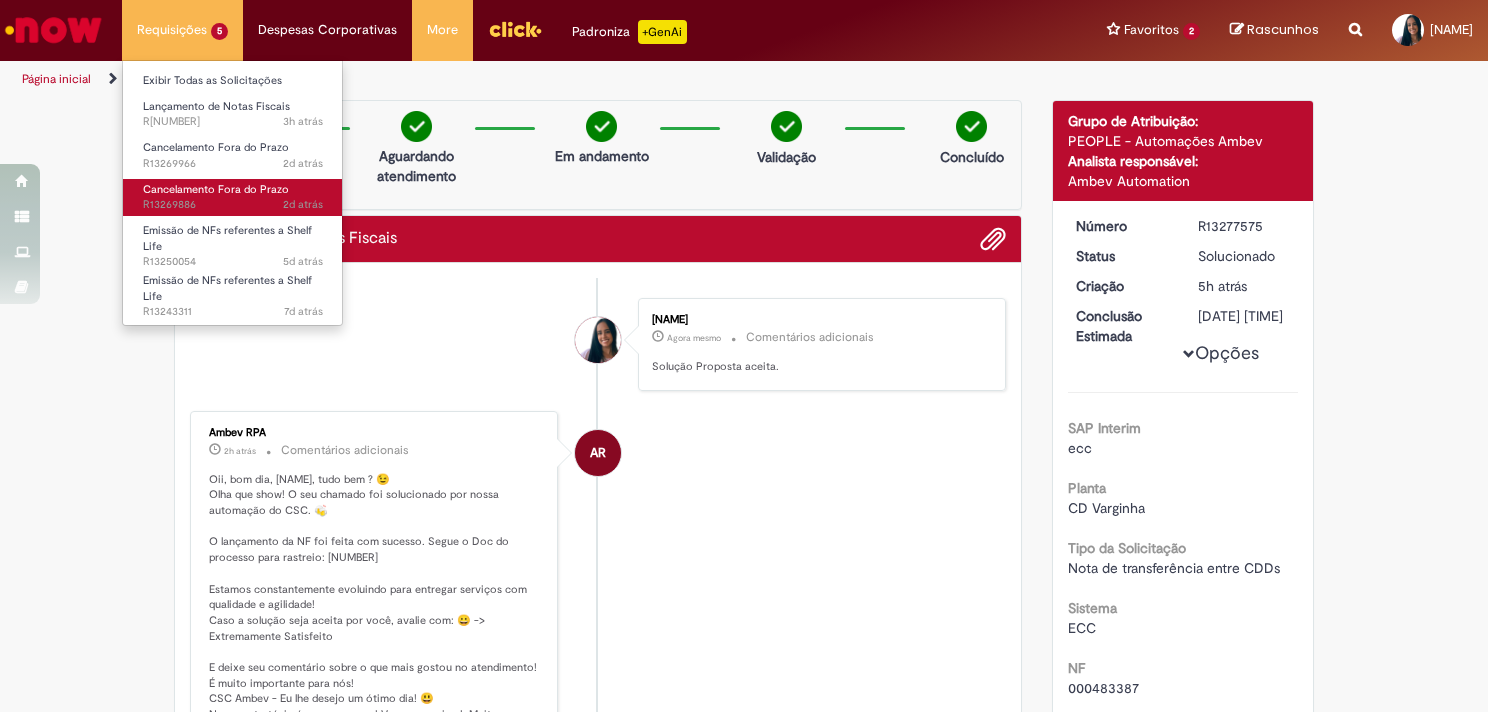 click on "Cancelamento Fora do Prazo" at bounding box center [216, 189] 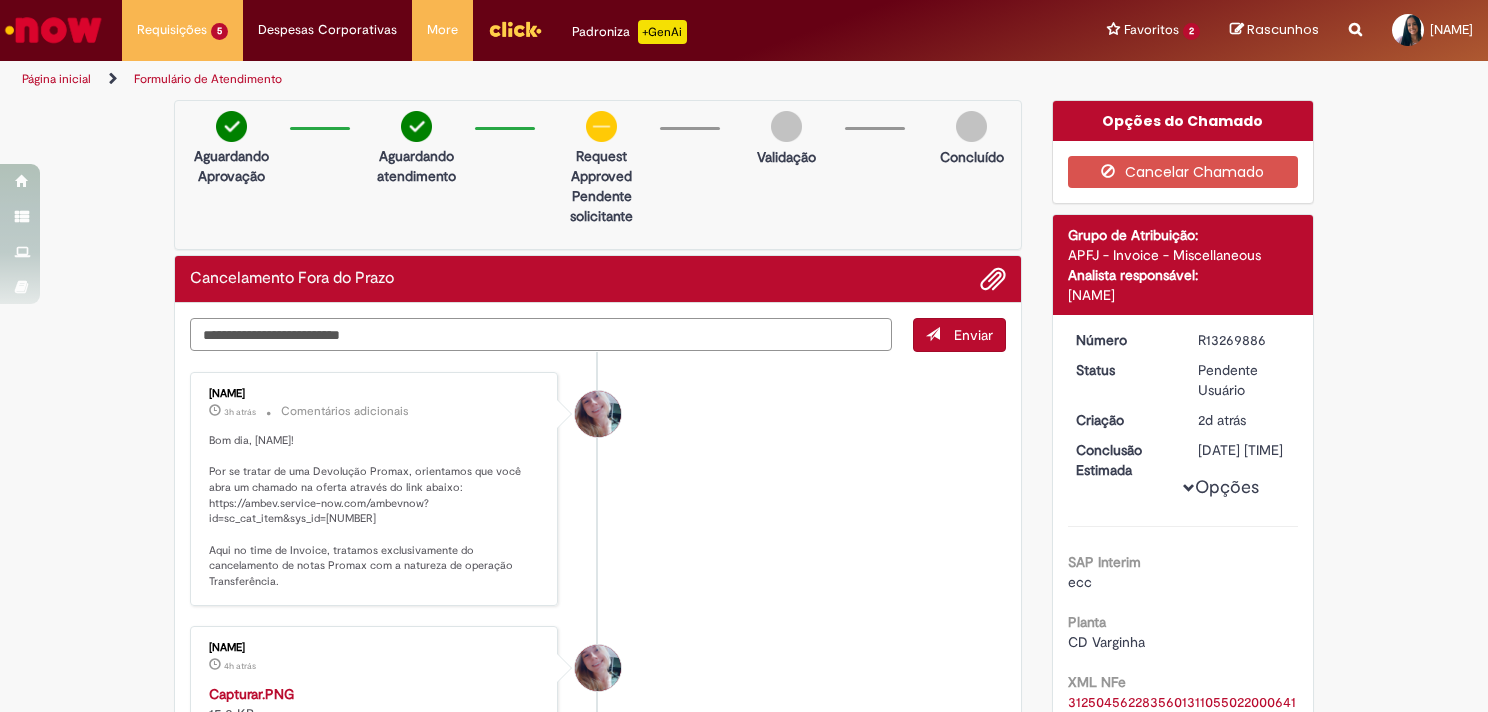 drag, startPoint x: 197, startPoint y: 348, endPoint x: 515, endPoint y: 505, distance: 354.6449 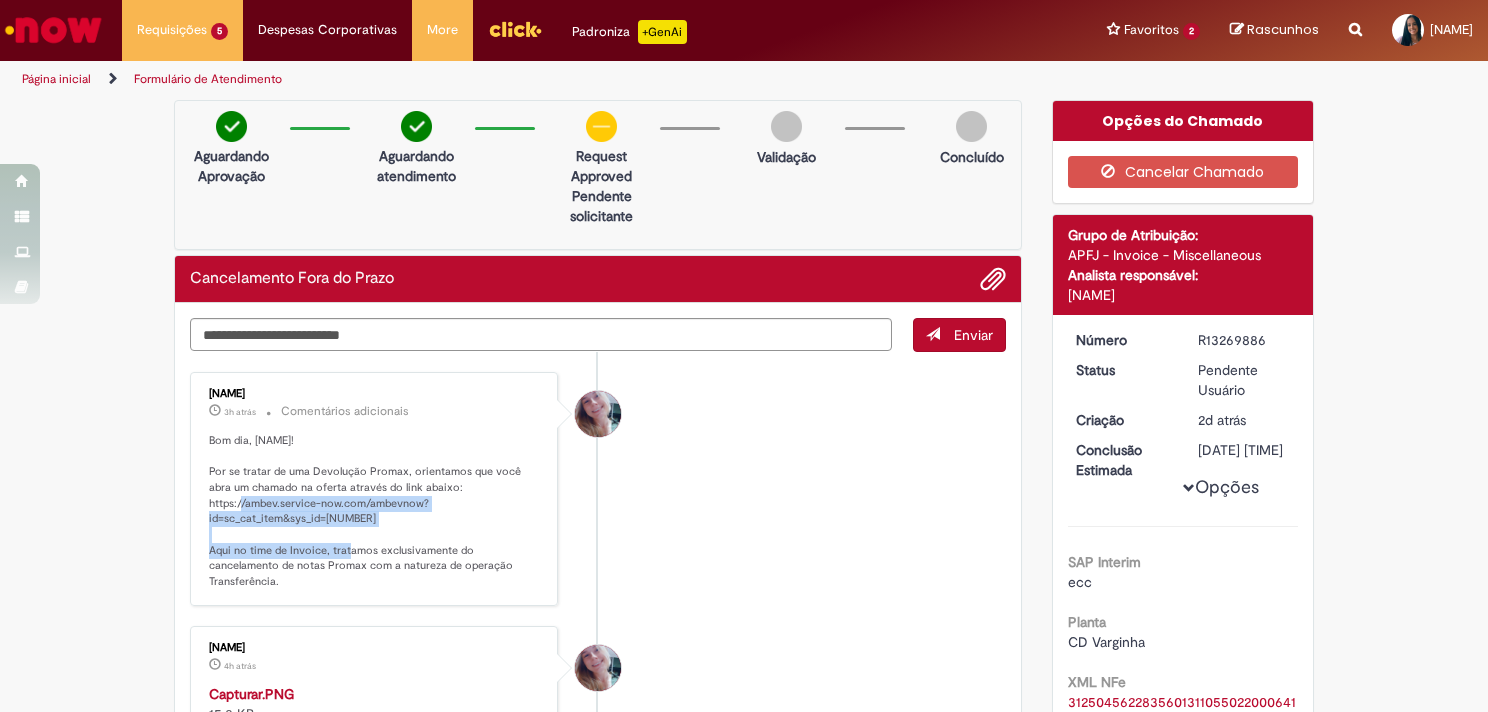 drag, startPoint x: 521, startPoint y: 516, endPoint x: 193, endPoint y: 499, distance: 328.44025 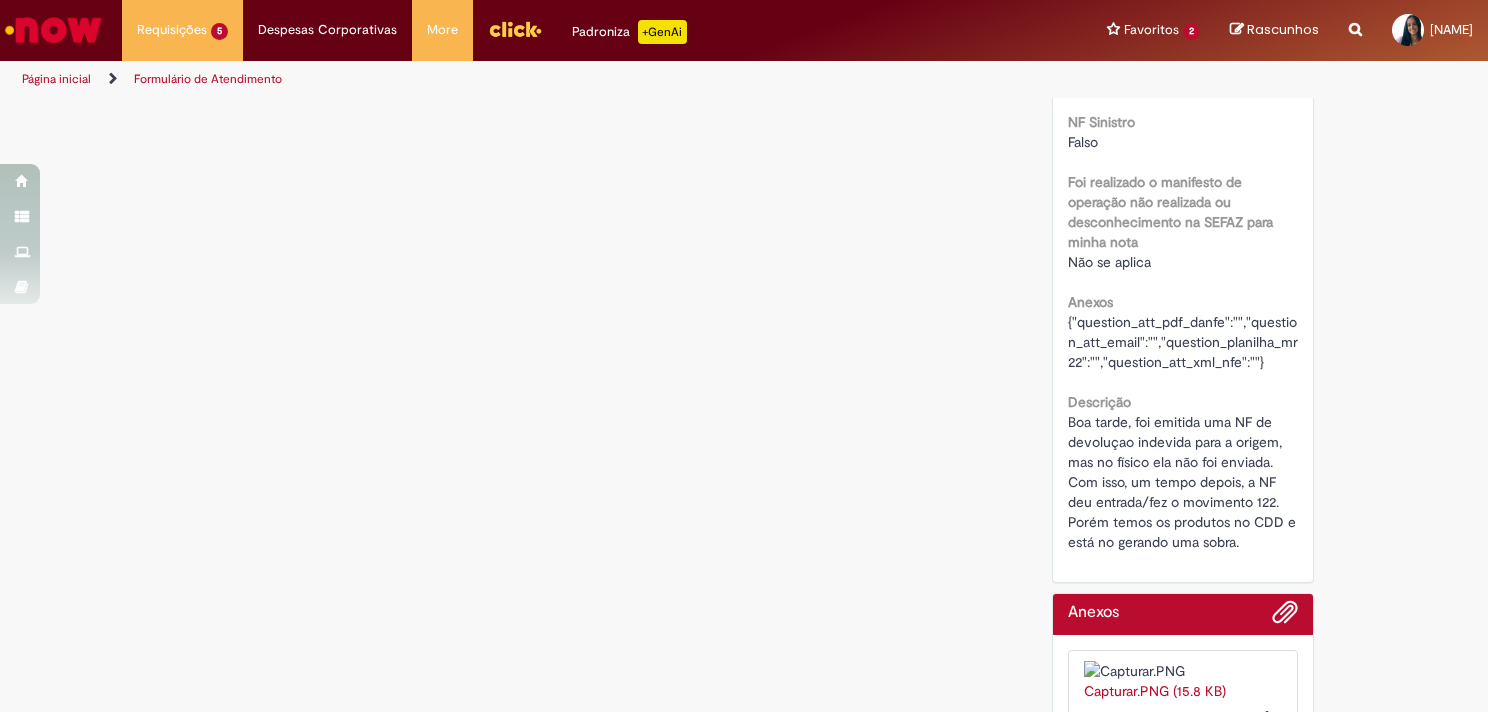 scroll, scrollTop: 2200, scrollLeft: 0, axis: vertical 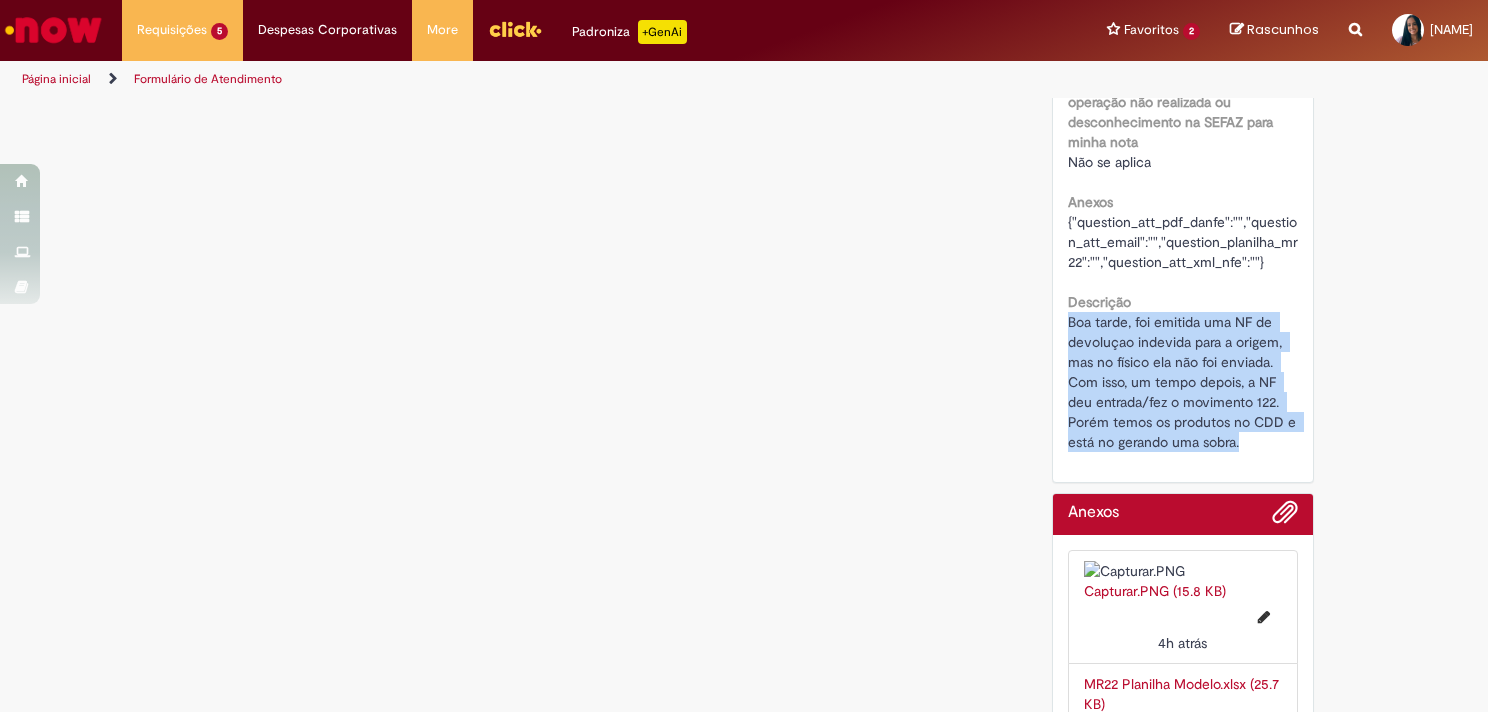 drag, startPoint x: 1248, startPoint y: 480, endPoint x: 1046, endPoint y: 359, distance: 235.46762 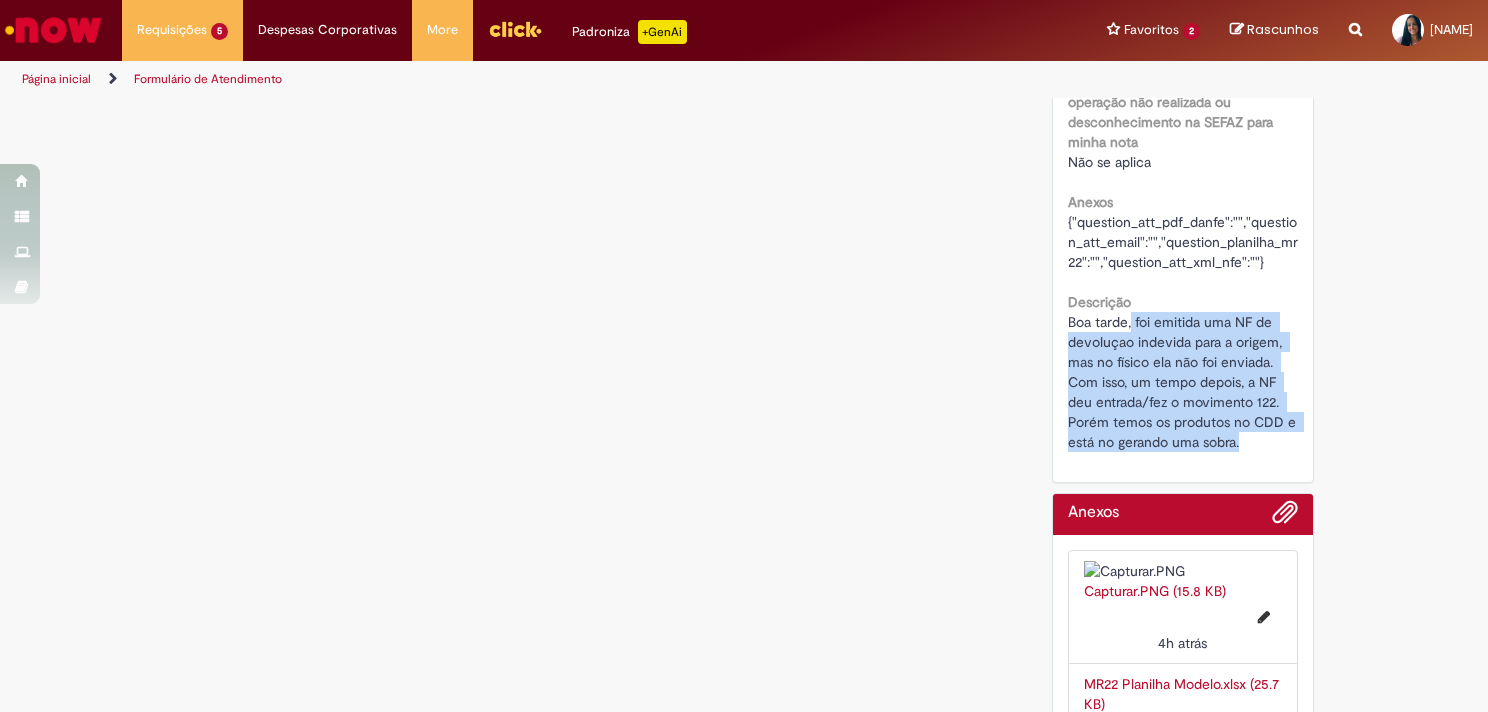 drag, startPoint x: 1156, startPoint y: 376, endPoint x: 1243, endPoint y: 477, distance: 133.30417 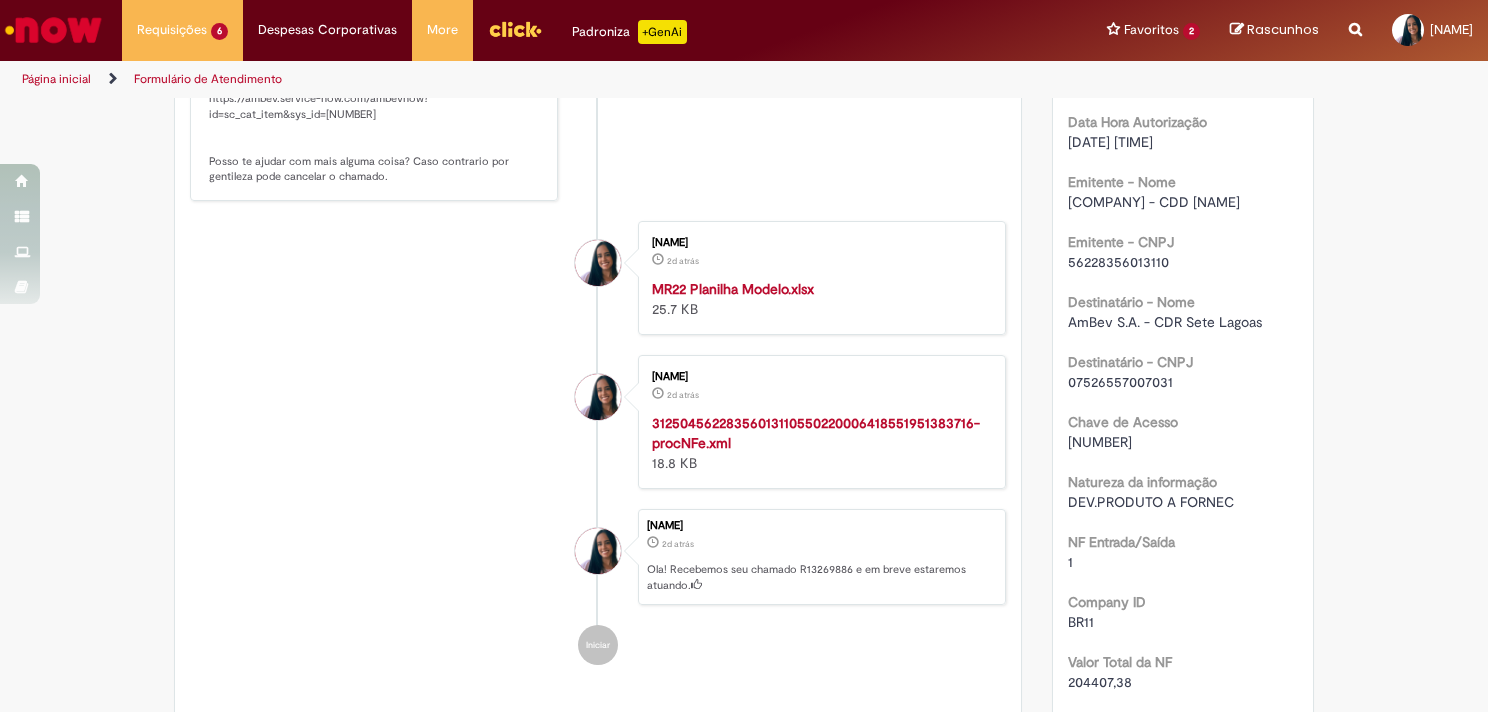 scroll, scrollTop: 0, scrollLeft: 0, axis: both 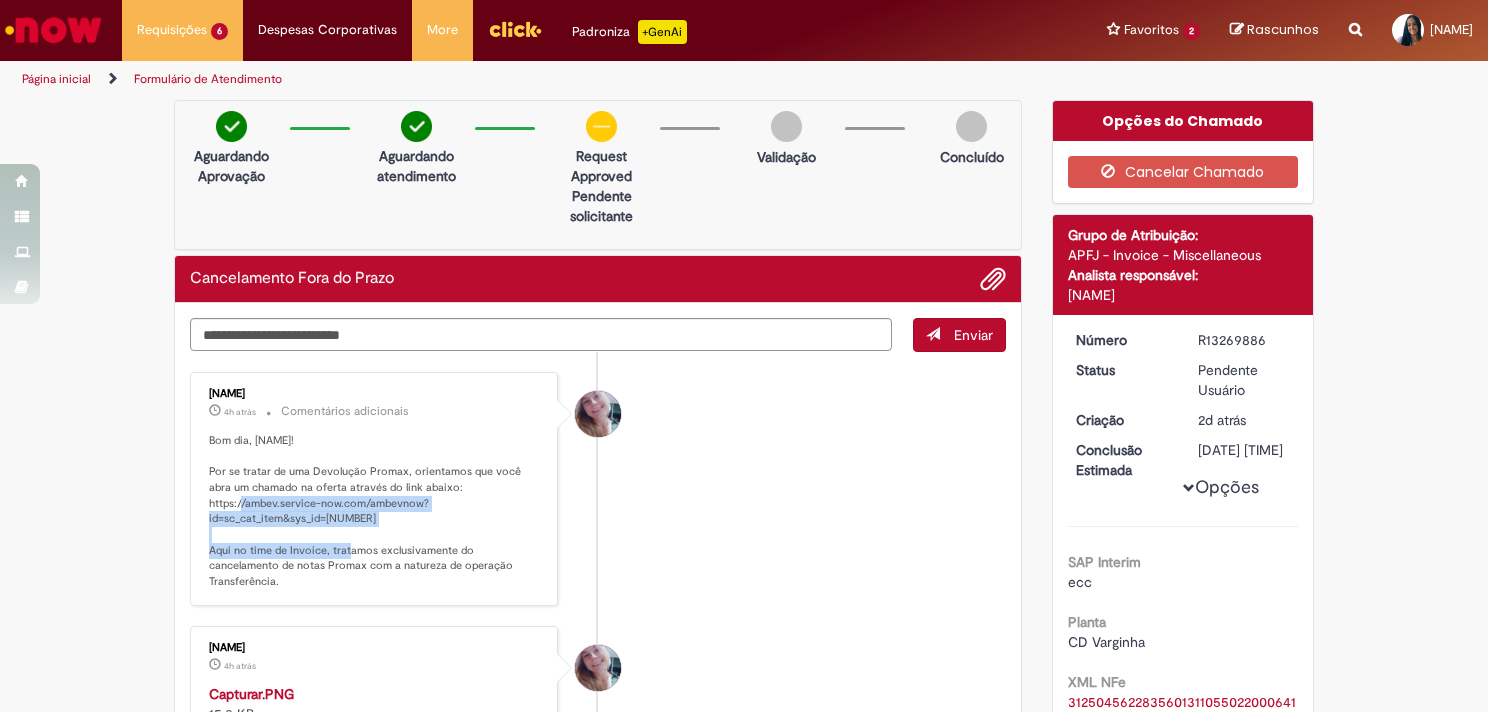 drag, startPoint x: 511, startPoint y: 520, endPoint x: 200, endPoint y: 504, distance: 311.41132 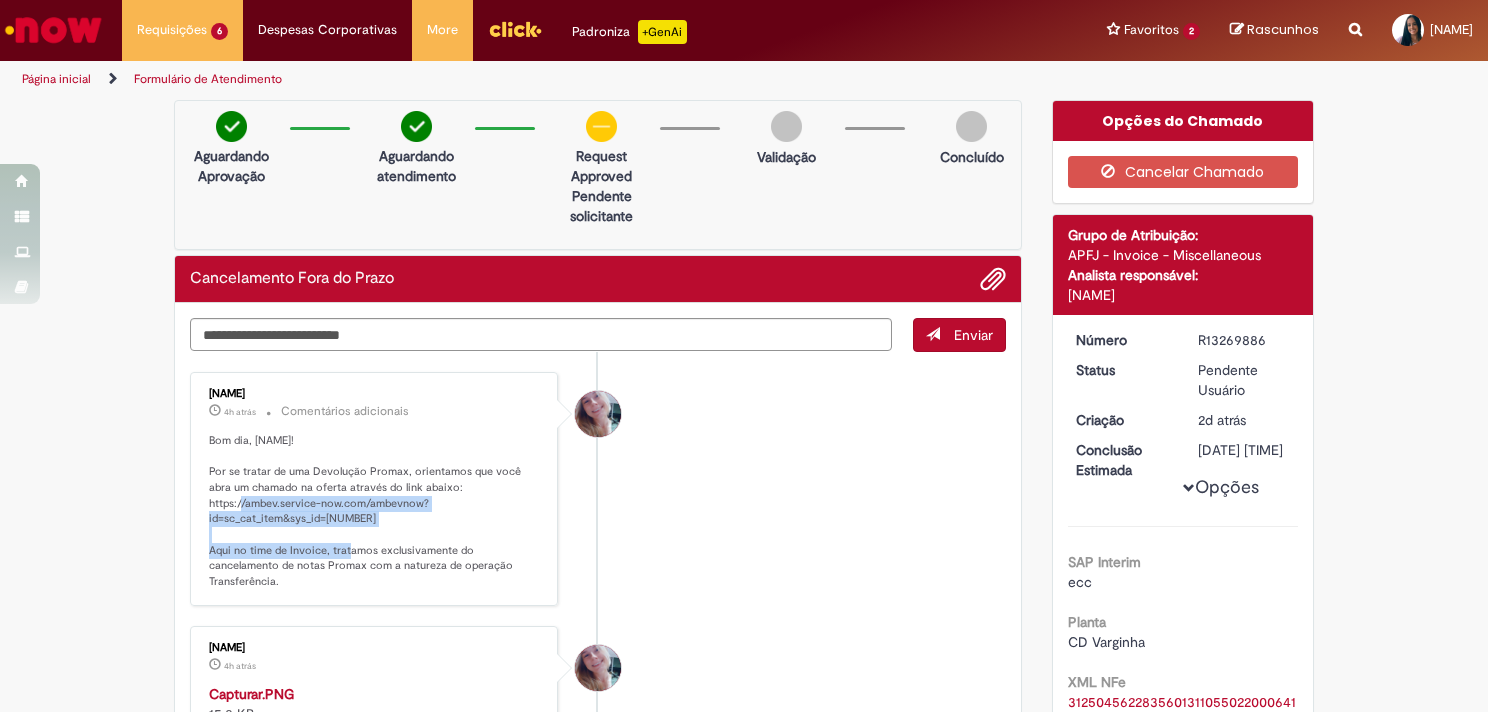 click on "Andreza Barbosa
4h atrás 4 horas atrás     Comentários adicionais
Bom dia, Maria Eduarda!
Por se tratar de uma Devolução Promax, orientamos que você abra um chamado na oferta através do link abaixo:
https://ambev.service-now.com/ambevnow?id=sc_cat_item&sys_id=c0c9721edbbb2b003383be2df3961965
Aqui no time de Invoice, tratamos exclusivamente do cancelamento de notas Promax com a natureza de operação Transferência." at bounding box center [598, 489] 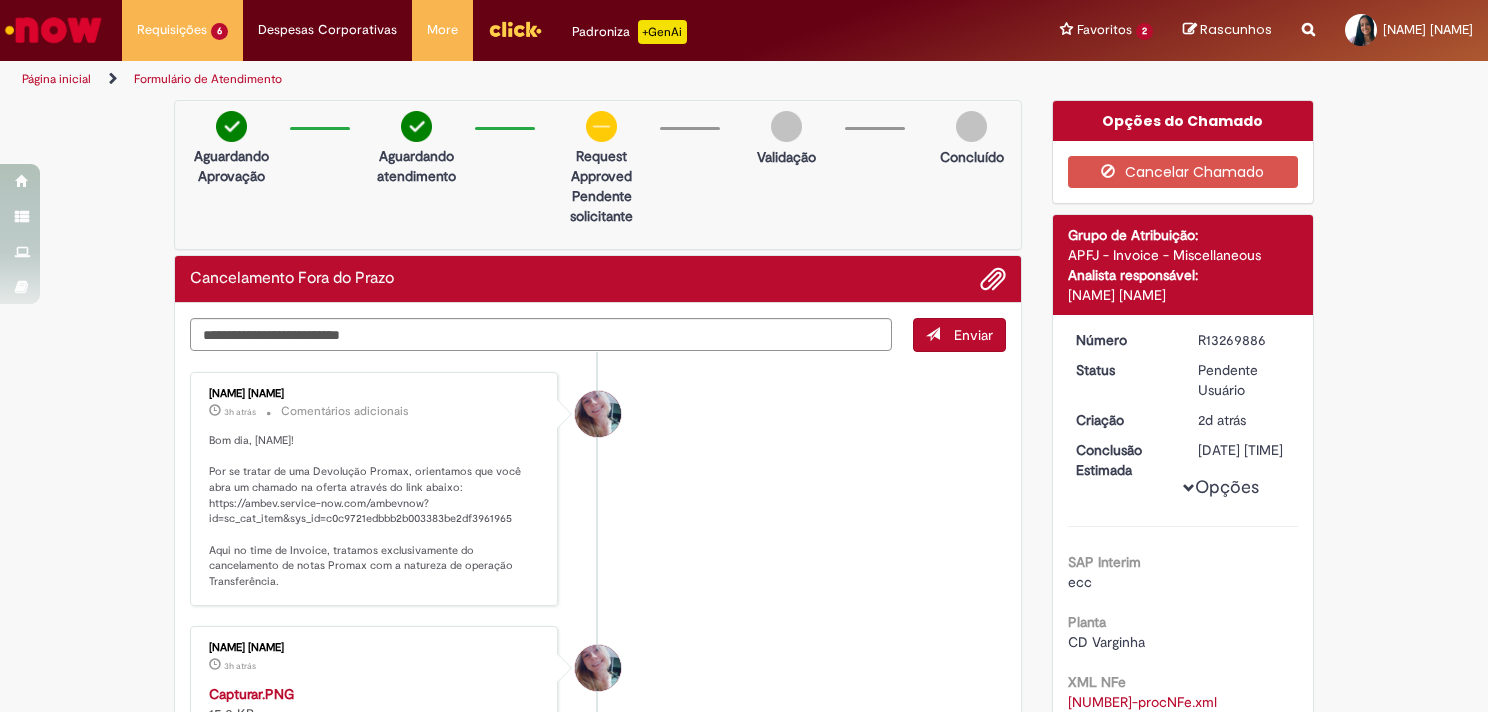 scroll, scrollTop: 0, scrollLeft: 0, axis: both 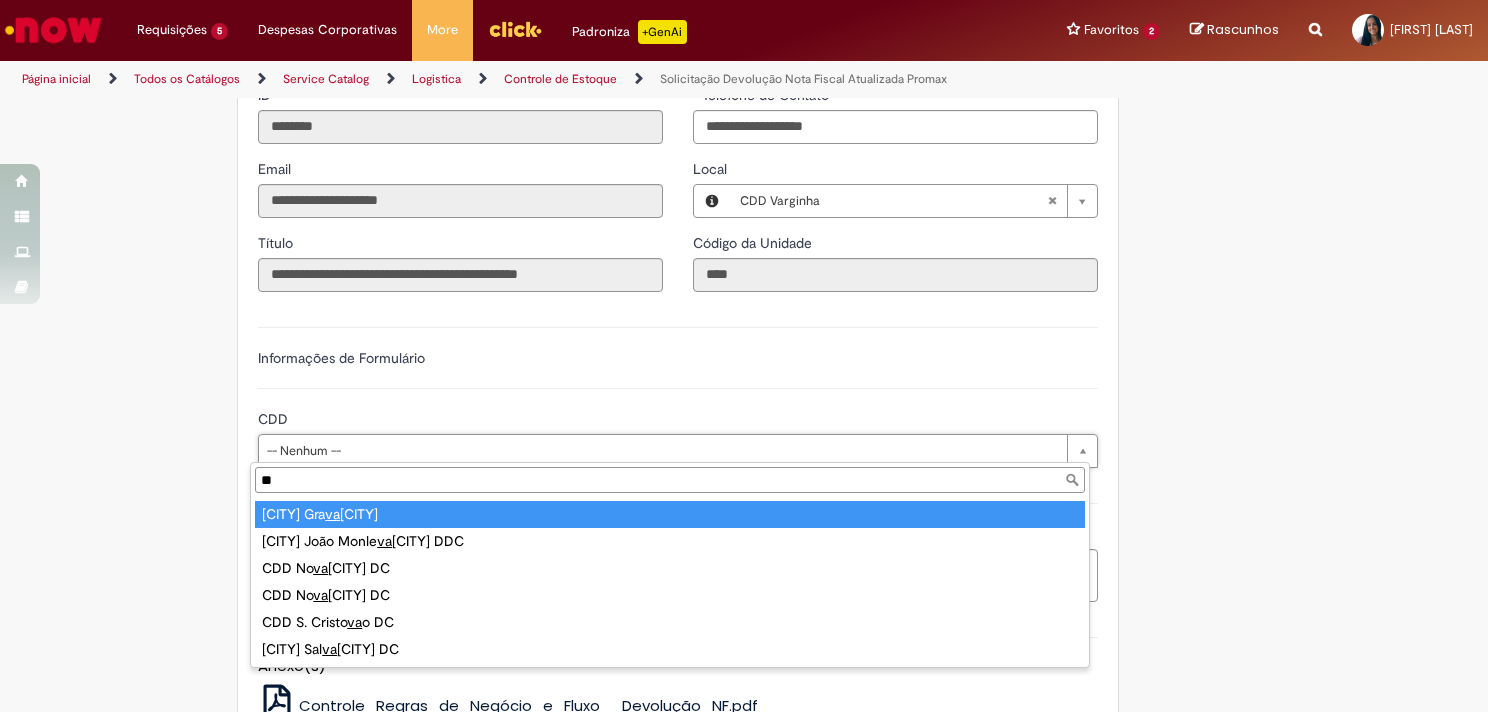 type on "***" 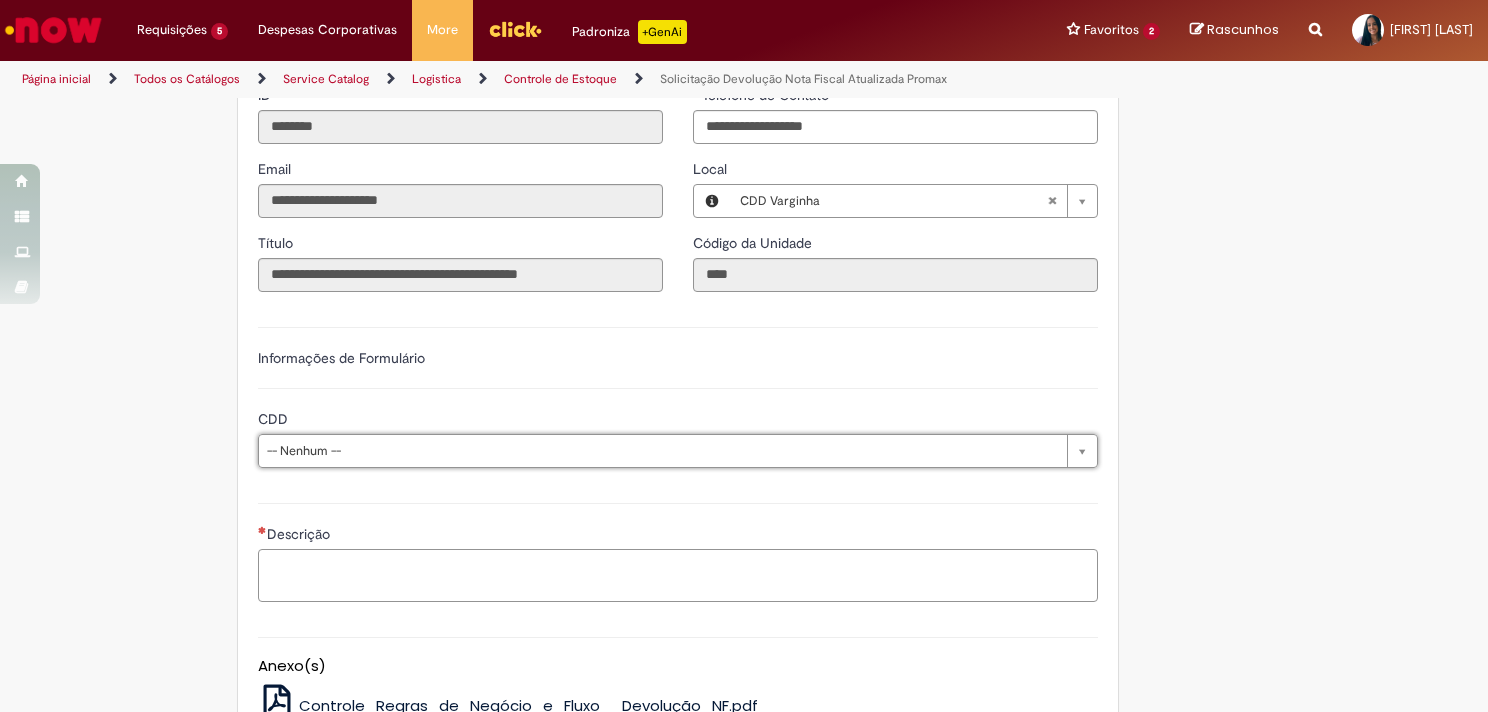 click on "Descrição" at bounding box center [678, 576] 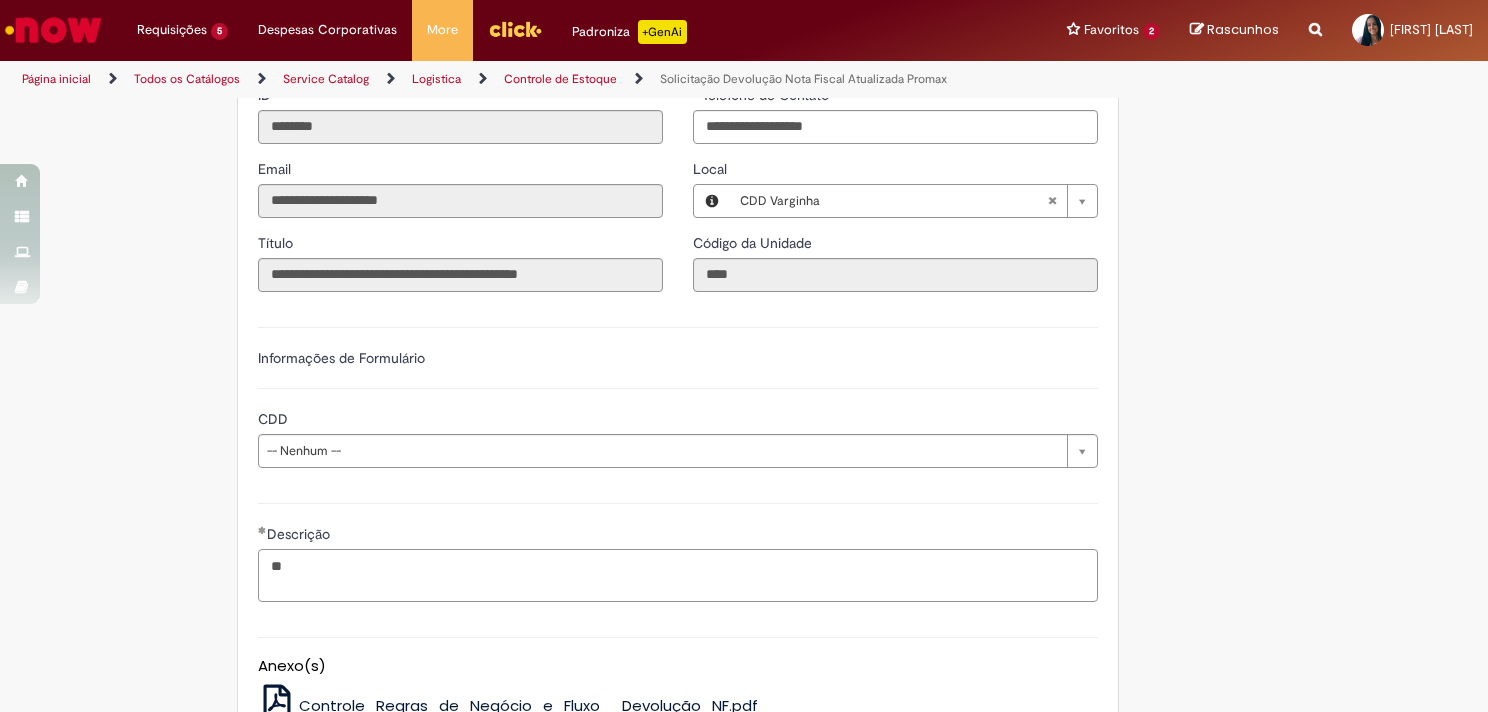 type on "*" 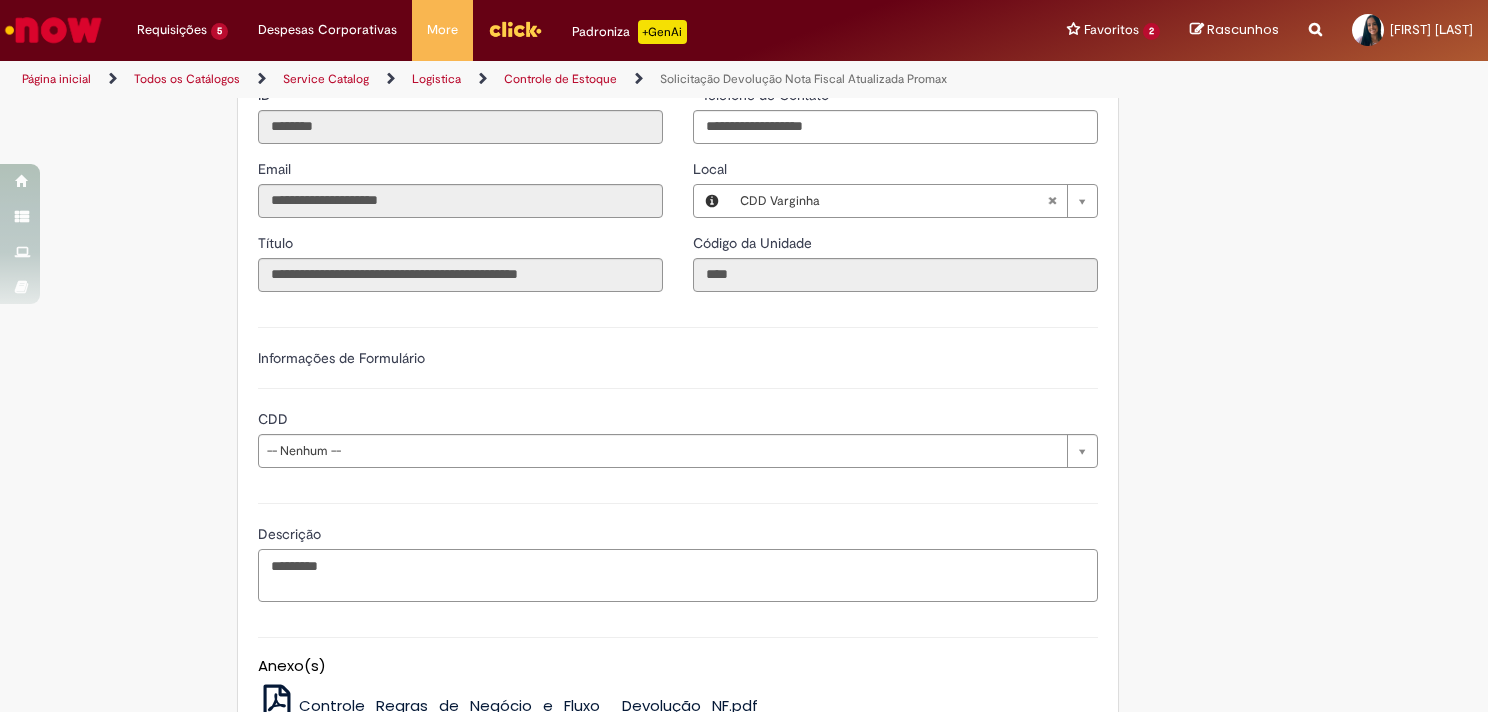 paste on "**********" 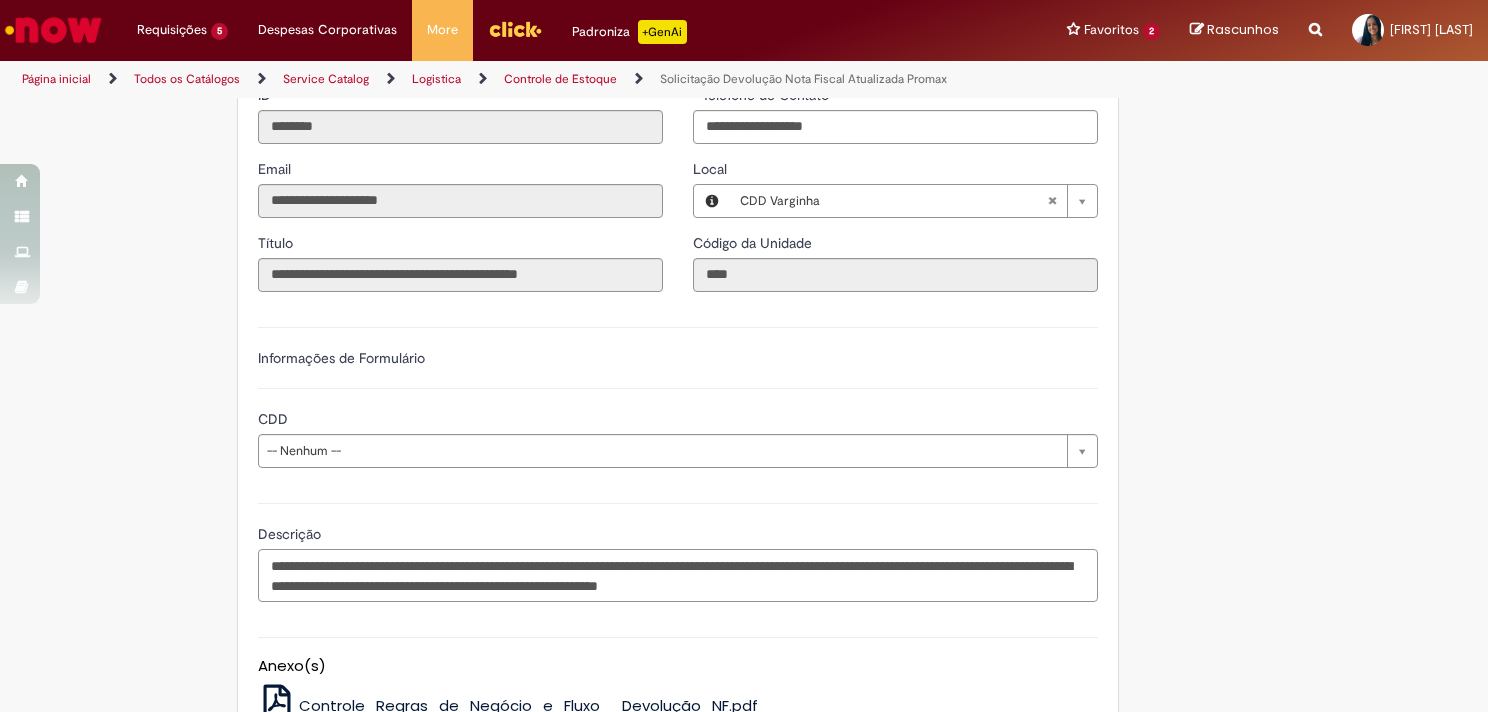 scroll, scrollTop: 900, scrollLeft: 0, axis: vertical 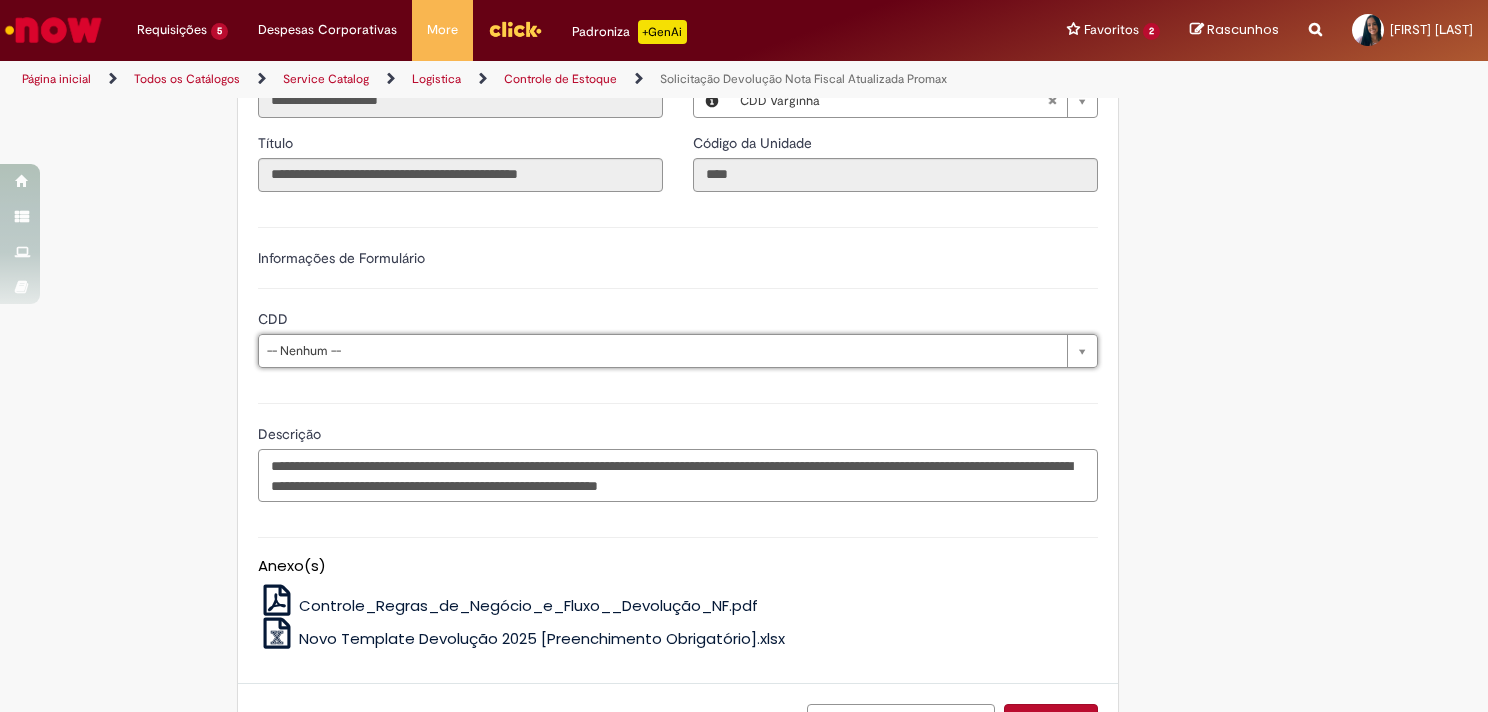 click on "**********" at bounding box center [678, 476] 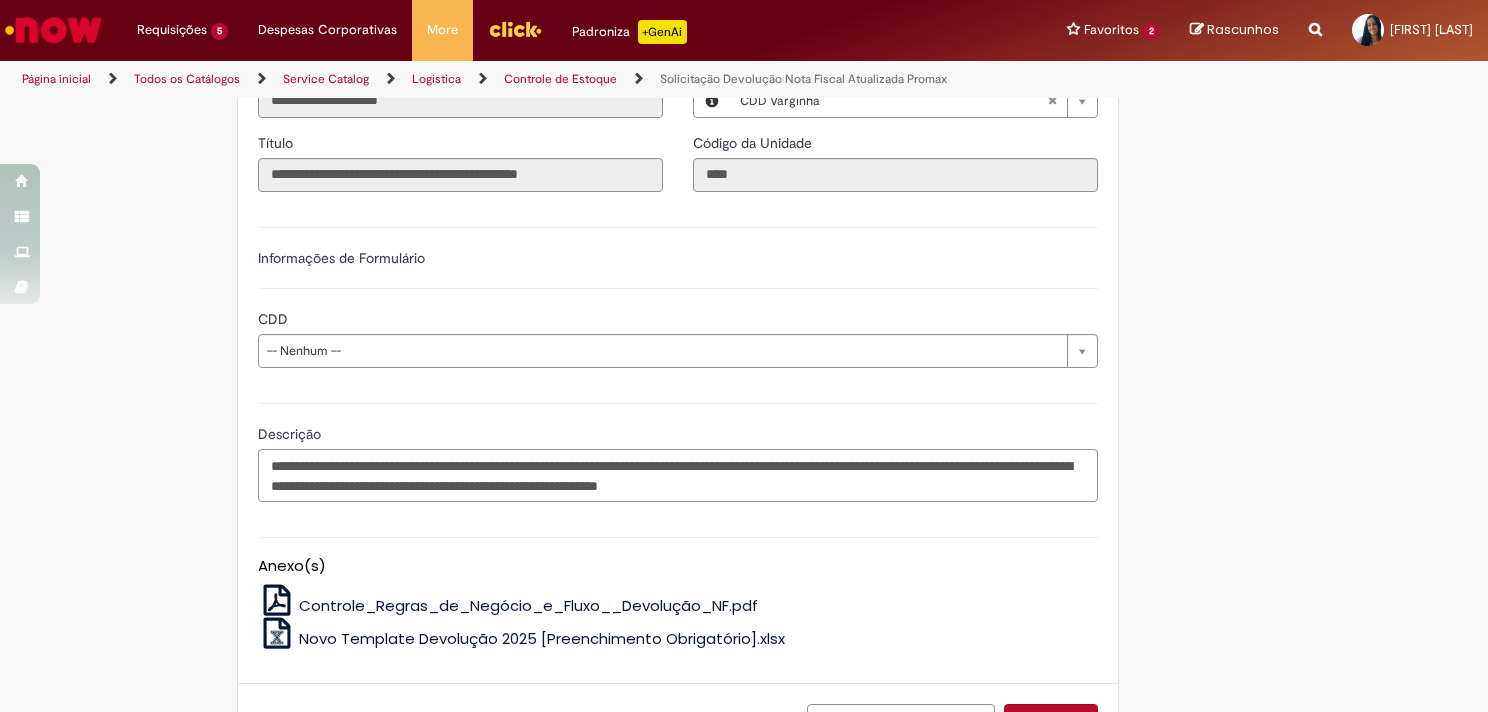 click on "**********" at bounding box center [678, 476] 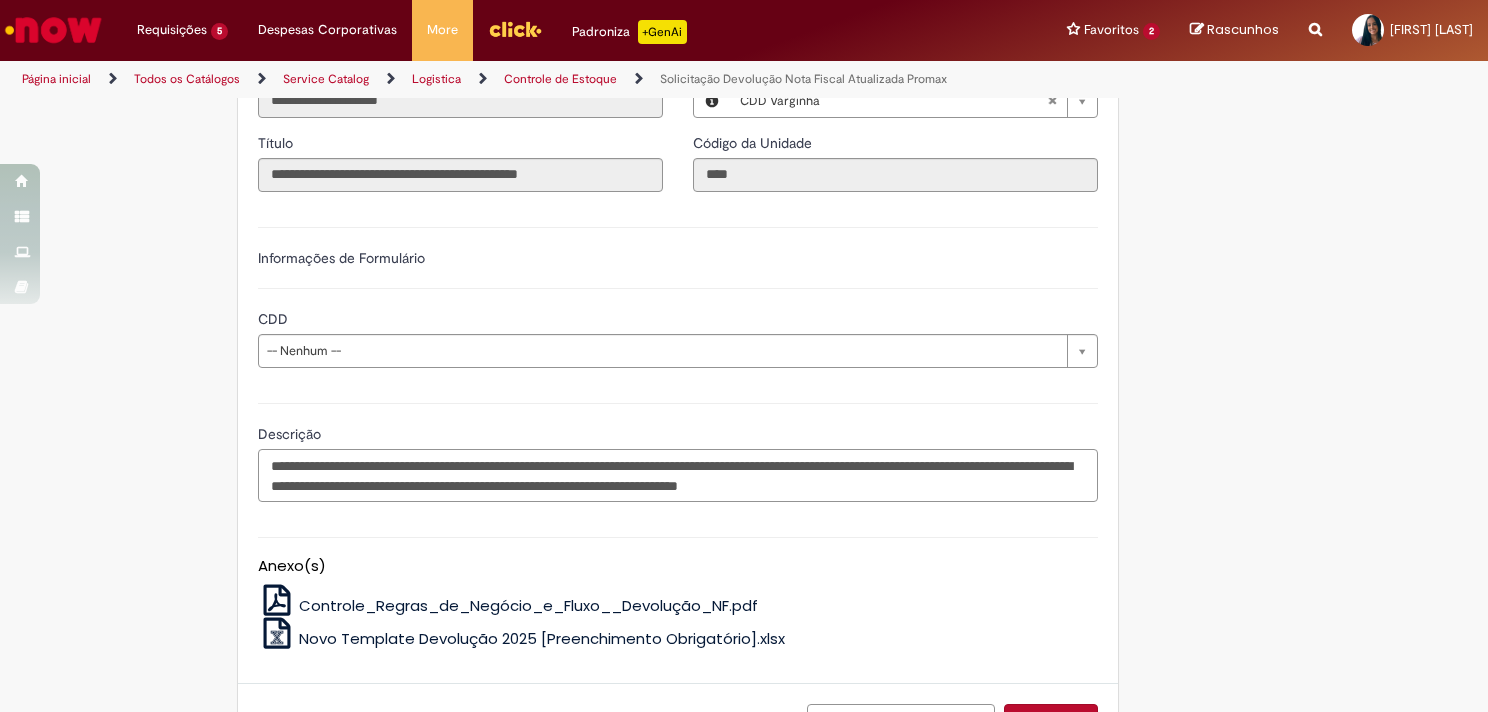 scroll, scrollTop: 1052, scrollLeft: 0, axis: vertical 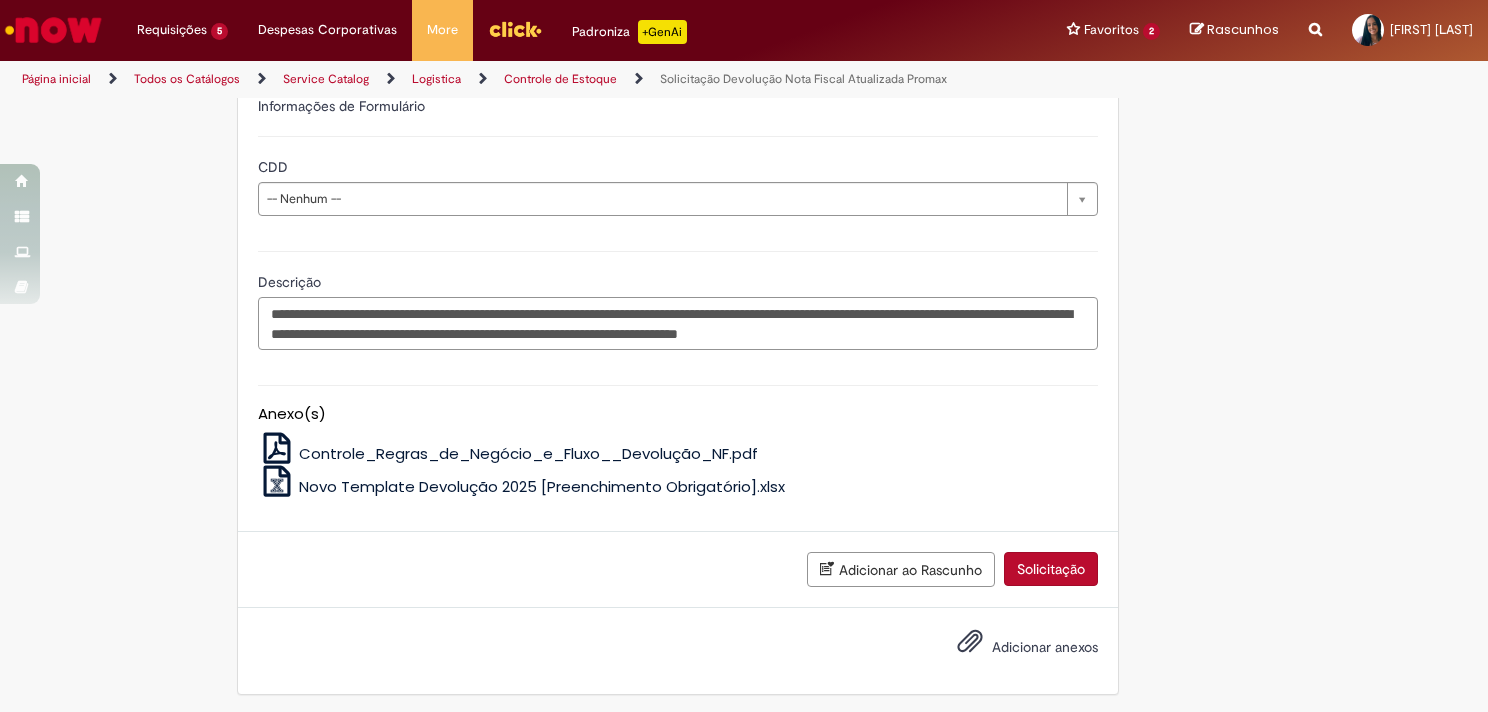 type on "**********" 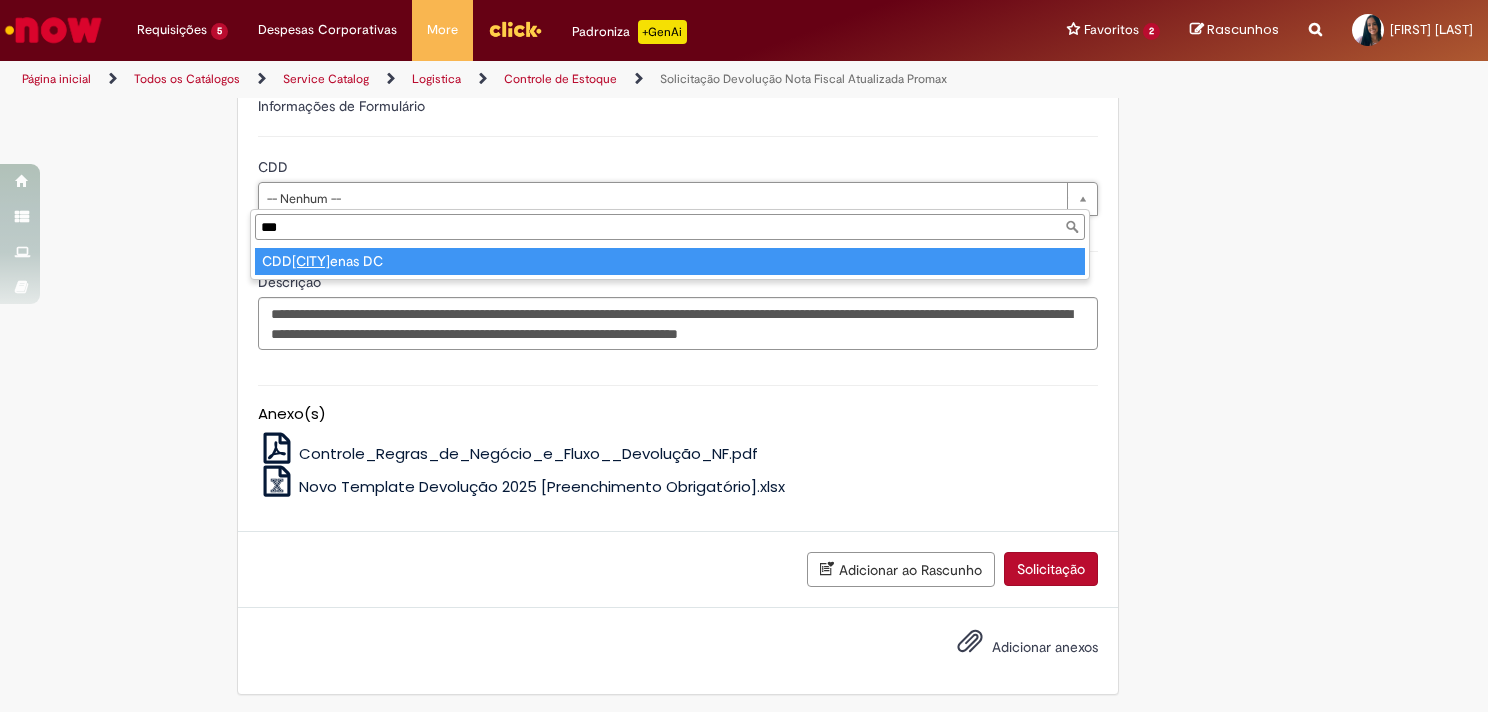 type on "****" 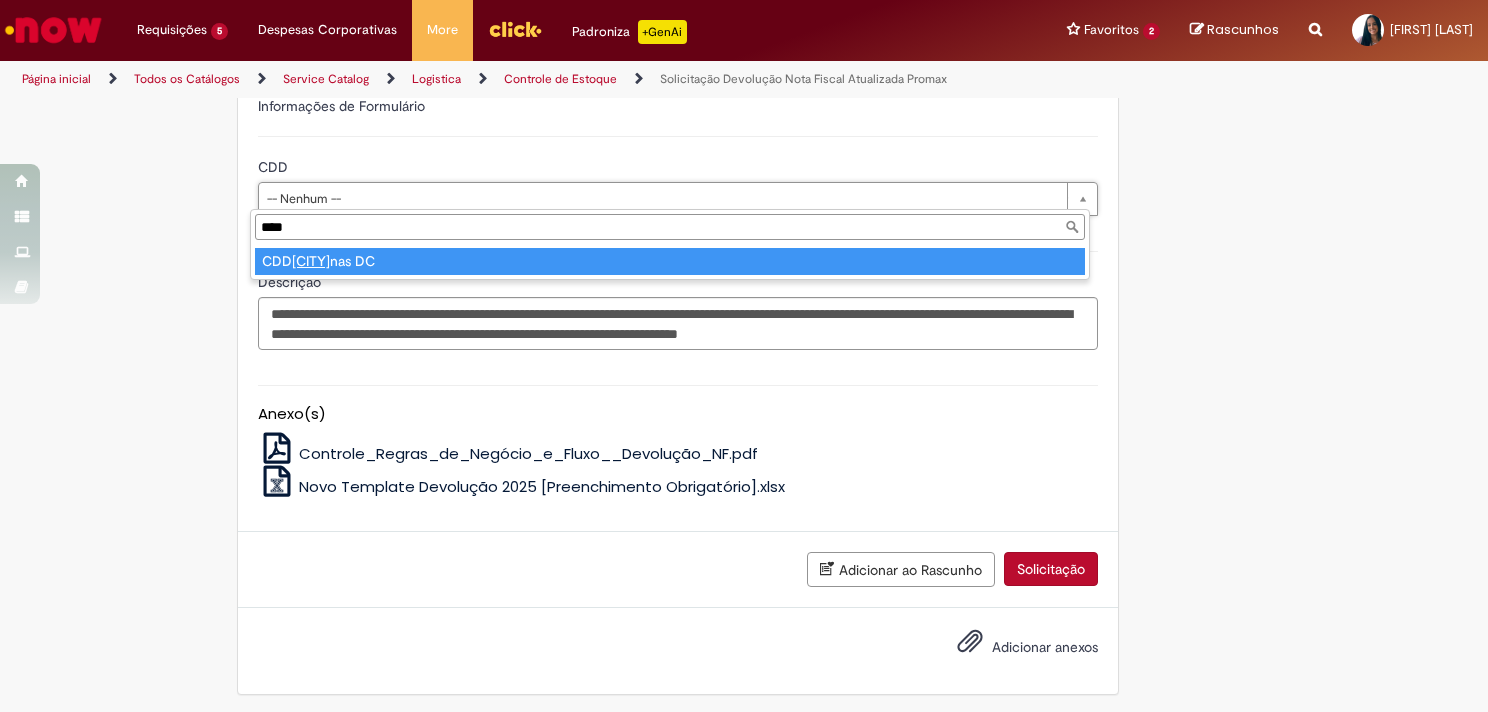 type on "**********" 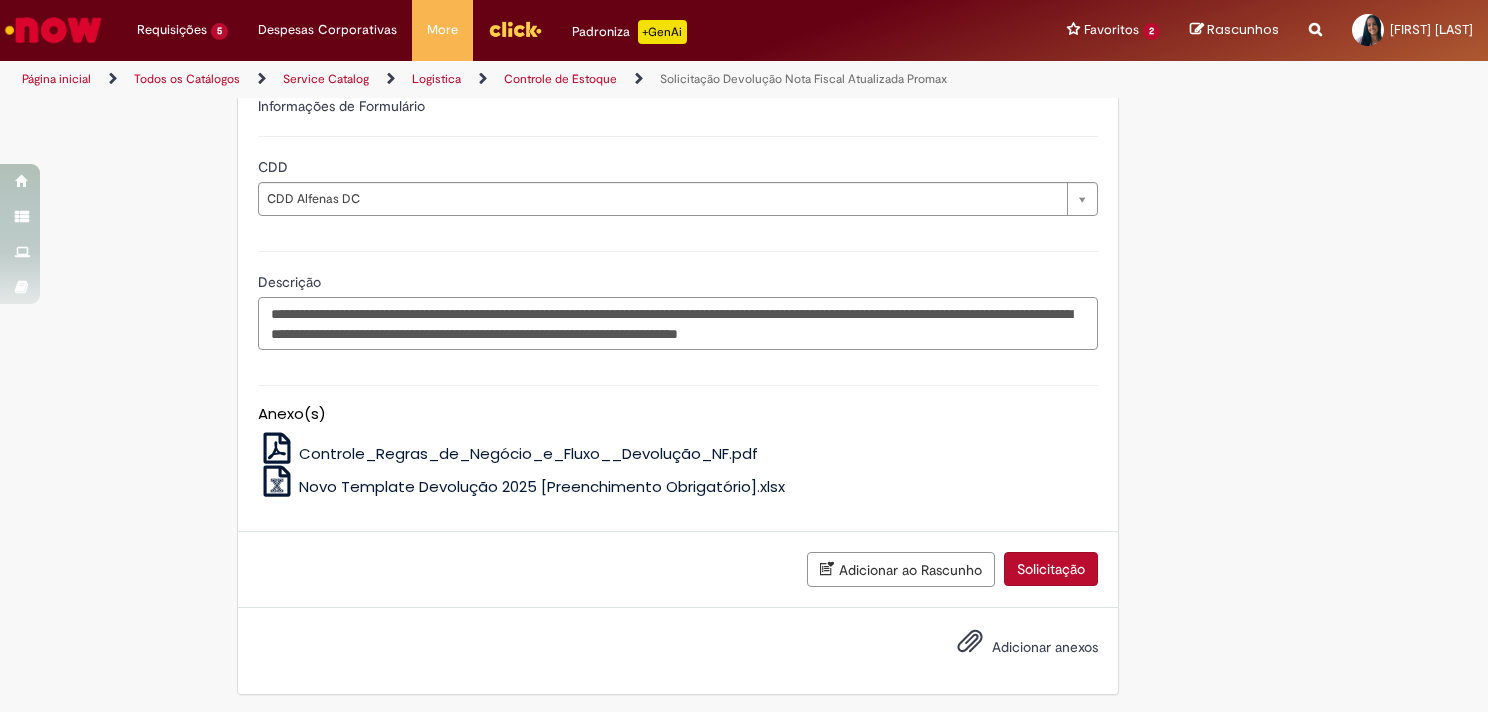 click on "**********" at bounding box center [678, 324] 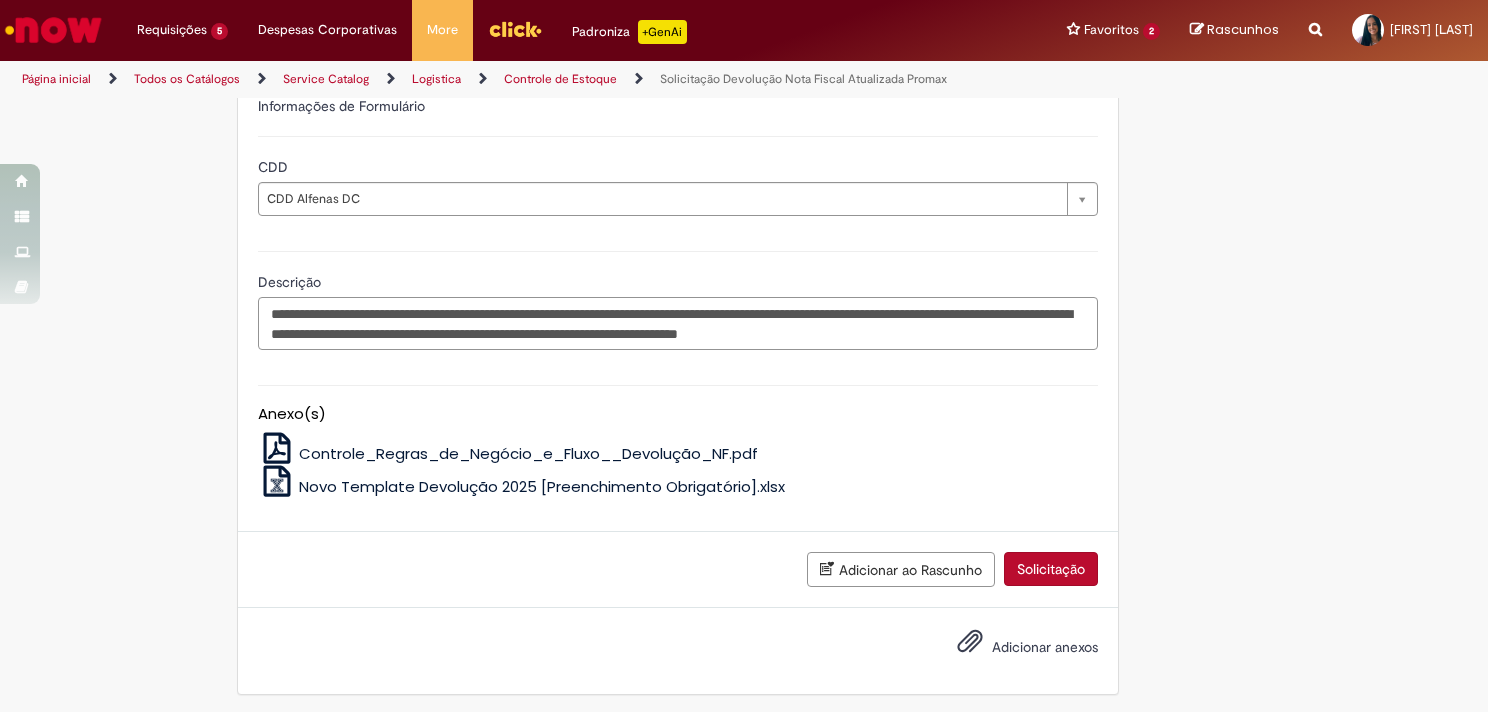 drag, startPoint x: 431, startPoint y: 308, endPoint x: 324, endPoint y: 305, distance: 107.042046 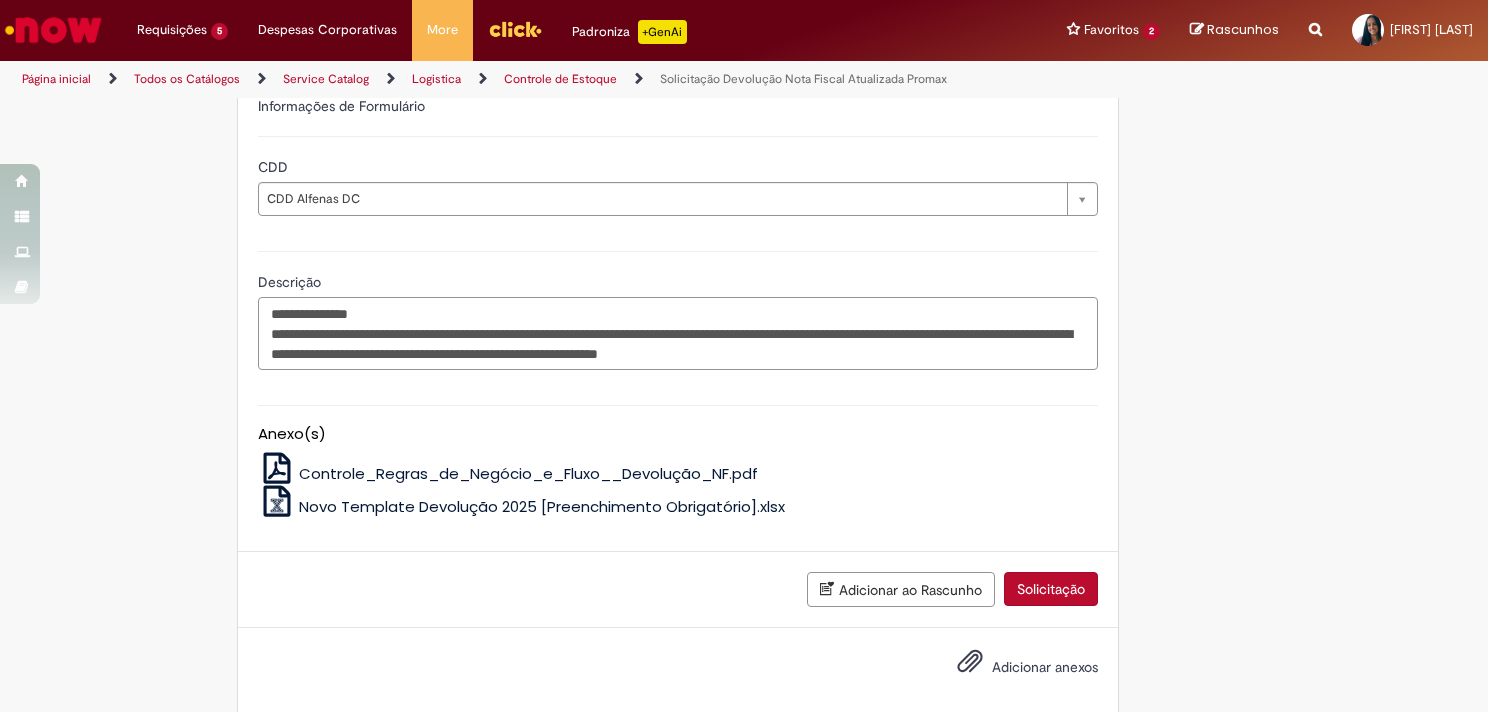 click on "**********" at bounding box center (678, 334) 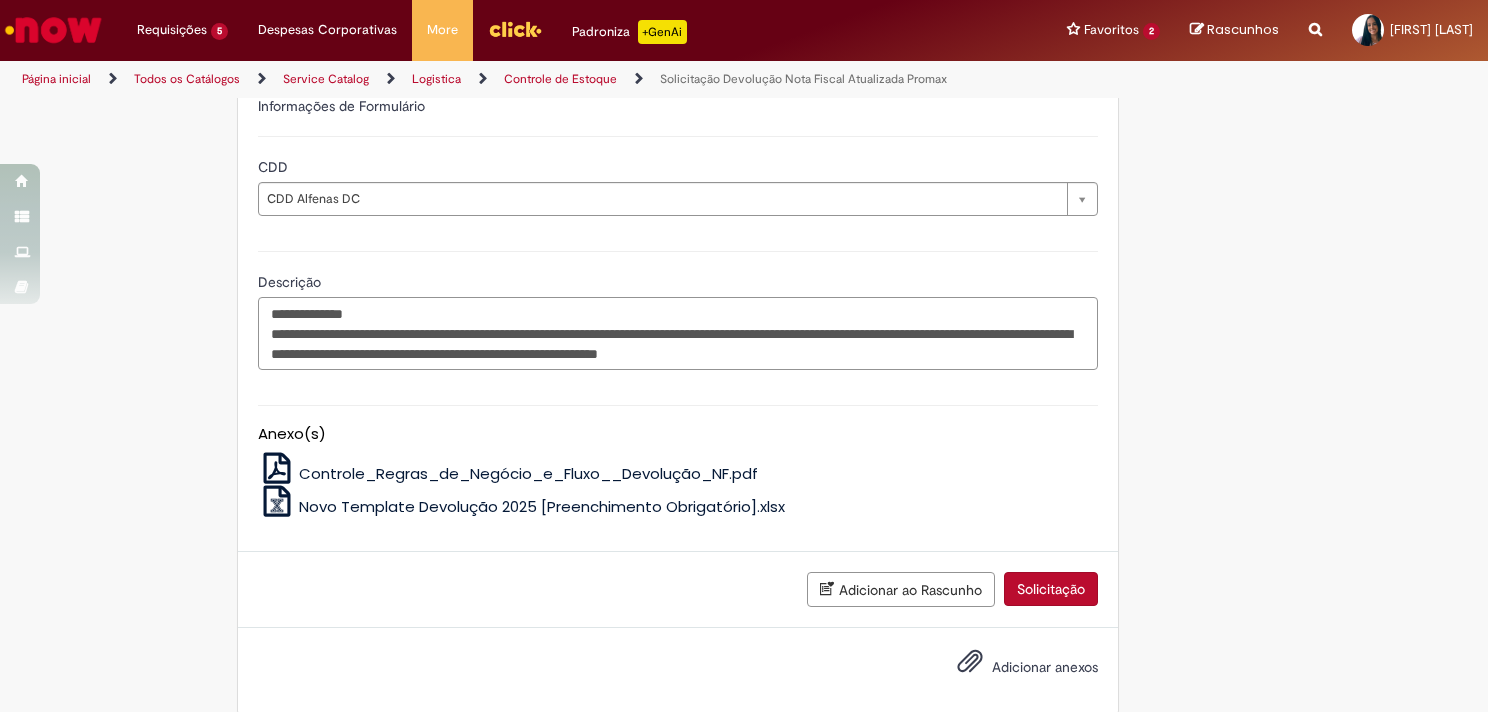 click on "**********" at bounding box center (678, 334) 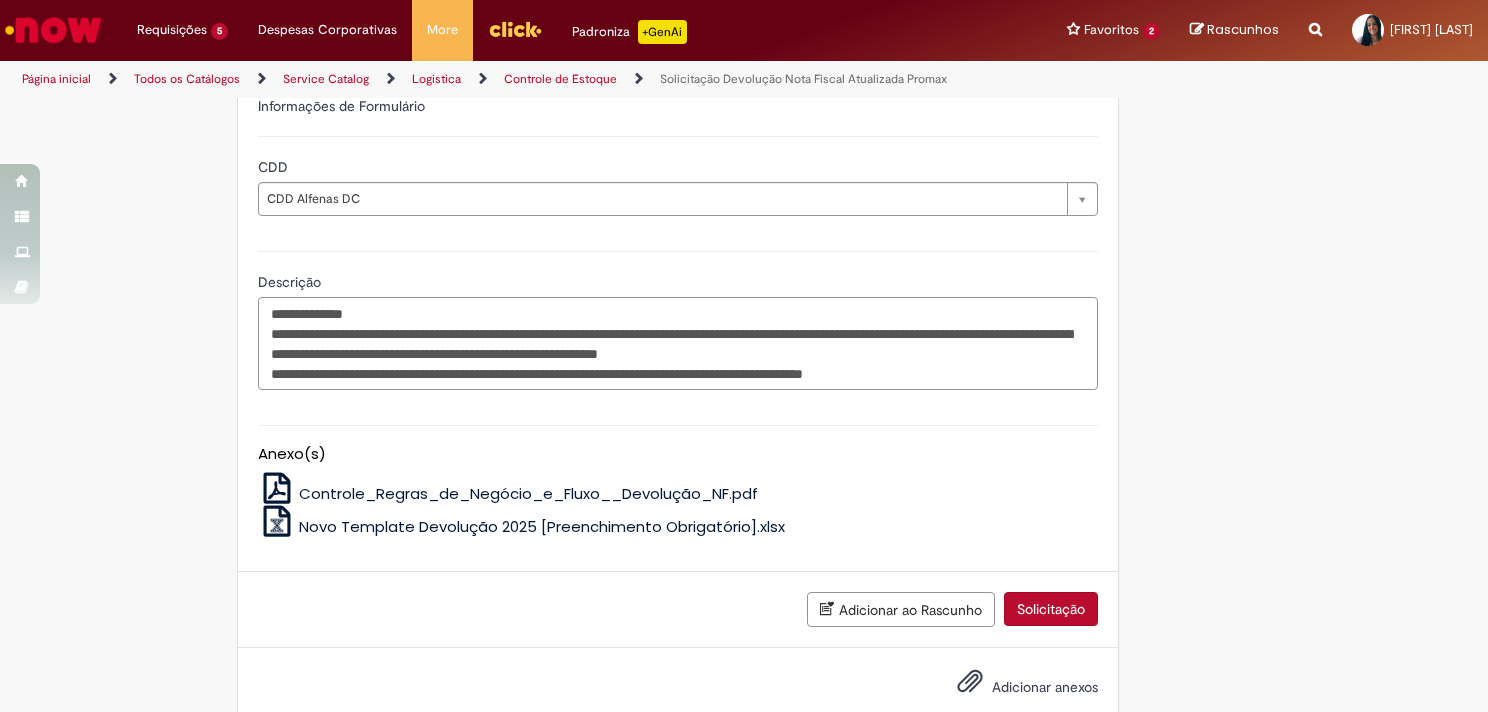 click on "**********" at bounding box center (678, 344) 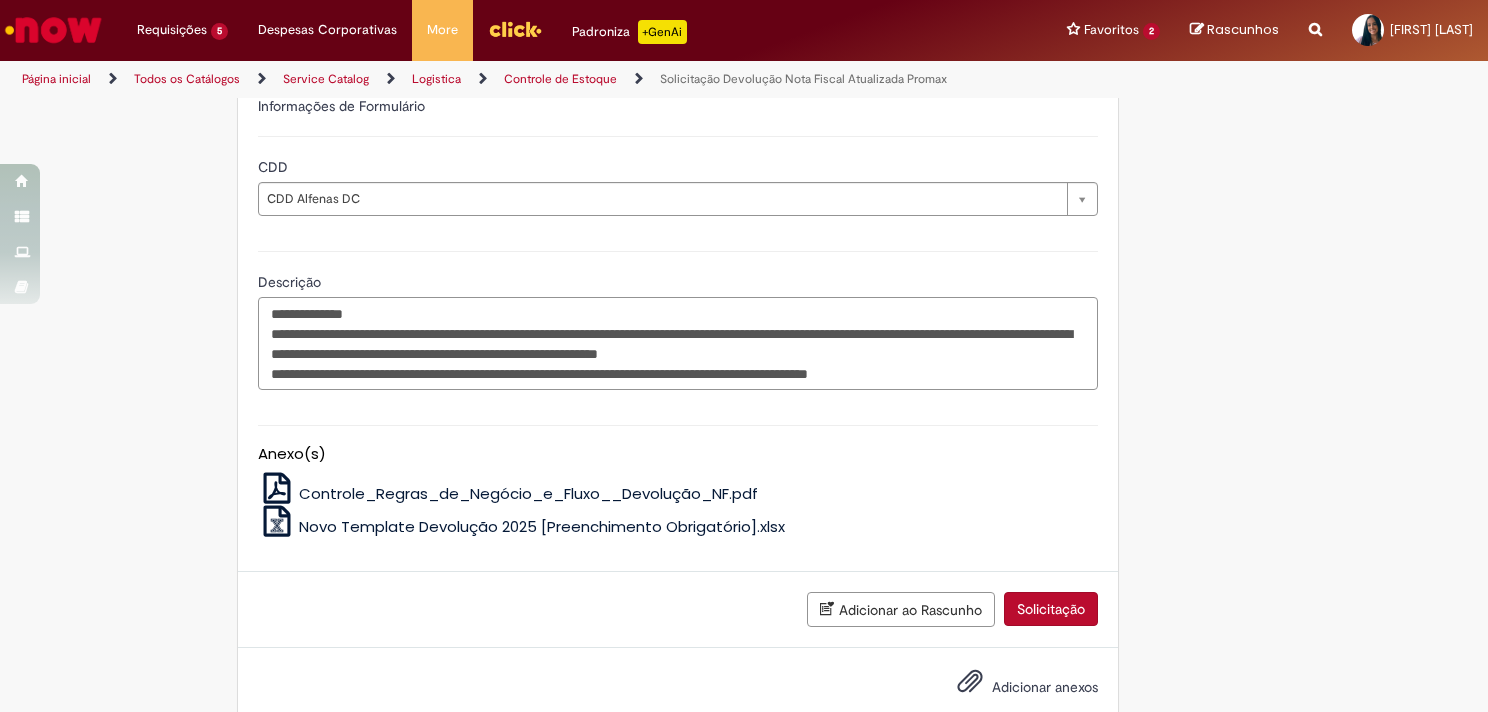 click on "**********" at bounding box center (678, 344) 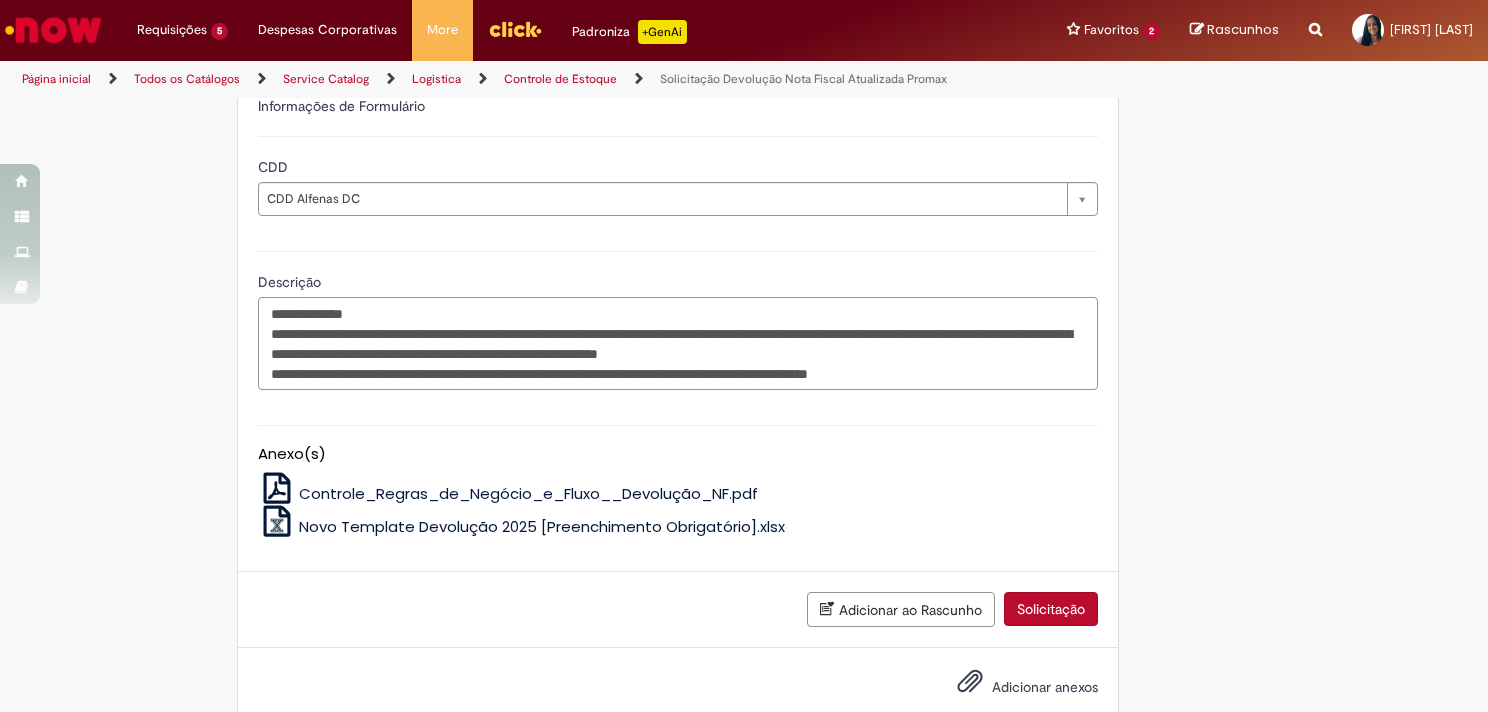 click on "**********" at bounding box center [678, 344] 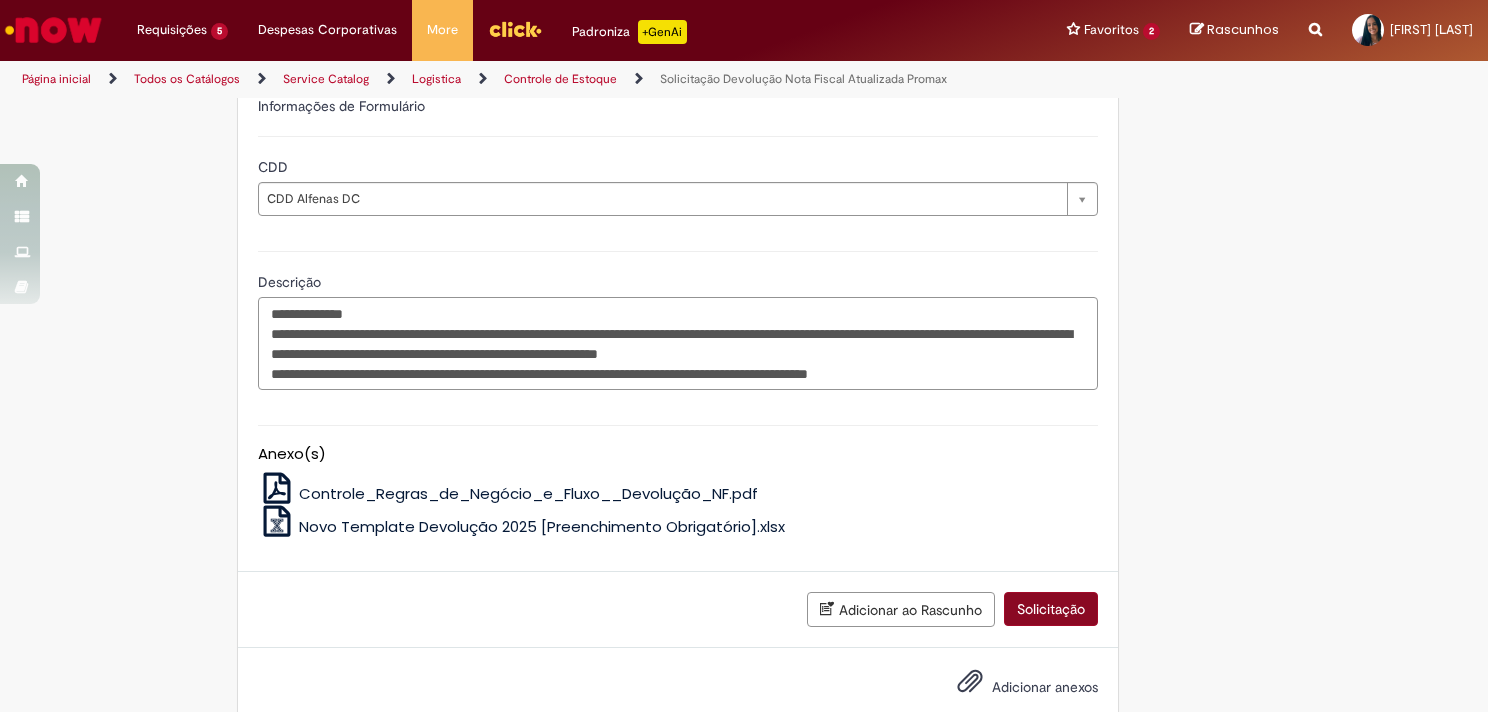 scroll, scrollTop: 1092, scrollLeft: 0, axis: vertical 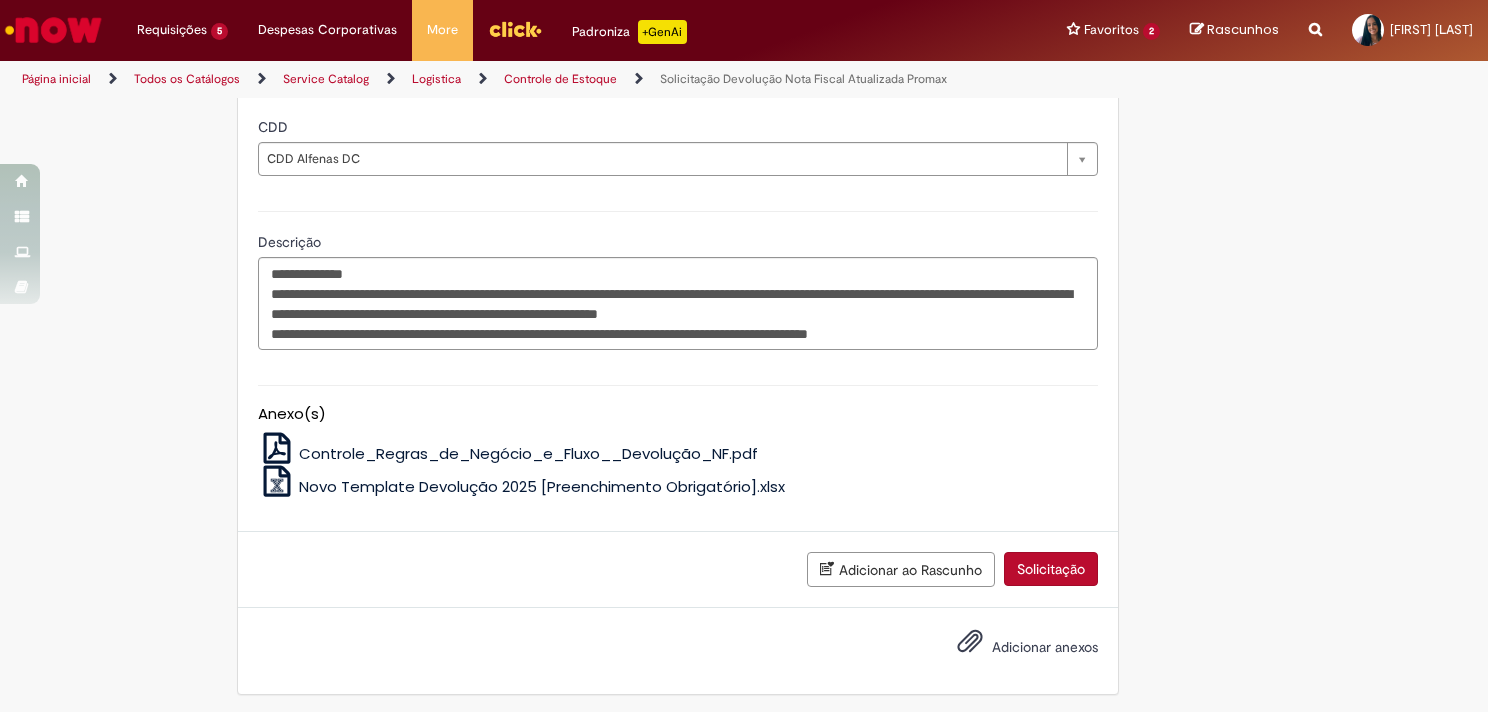 click on "Solicitação" at bounding box center [1051, 569] 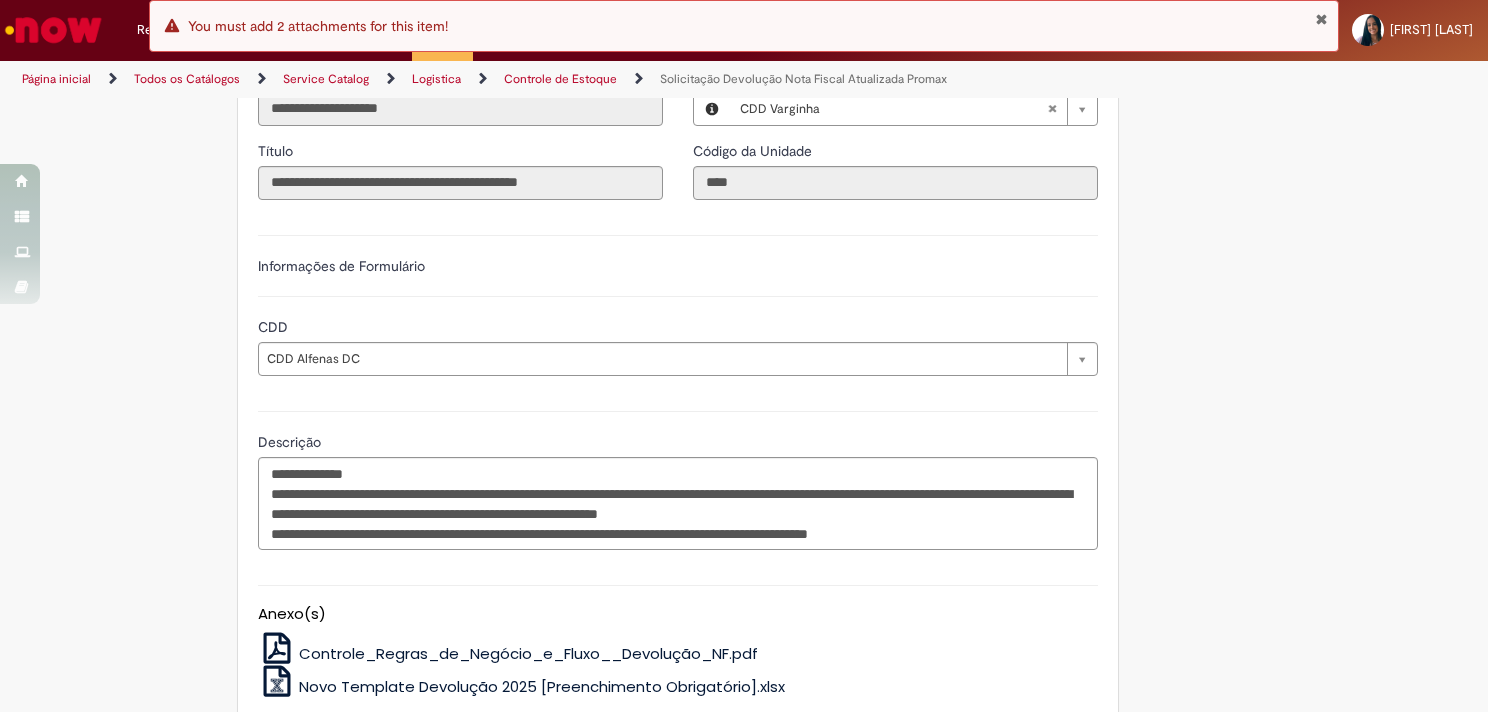 scroll, scrollTop: 1092, scrollLeft: 0, axis: vertical 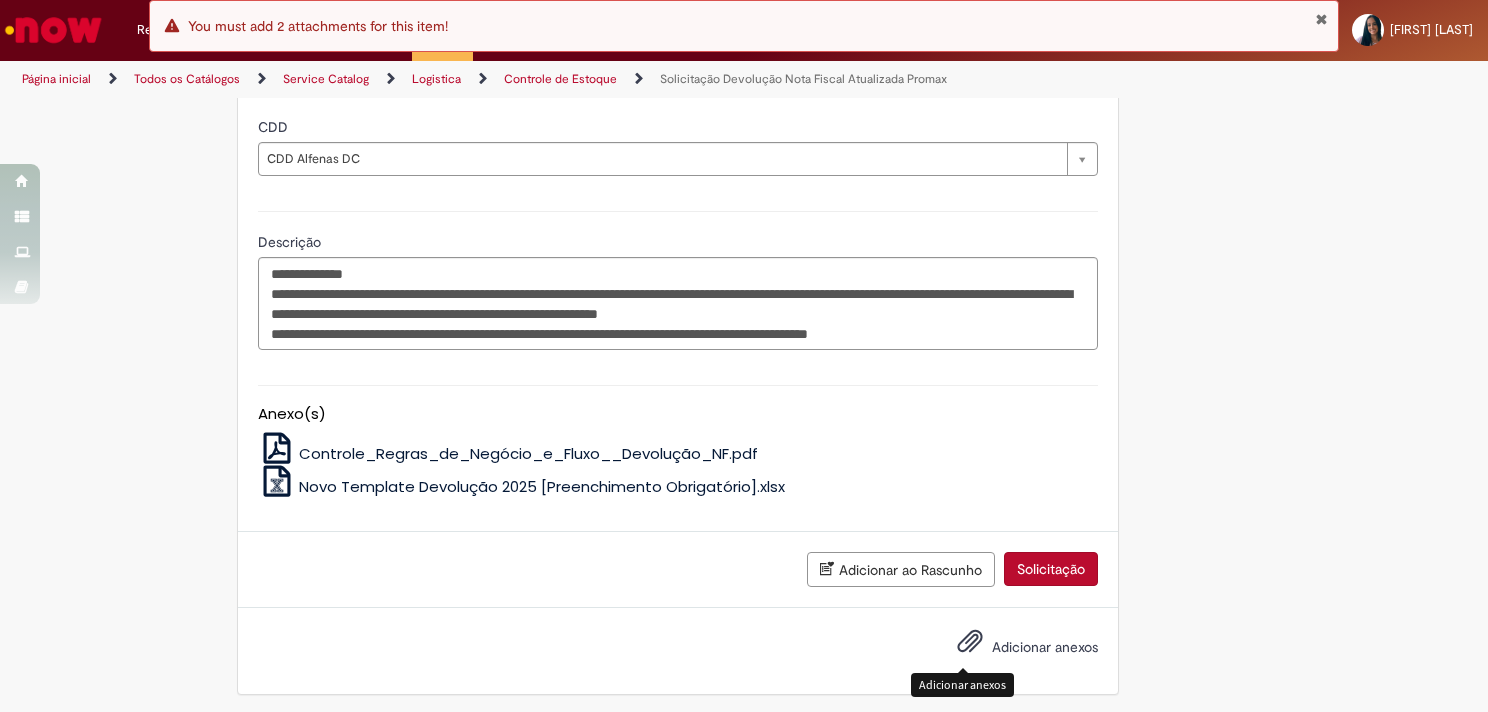click at bounding box center (970, 642) 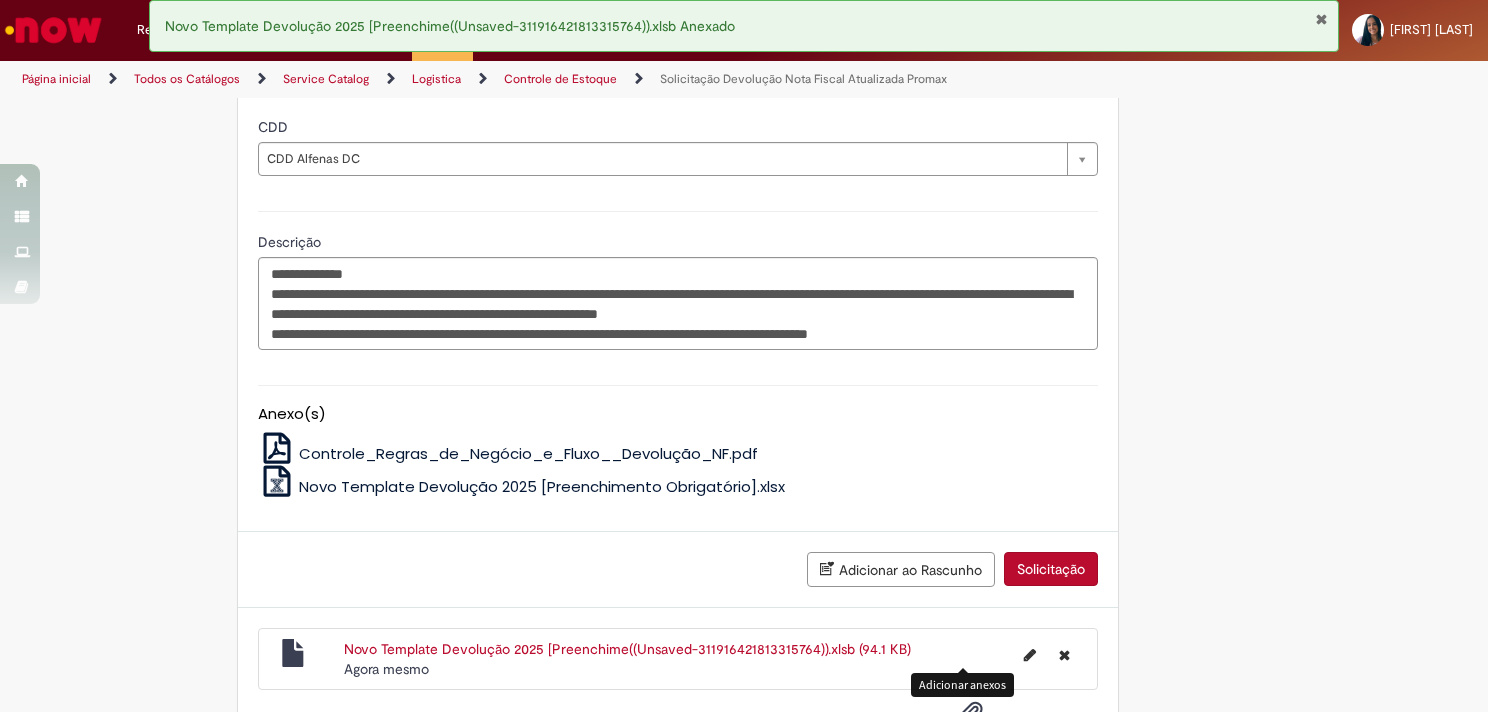 click on "Novo Template Devolução 2025 [Preenchime((Unsaved-311916421813315764)).xlsb (94.1 KB)" at bounding box center (627, 649) 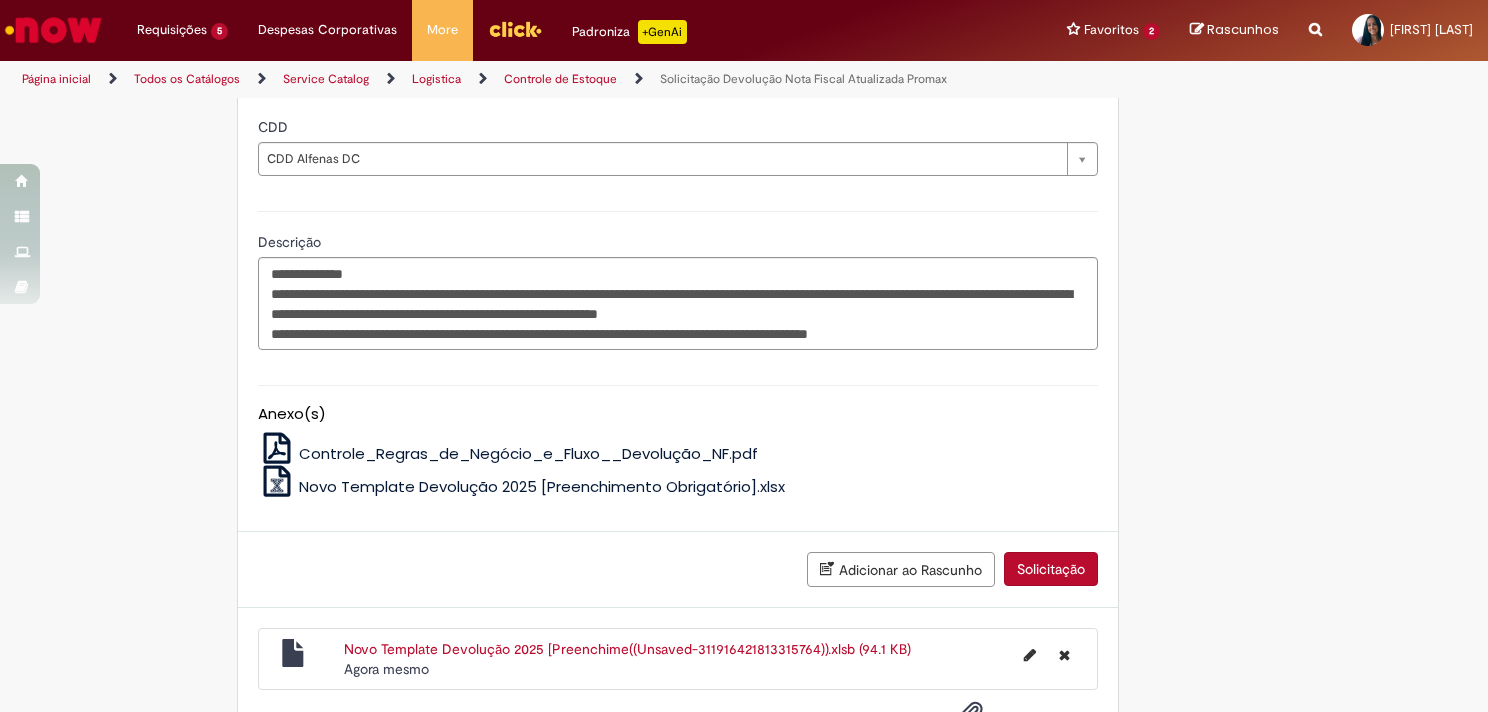 scroll, scrollTop: 1164, scrollLeft: 0, axis: vertical 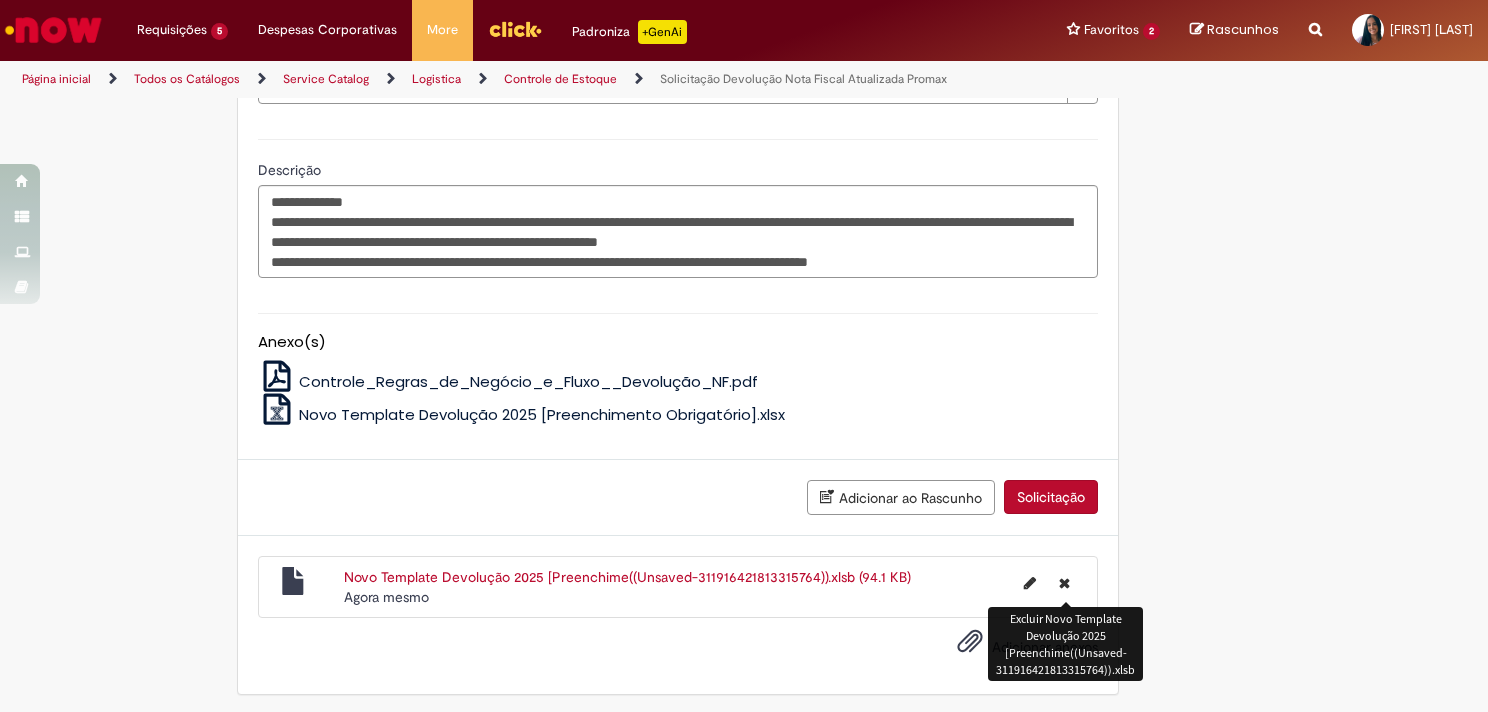 click at bounding box center [1064, 583] 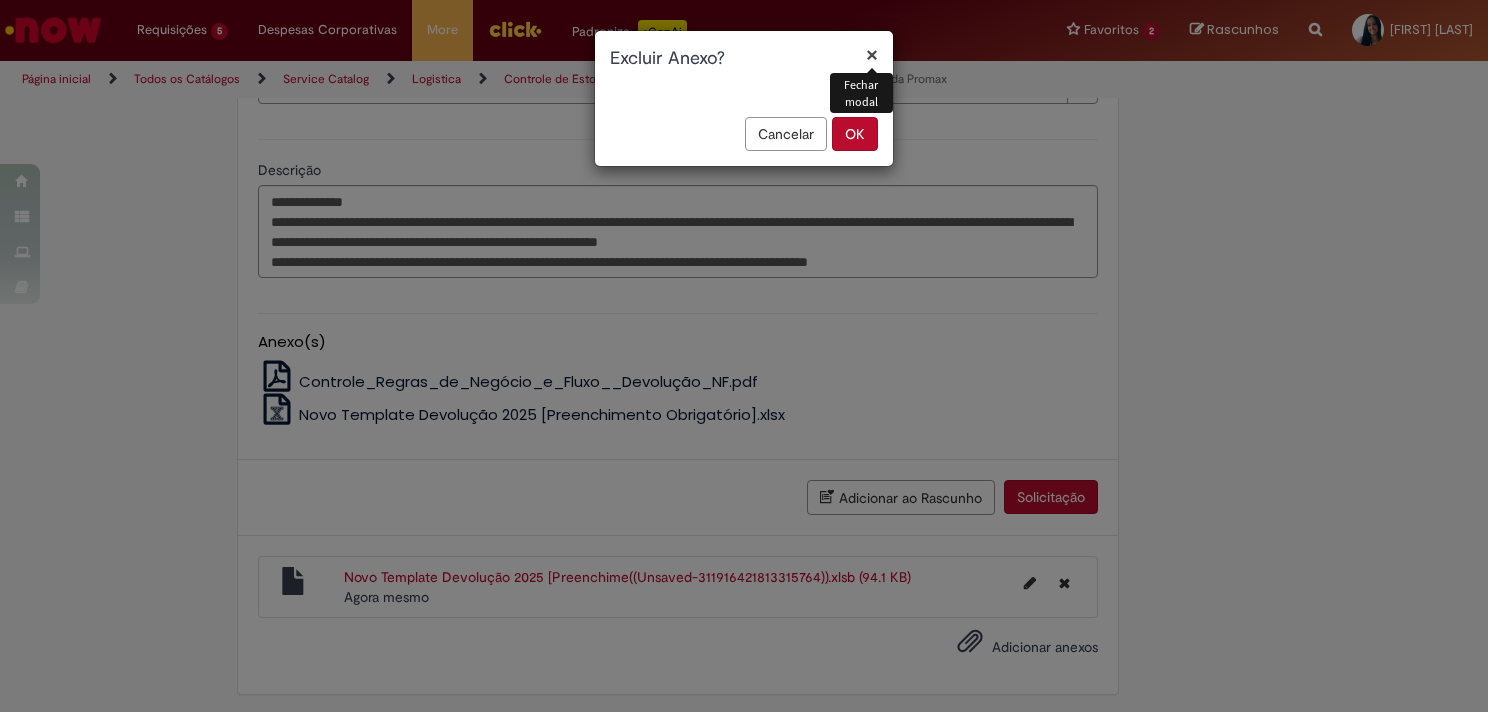 click on "OK" at bounding box center [855, 134] 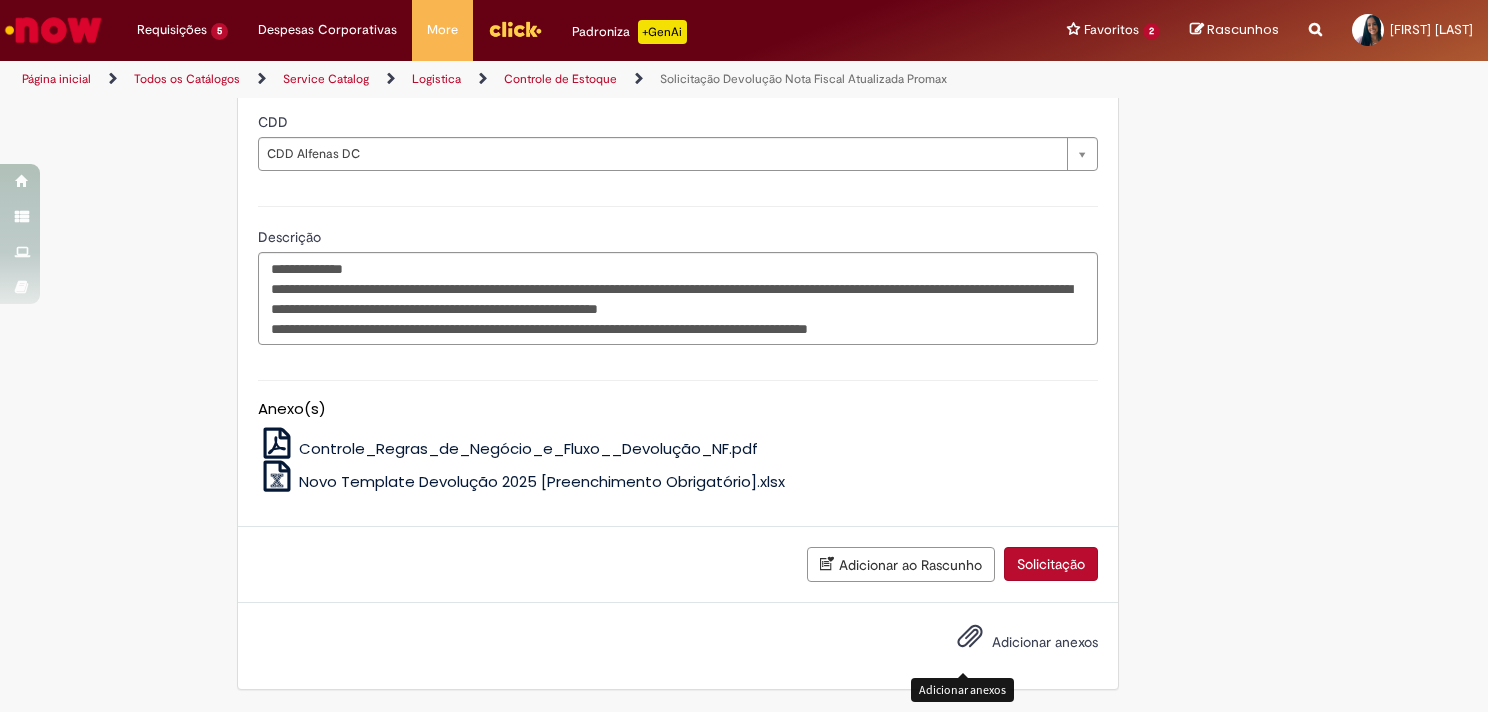 scroll, scrollTop: 1092, scrollLeft: 0, axis: vertical 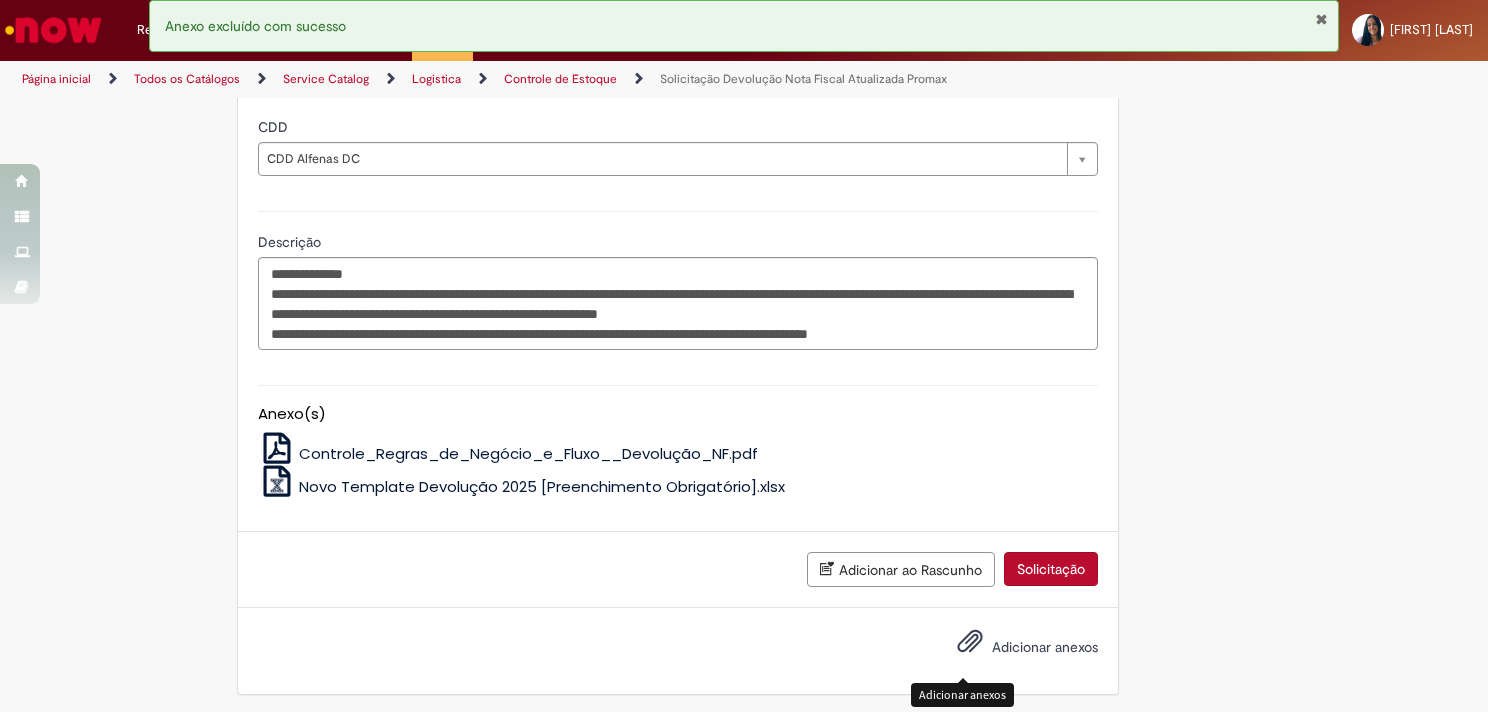 click at bounding box center [970, 642] 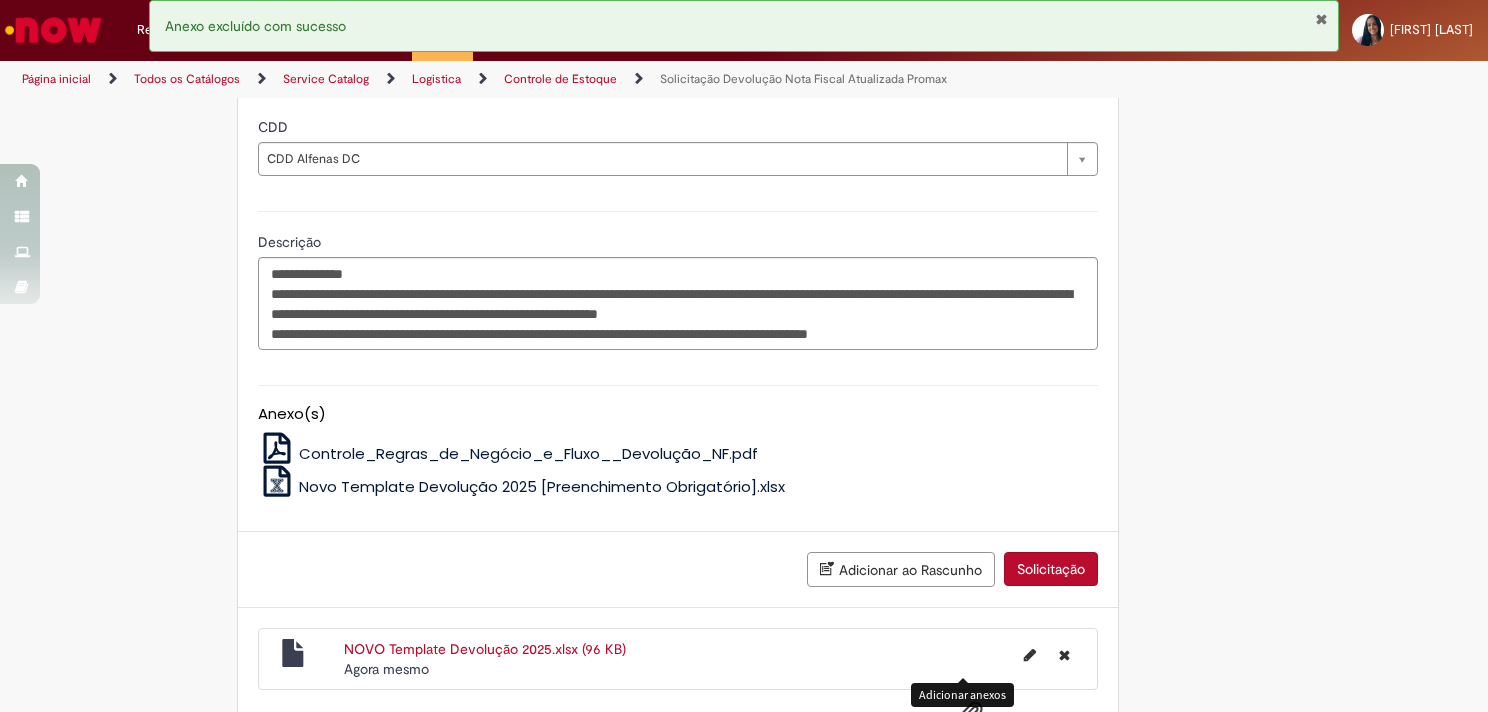 scroll, scrollTop: 1103, scrollLeft: 0, axis: vertical 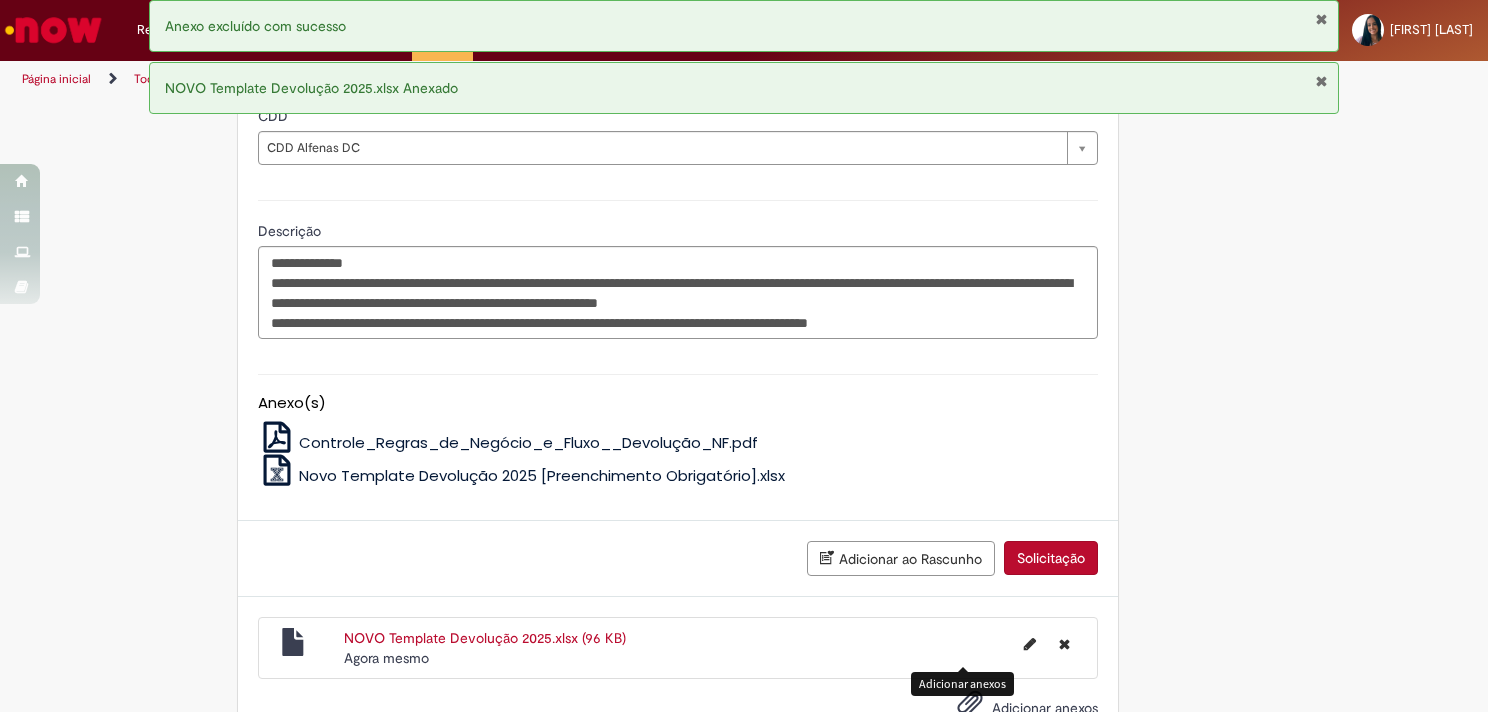 click on "NOVO Template Devolução 2025.xlsx (96 KB)" at bounding box center [485, 638] 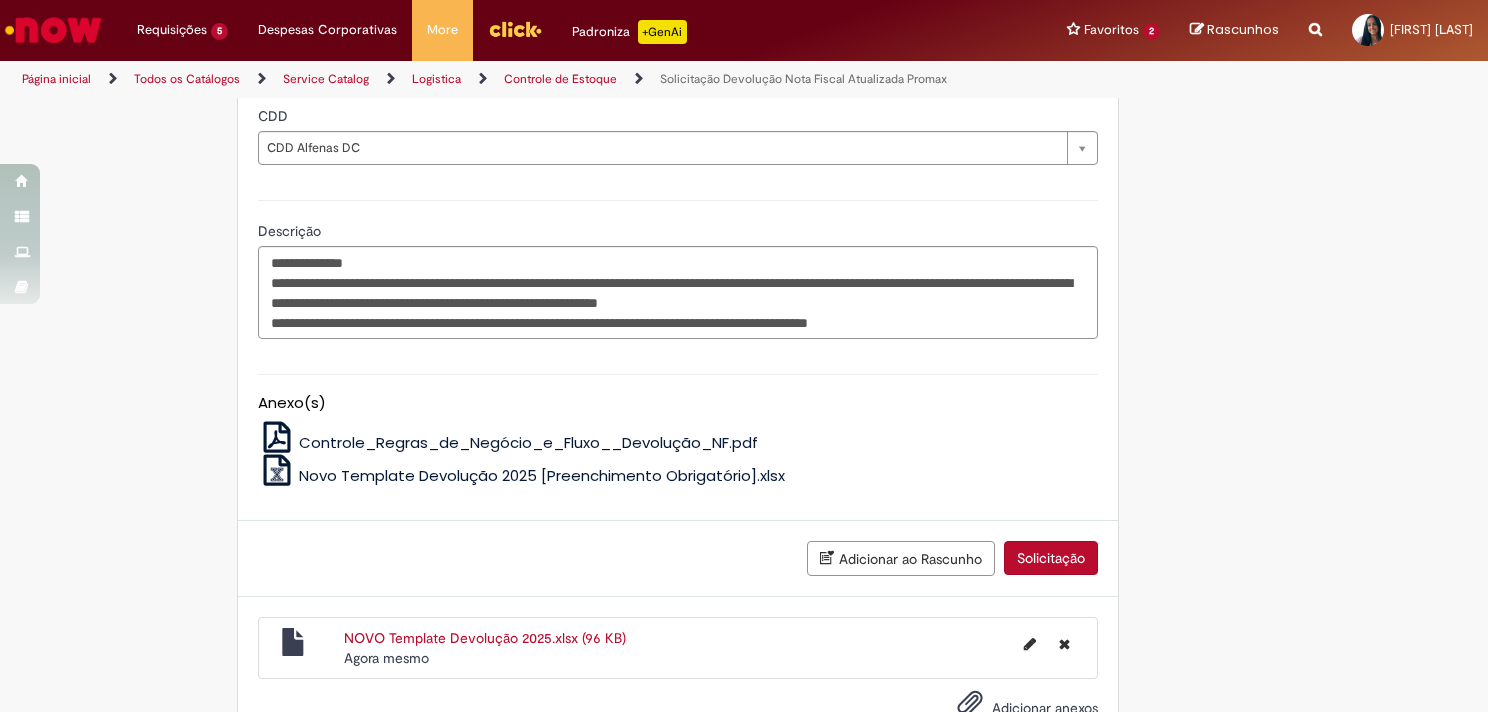click on "Solicitação" at bounding box center (1051, 558) 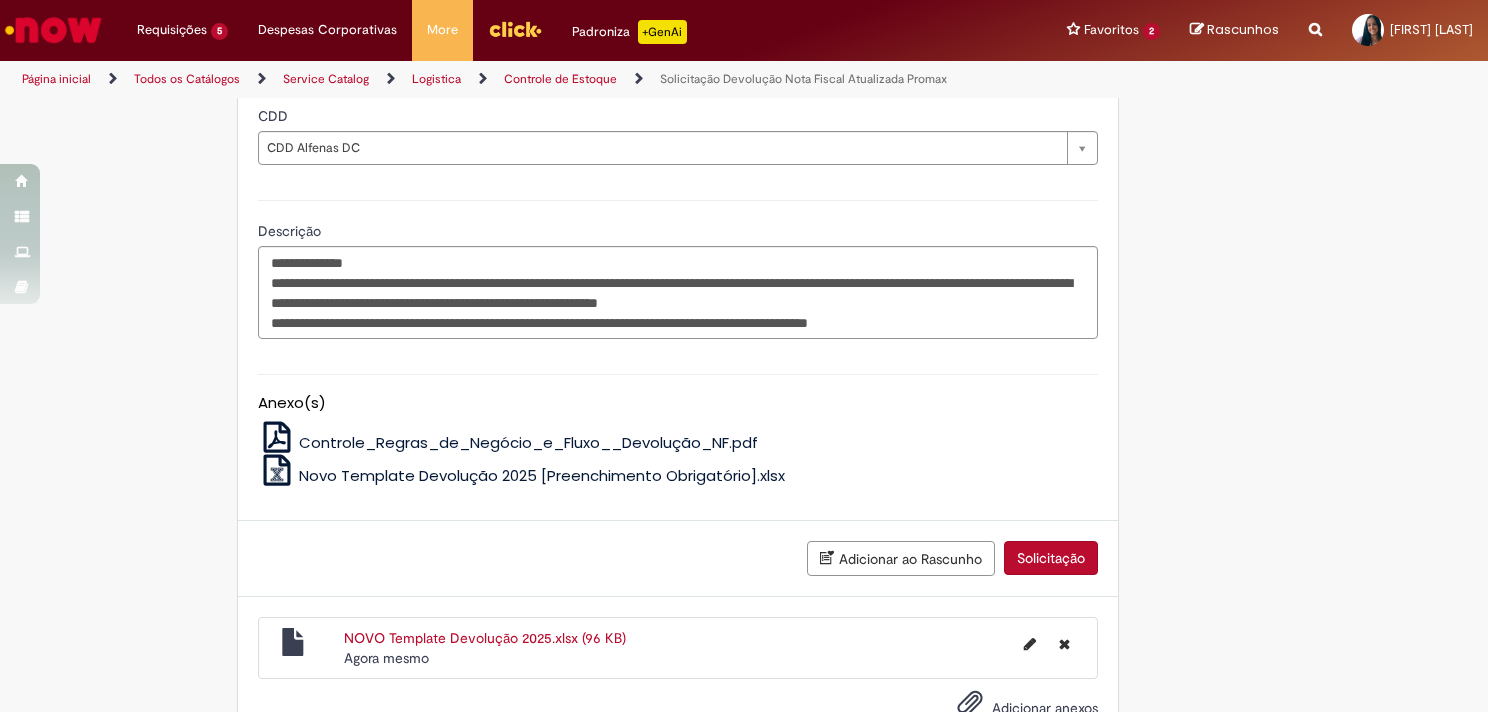 scroll, scrollTop: 1164, scrollLeft: 0, axis: vertical 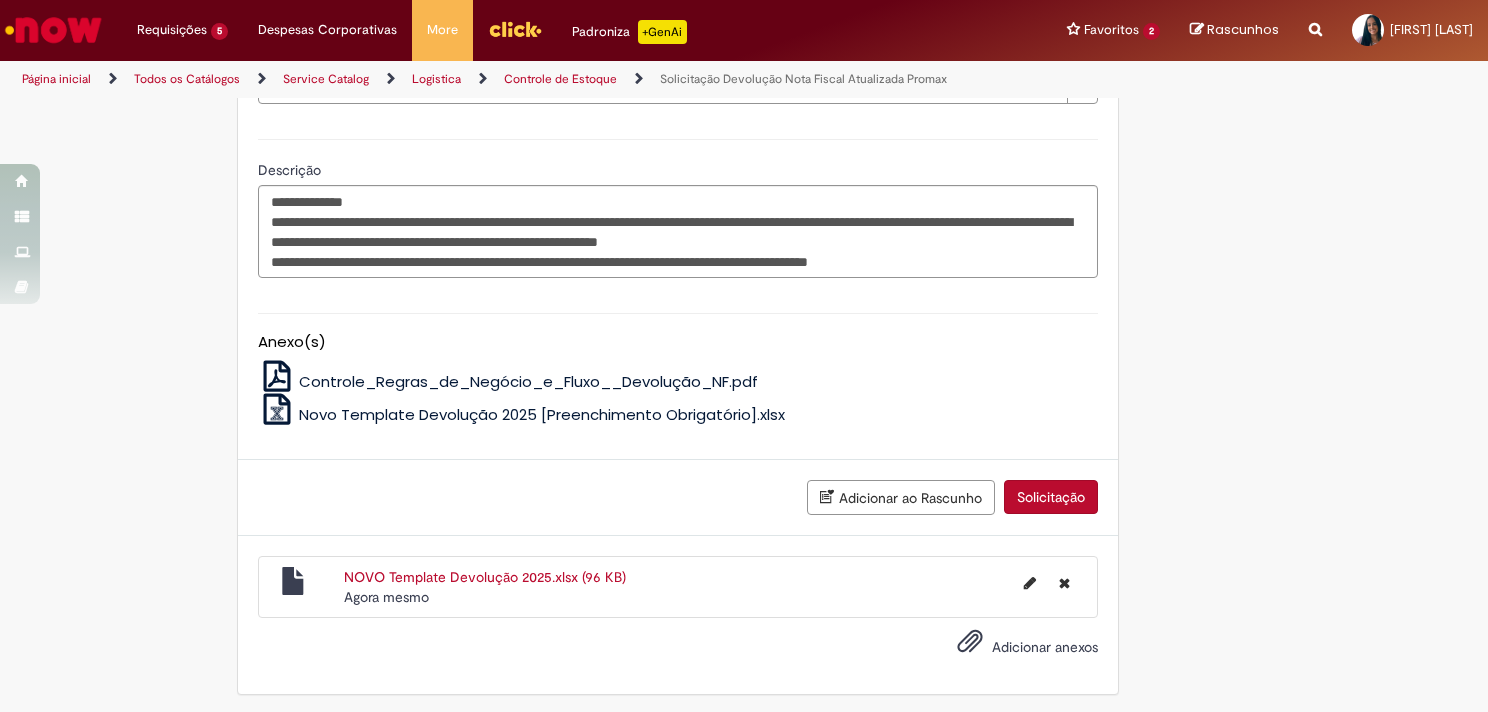 click on "Controle_Regras_de_Negócio_e_Fluxo__Devolução_NF.pdf" at bounding box center (528, 381) 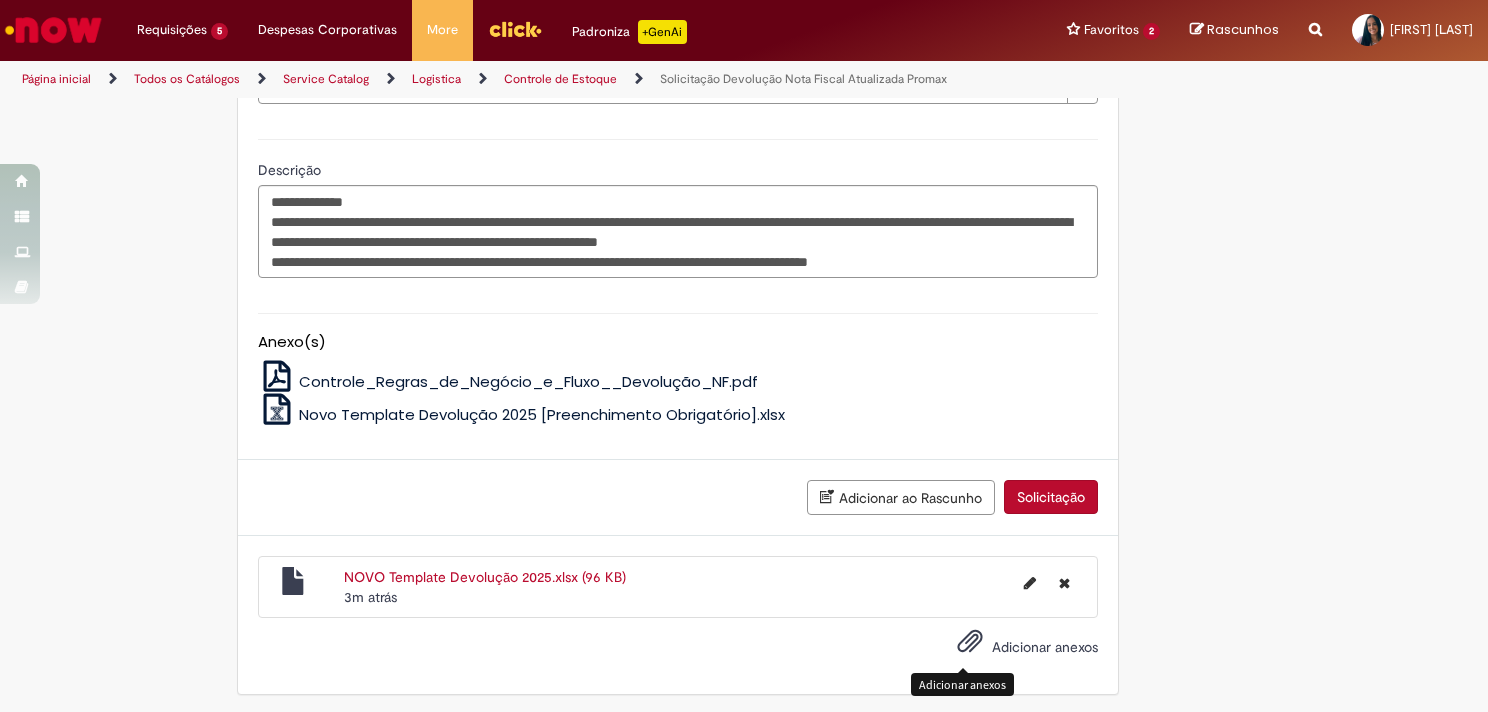 click on "Adicionar anexos" at bounding box center [970, 646] 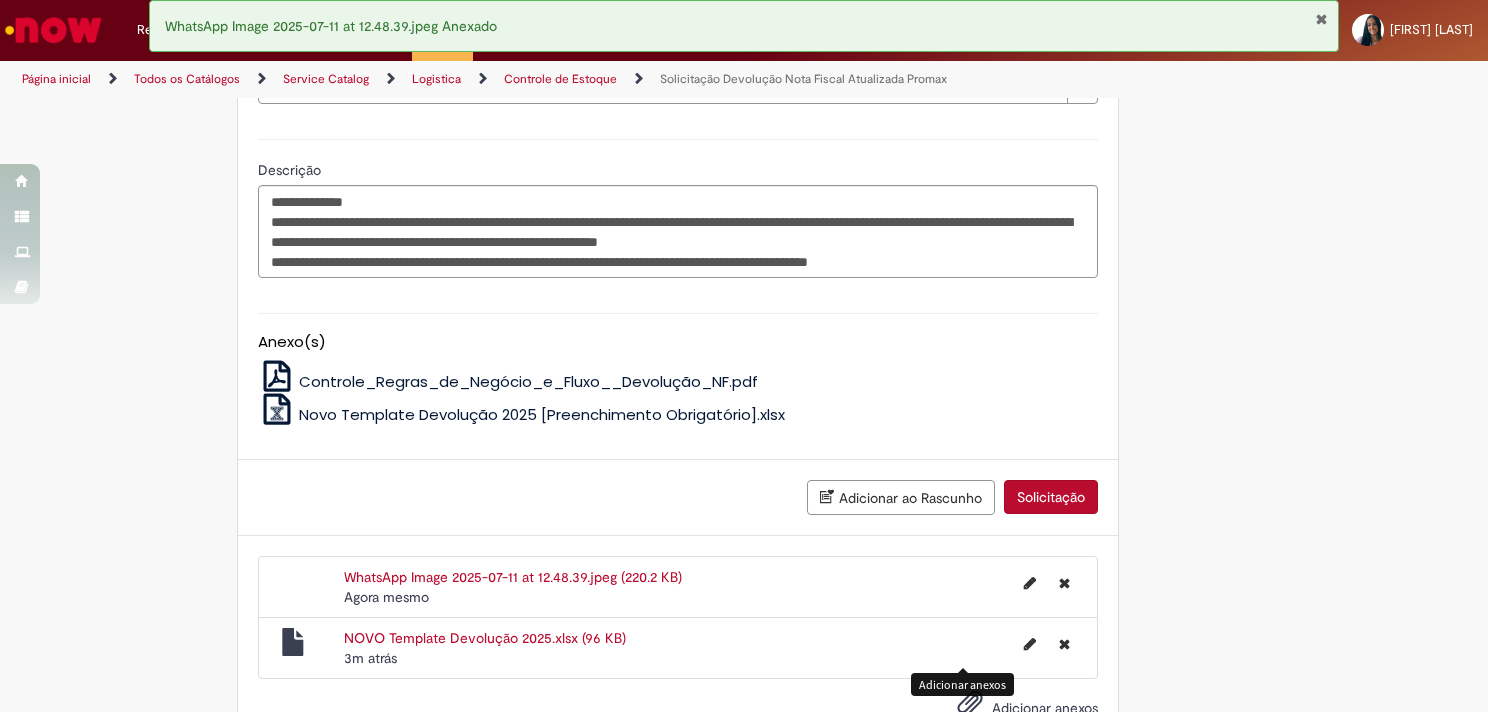 click on "Solicitação" at bounding box center (1051, 497) 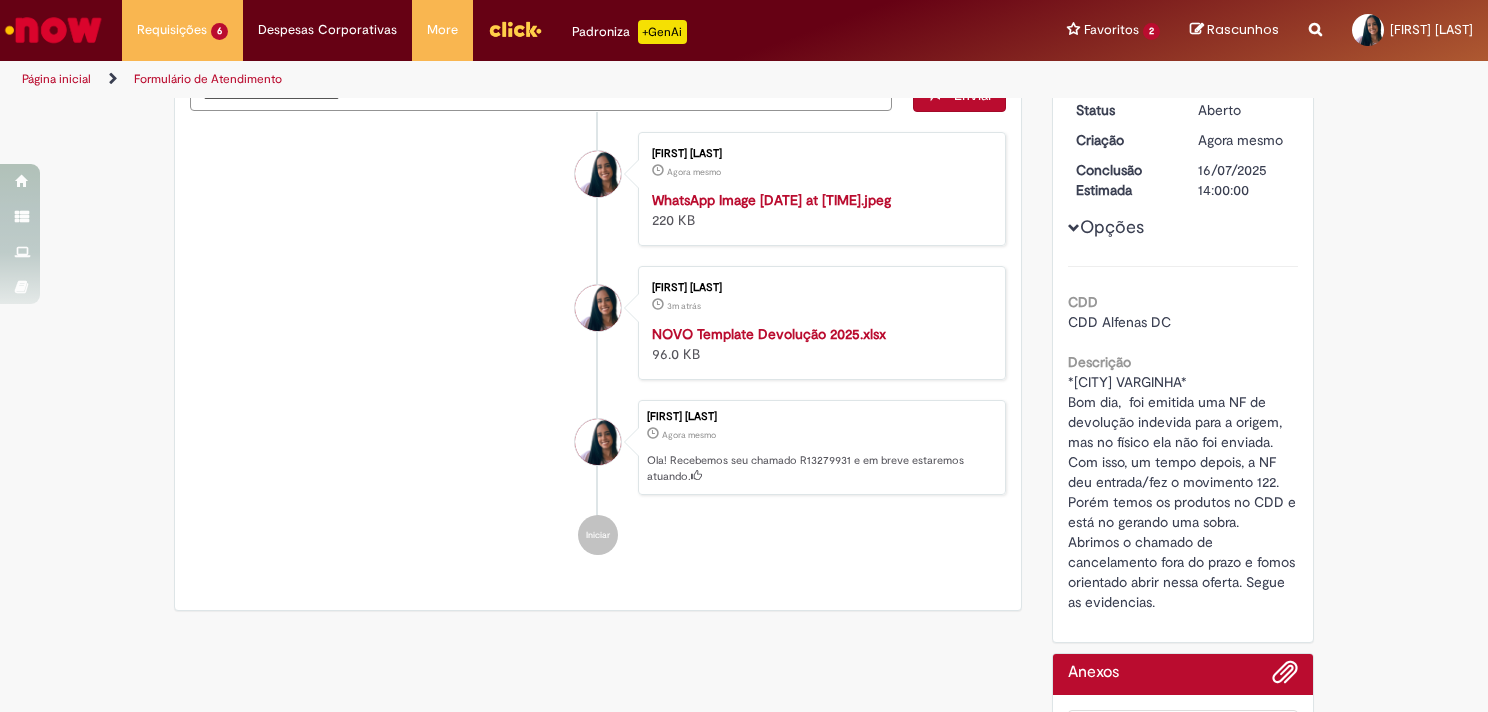 scroll, scrollTop: 100, scrollLeft: 0, axis: vertical 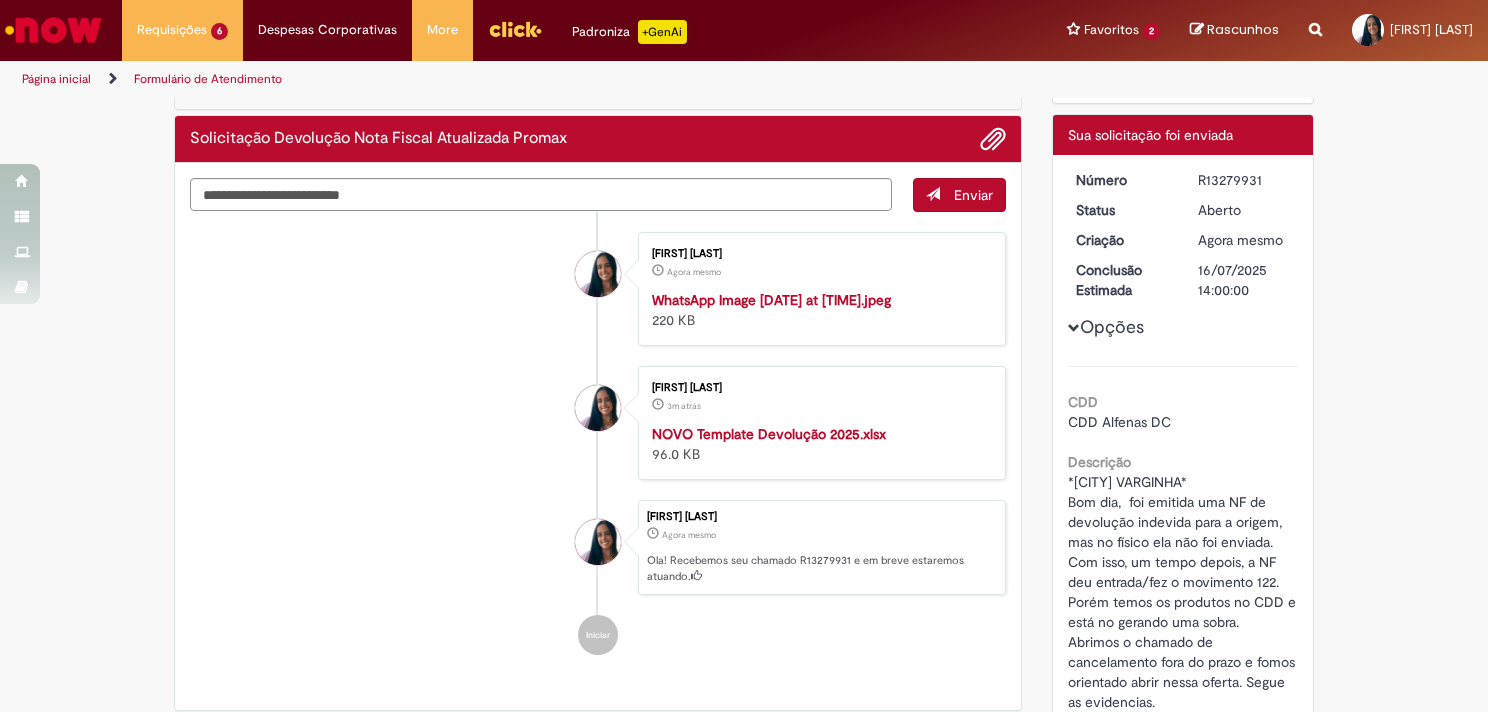 drag, startPoint x: 1268, startPoint y: 185, endPoint x: 1164, endPoint y: 175, distance: 104.47966 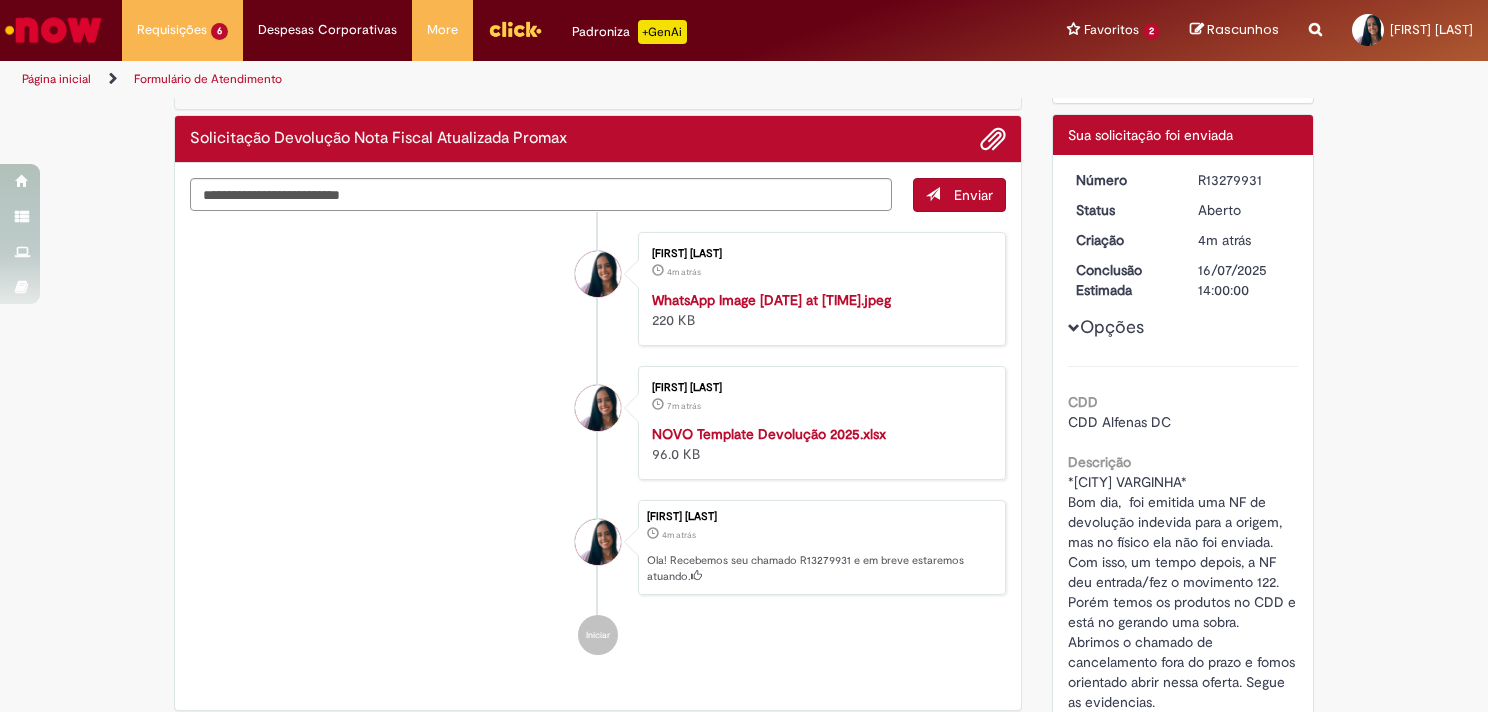 copy on "Número
R13279931" 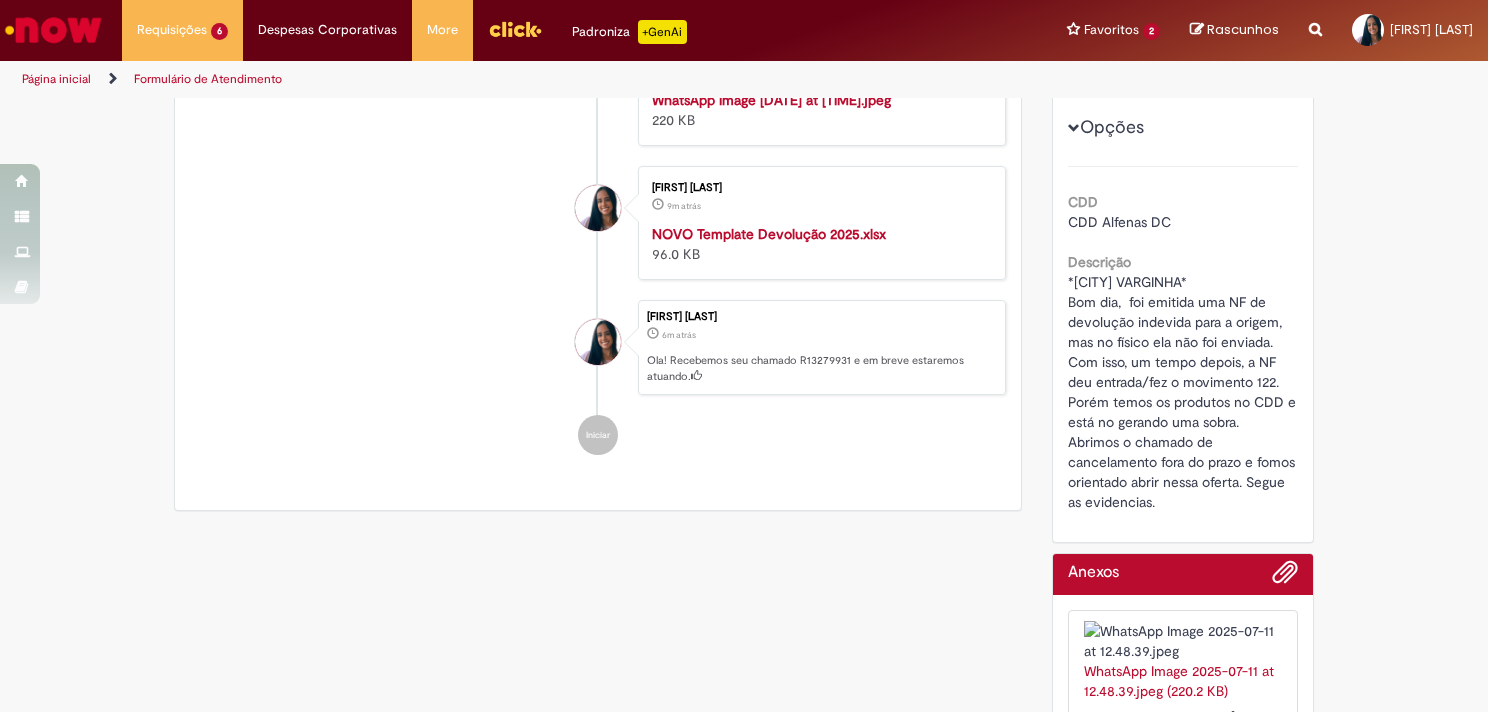 scroll, scrollTop: 0, scrollLeft: 0, axis: both 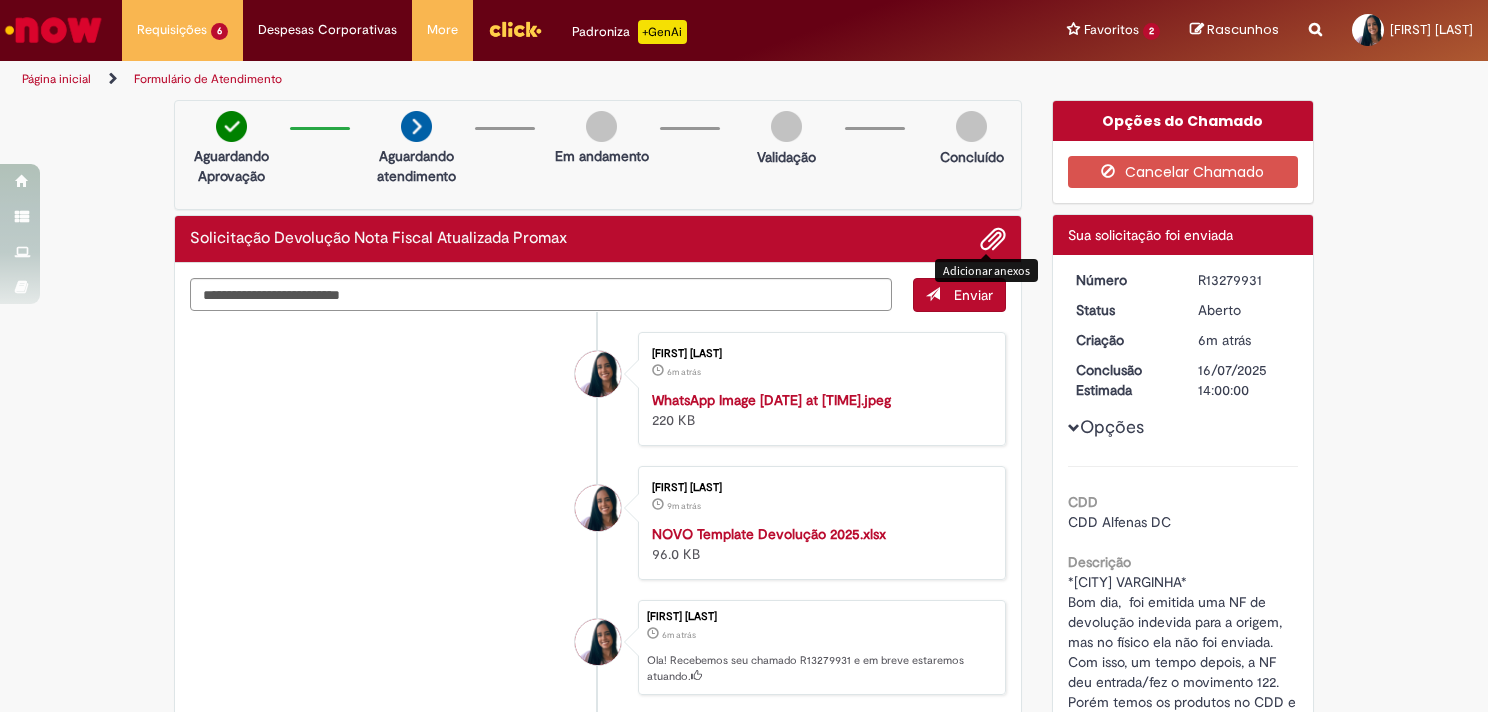 click on "Solicitação Devolução Nota Fiscal Atualizada Promax" at bounding box center (598, 239) 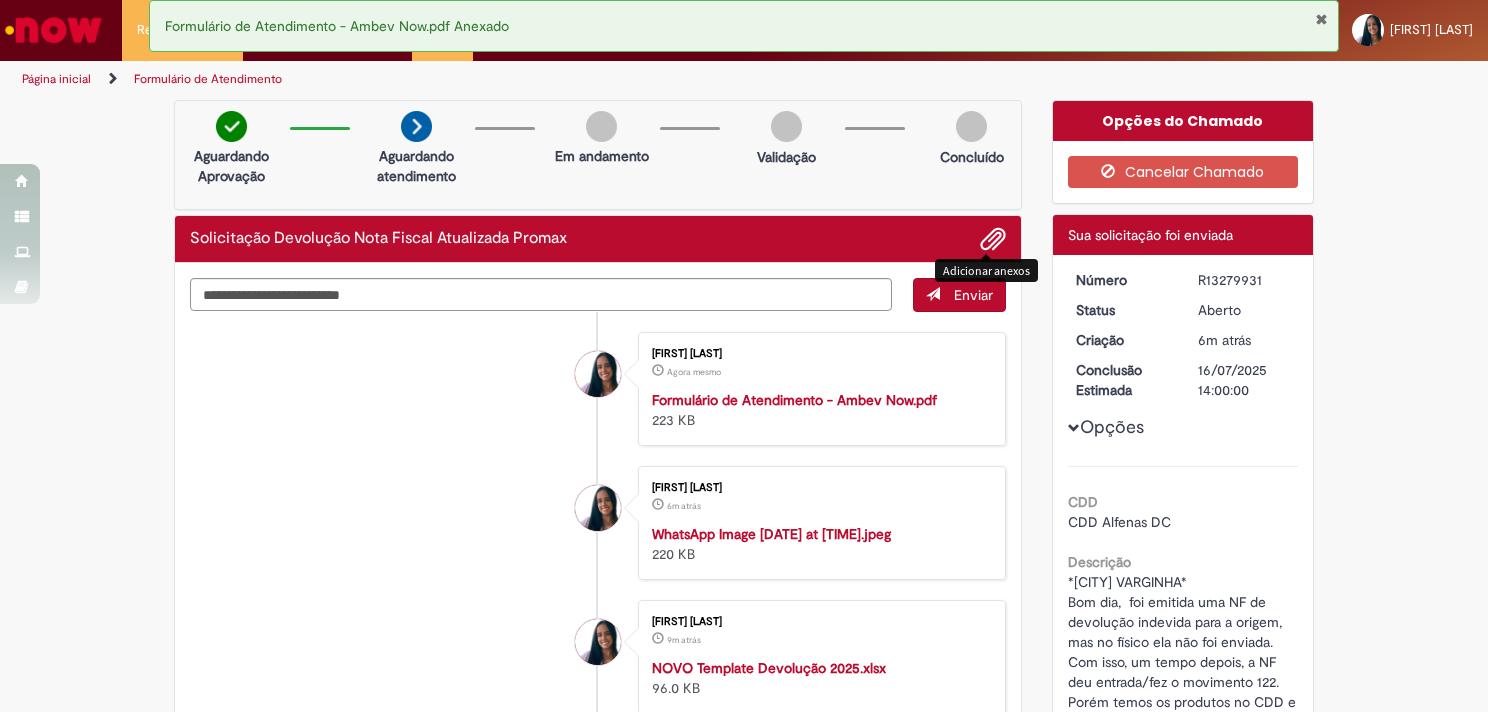 click on "Formulário de Atendimento - Ambev Now.pdf" at bounding box center [794, 400] 